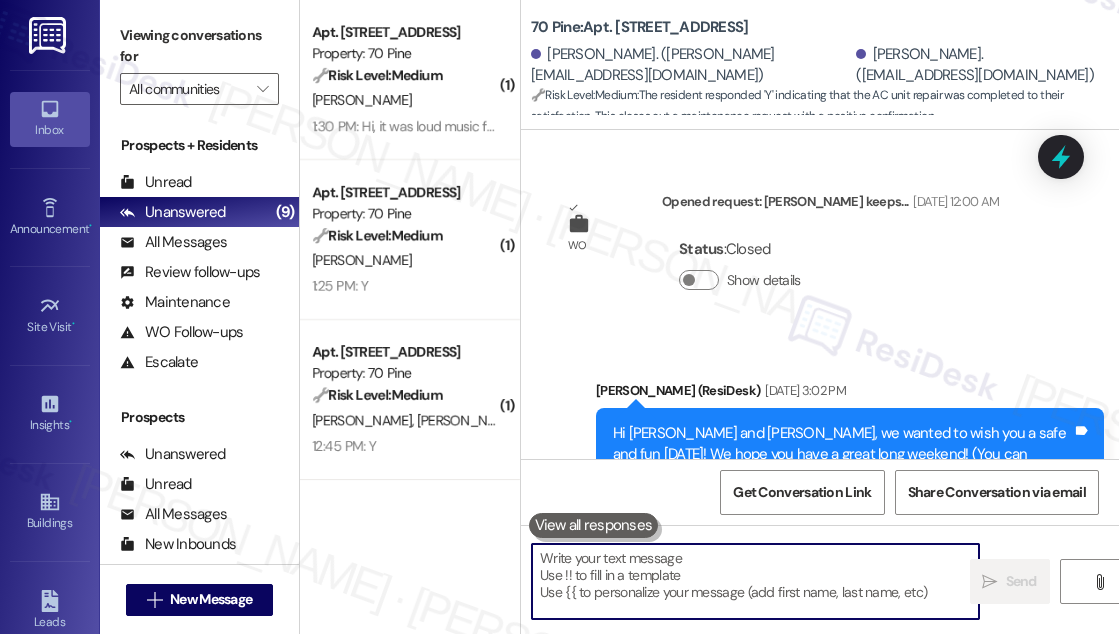 scroll, scrollTop: 0, scrollLeft: 0, axis: both 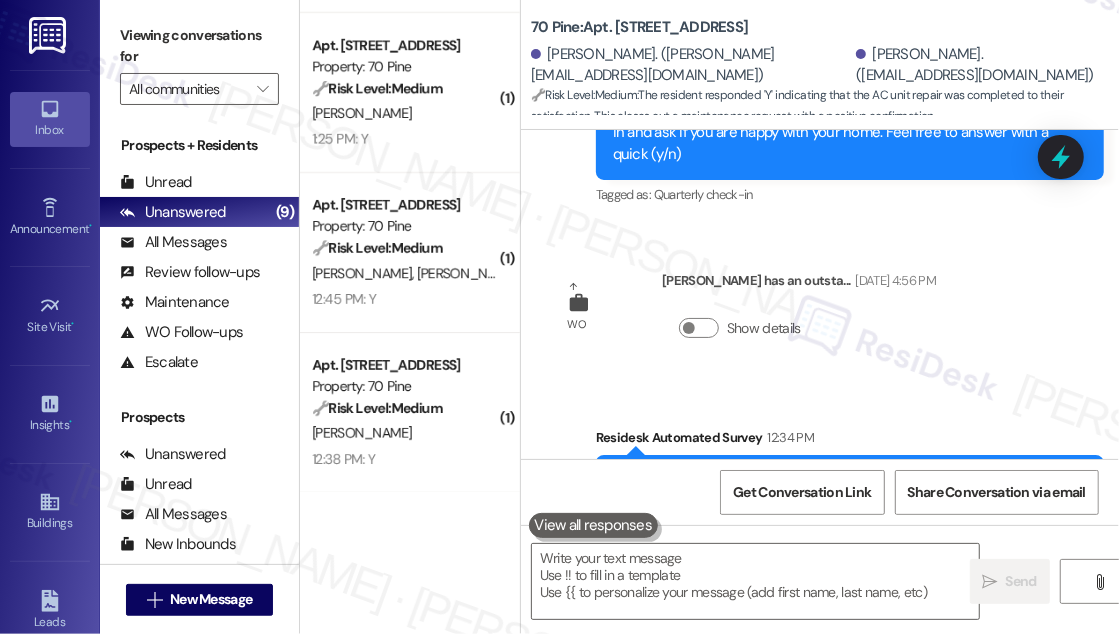 click on "Tagged as:   Service request review ,  Click to highlight conversations about Service request review Maintenance Click to highlight conversations about Maintenance" at bounding box center [850, 585] 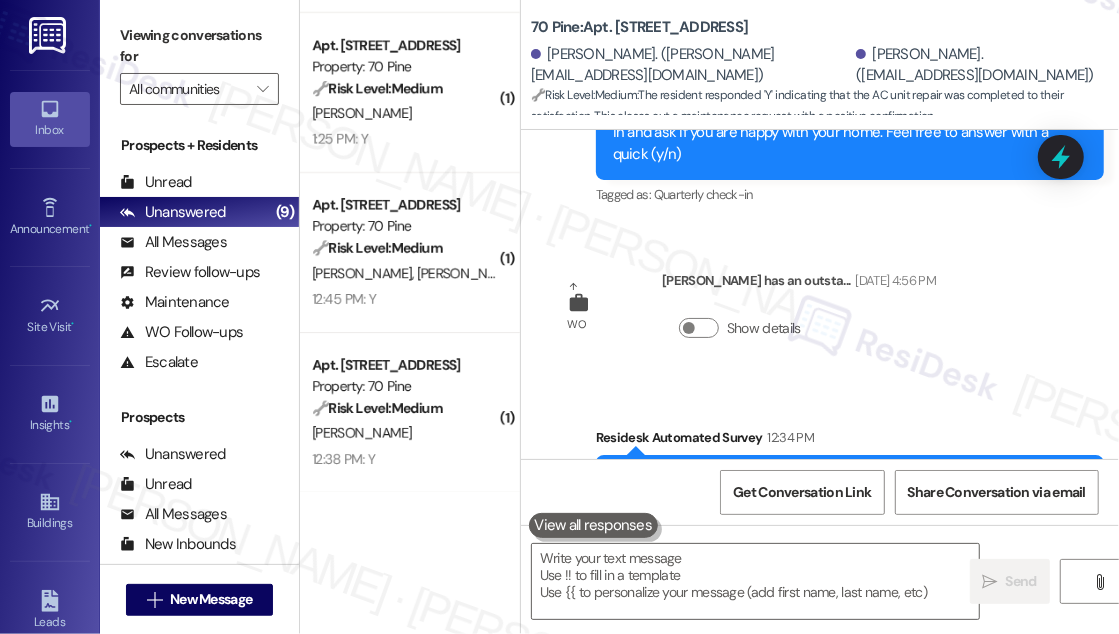 click on "Hi [PERSON_NAME] and [PERSON_NAME]! I'm checking in on your latest work order (AC unit in main bedroom not..., ID: 6909e917-22c0-4099-aee1-f888eabf99d7). Was everything completed to your satisfaction? You can answer with a quick (Y/N)" at bounding box center (842, 513) 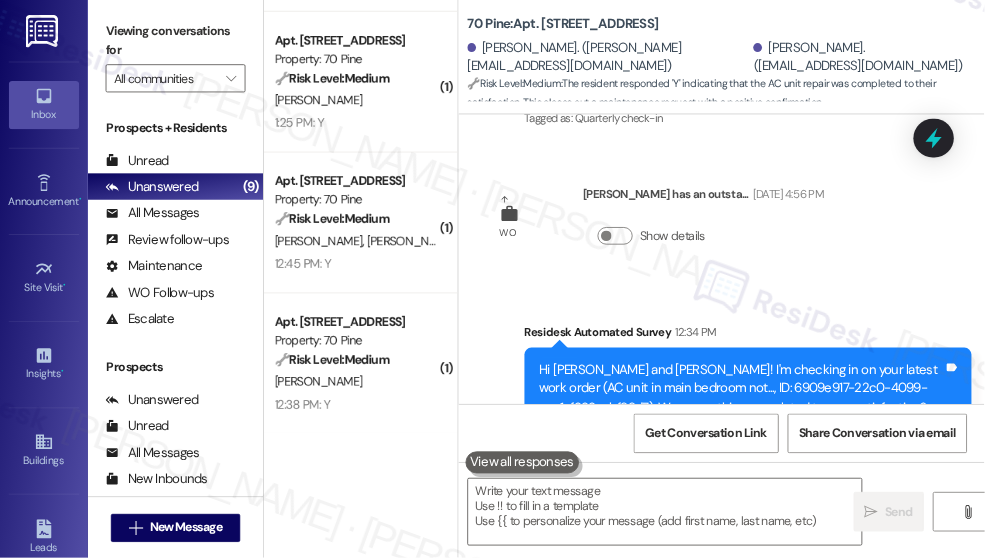 scroll, scrollTop: 11746, scrollLeft: 0, axis: vertical 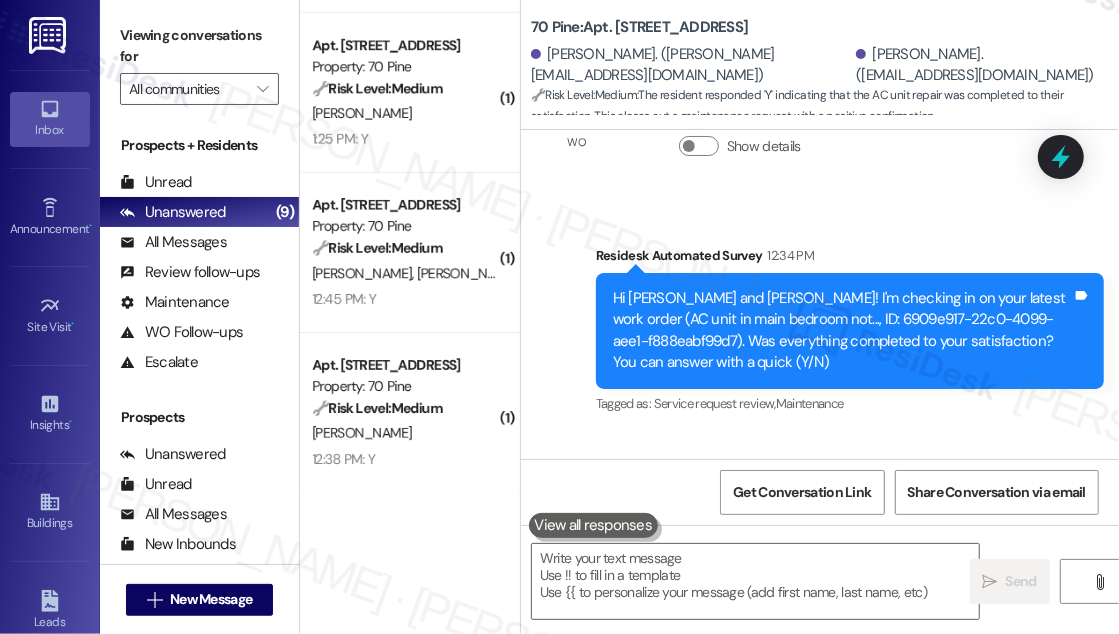 click on "Received via SMS [PERSON_NAME] 12:35 PM Y  Tags and notes Tagged as:   Positive response Click to highlight conversations about Positive response" at bounding box center [820, 517] 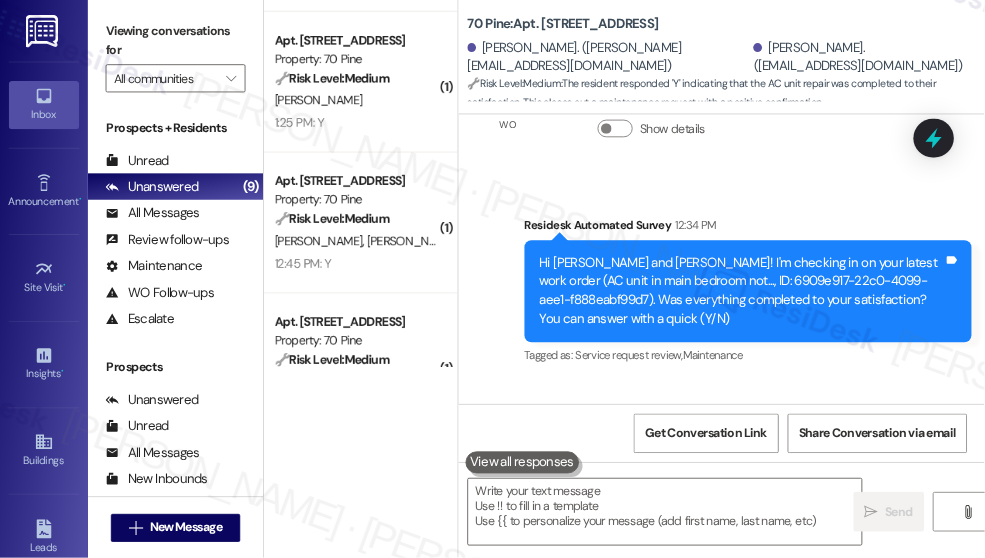 scroll, scrollTop: 147, scrollLeft: 0, axis: vertical 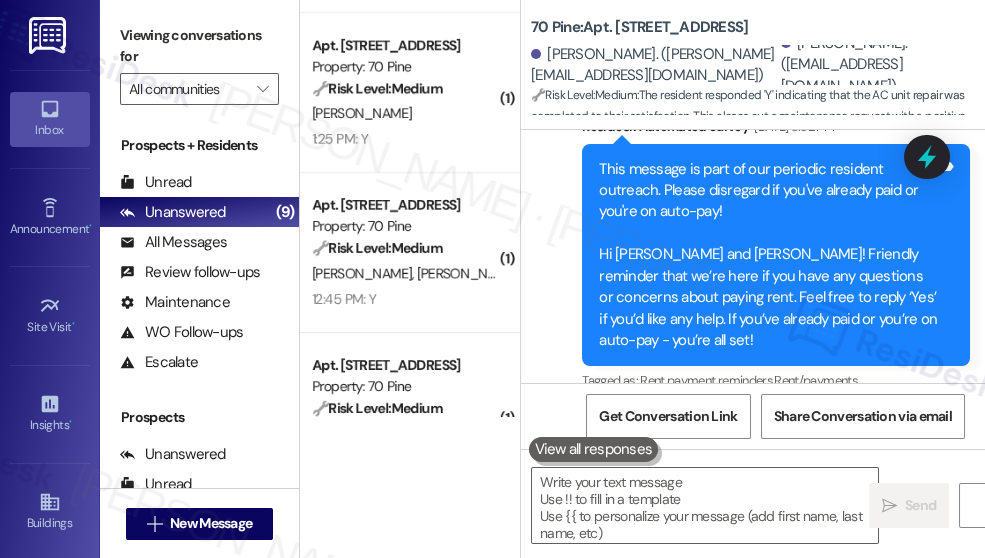 click on "Tagged as:   Rent payment reminders ,  Click to highlight conversations about Rent payment reminders Rent/payments Click to highlight conversations about Rent/payments" at bounding box center (776, 380) 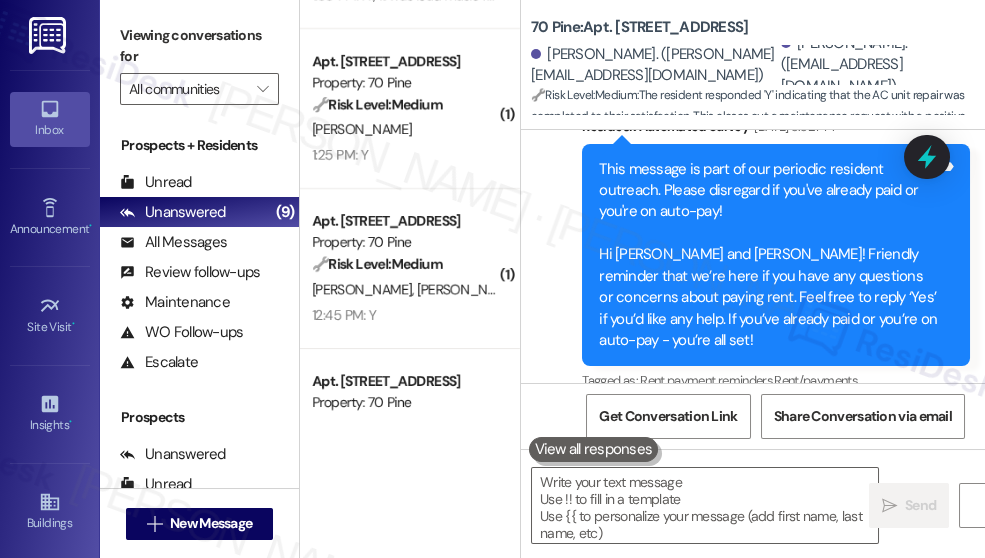 scroll, scrollTop: 224, scrollLeft: 0, axis: vertical 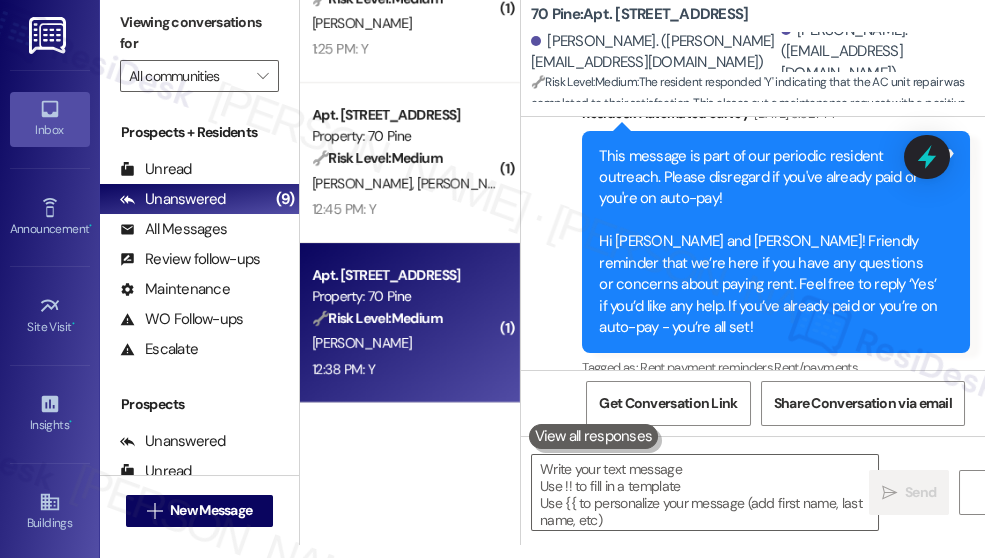 click on "[PERSON_NAME]" at bounding box center [404, 343] 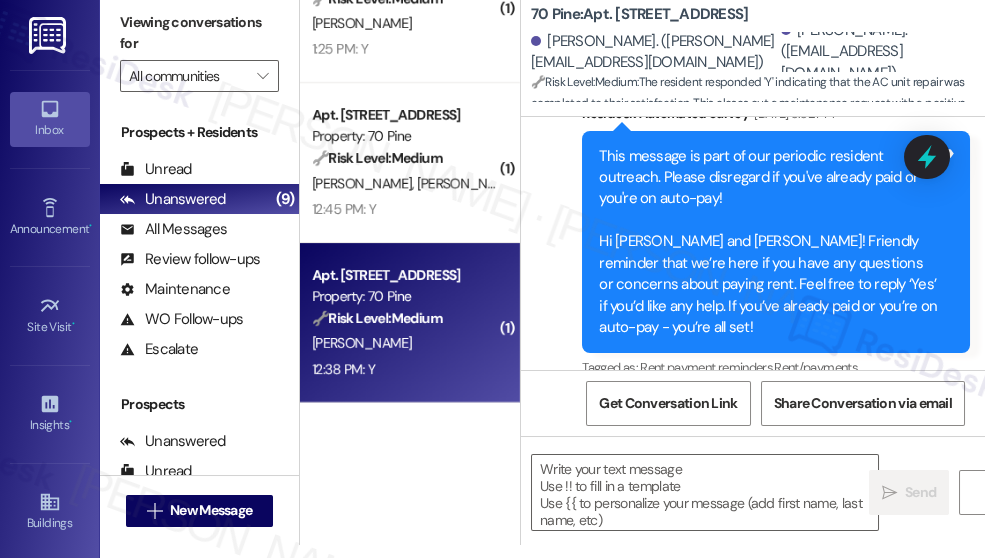 type on "Fetching suggested responses. Please feel free to read through the conversation in the meantime." 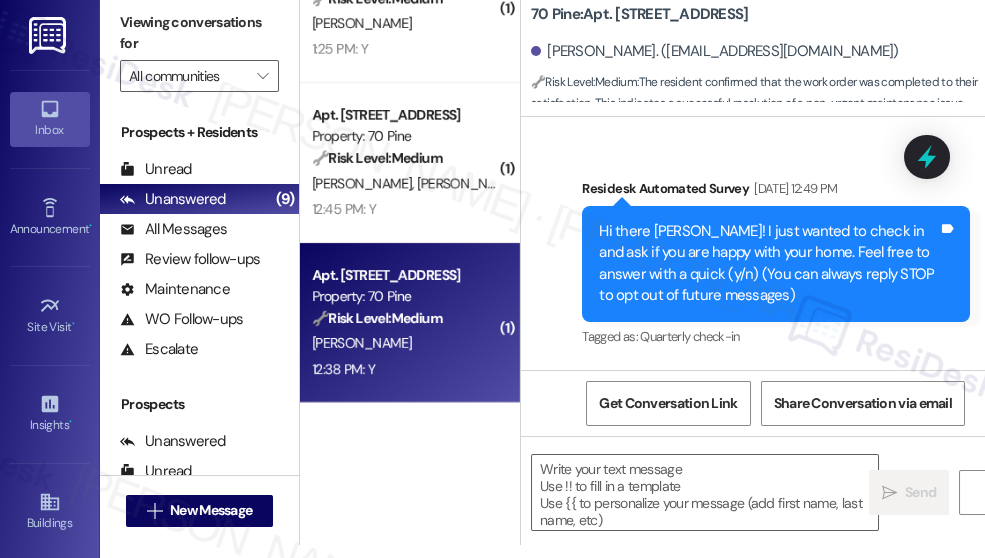 scroll, scrollTop: 0, scrollLeft: 0, axis: both 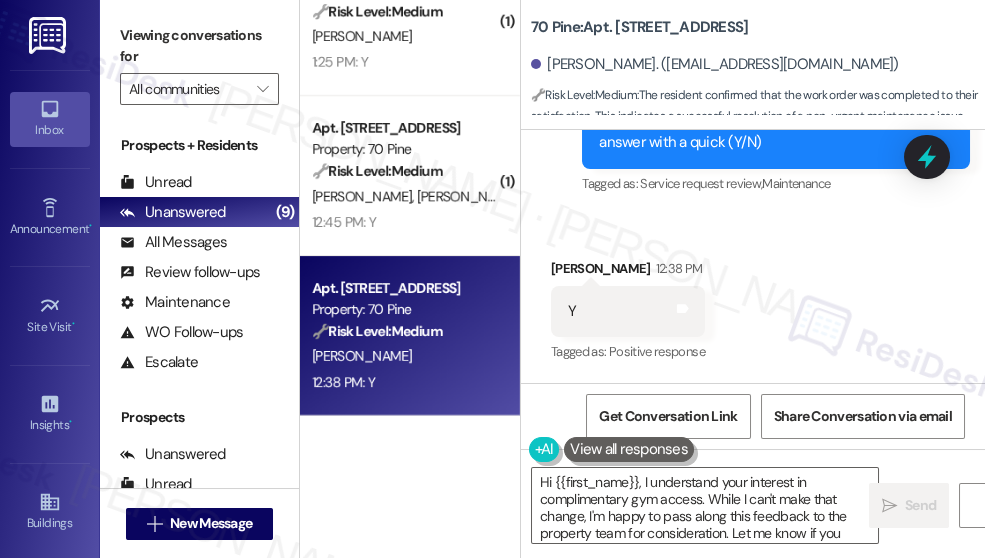 click on "Received via SMS [PERSON_NAME] 12:38 PM Y Tags and notes Tagged as:   Positive response Click to highlight conversations about Positive response" at bounding box center [753, 297] 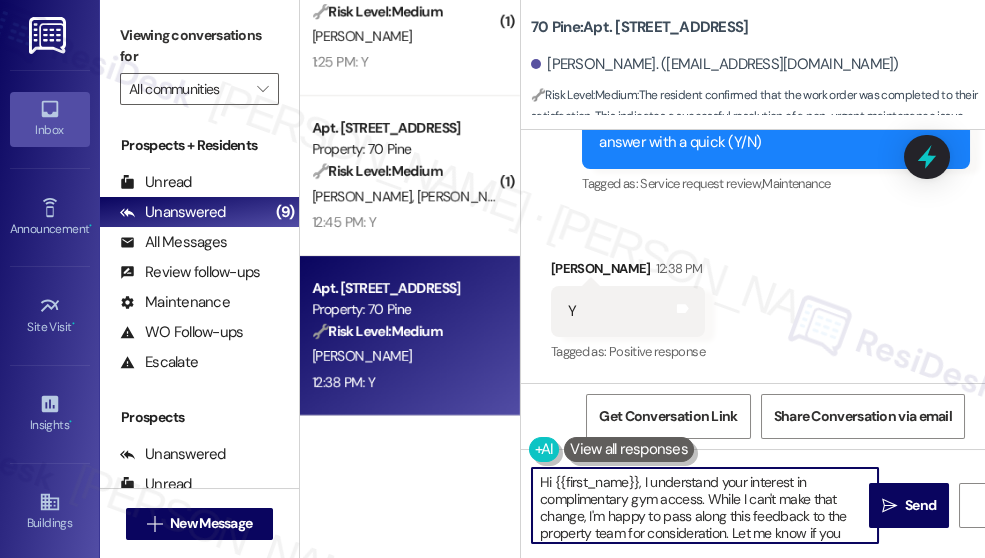 click on "Hi {{first_name}}, I understand your interest in complimentary gym access. While I can't make that change, I'm happy to pass along this feedback to the property team for consideration. Let me know if you have any other questions!" at bounding box center [705, 505] 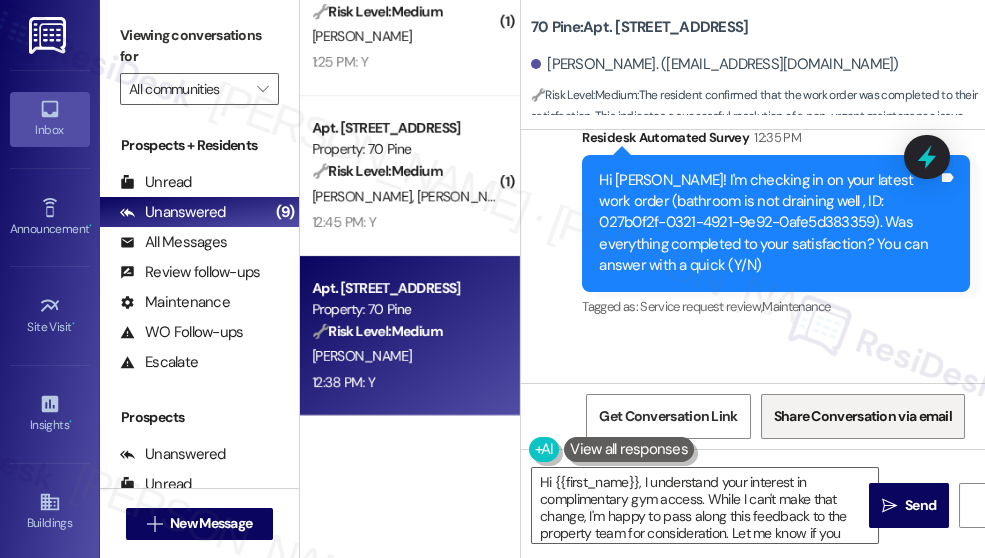 drag, startPoint x: 952, startPoint y: 337, endPoint x: 874, endPoint y: 423, distance: 116.1034 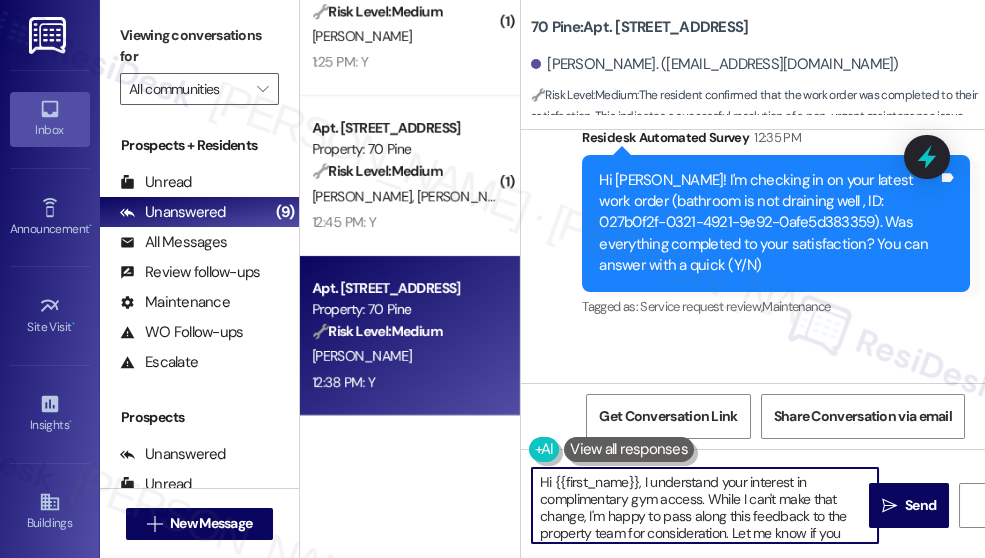 click on "Hi {{first_name}}, I understand your interest in complimentary gym access. While I can't make that change, I'm happy to pass along this feedback to the property team for consideration. Let me know if you have any other questions!" at bounding box center (705, 505) 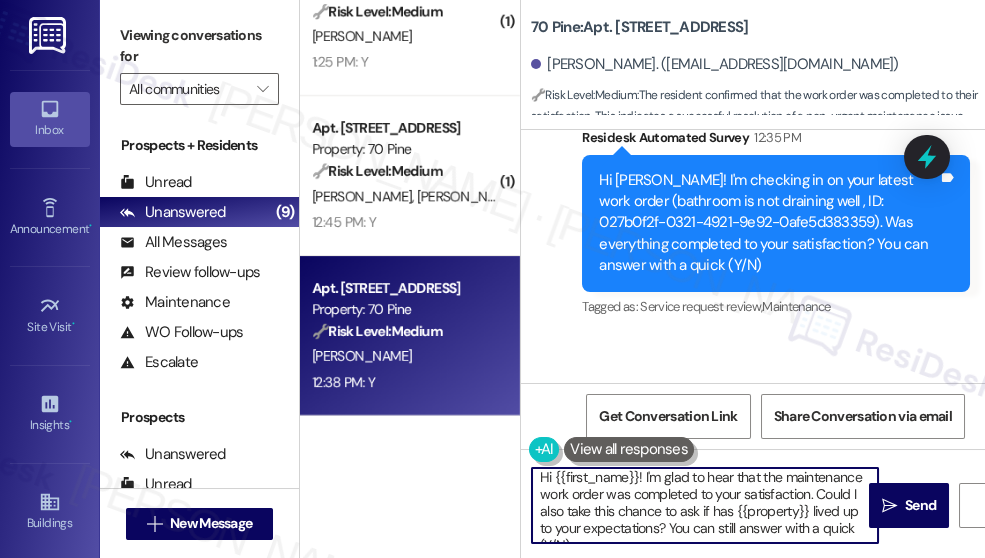 scroll, scrollTop: 0, scrollLeft: 0, axis: both 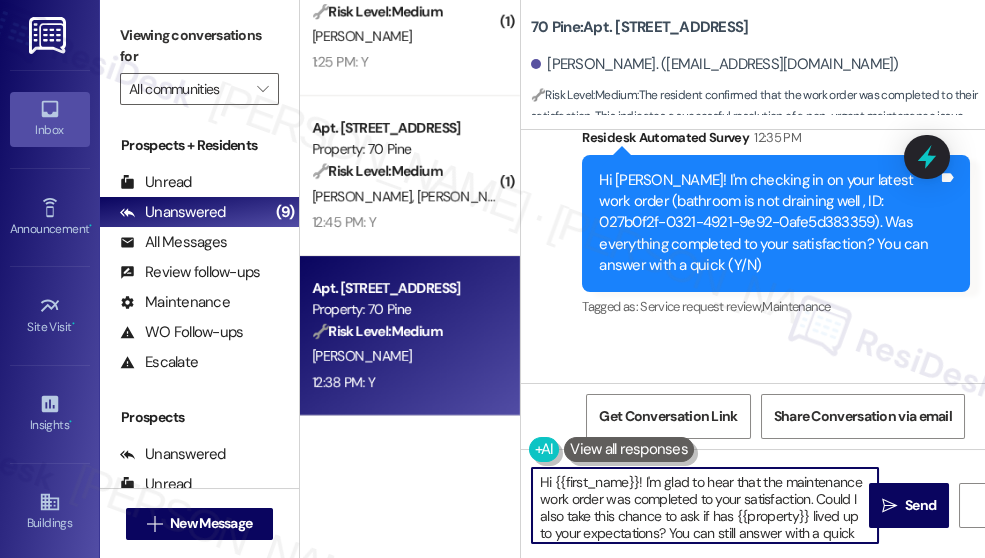 click on "[PERSON_NAME]. ([EMAIL_ADDRESS][DOMAIN_NAME])" at bounding box center [715, 64] 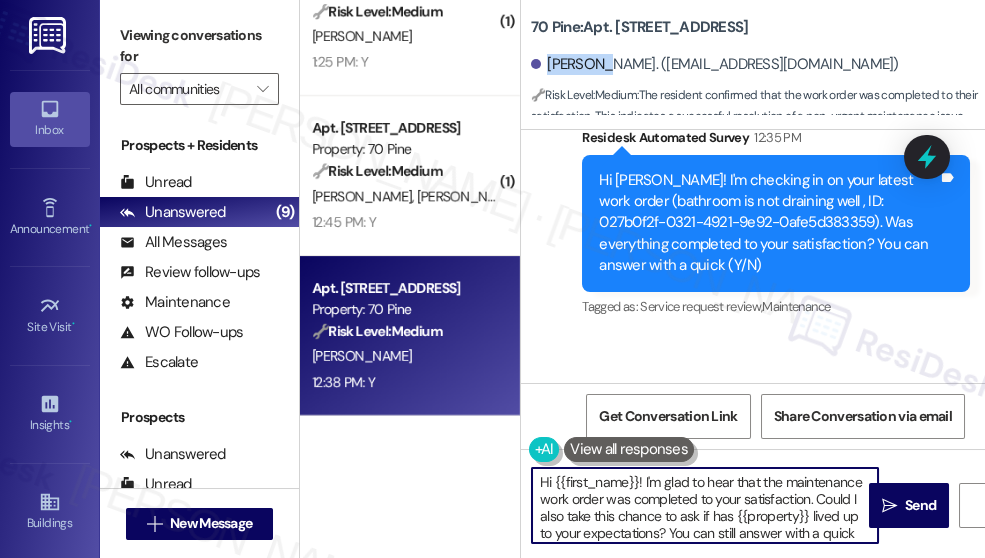 click on "[PERSON_NAME]. ([EMAIL_ADDRESS][DOMAIN_NAME])" at bounding box center [715, 64] 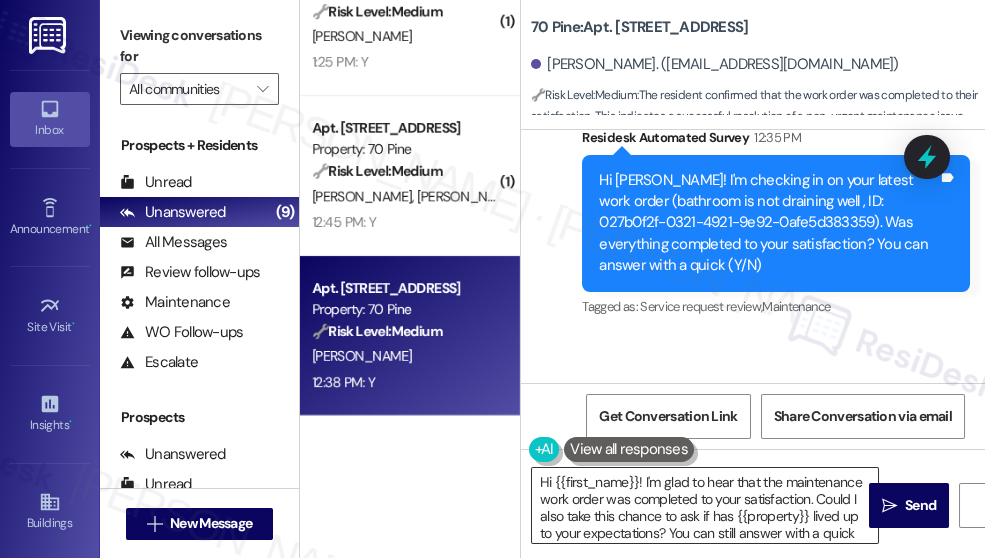 click on "Hi {{first_name}}! I'm glad to hear that the maintenance work order was completed to your satisfaction. Could I also take this chance to ask if has {{property}} lived up to your expectations? You can still answer with a quick (Y/N)" at bounding box center [705, 505] 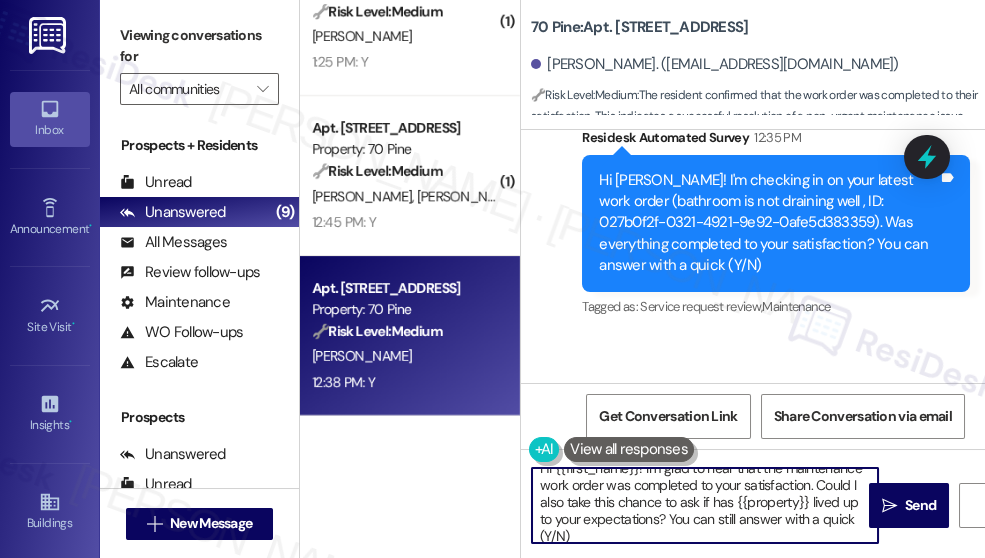 scroll, scrollTop: 21, scrollLeft: 0, axis: vertical 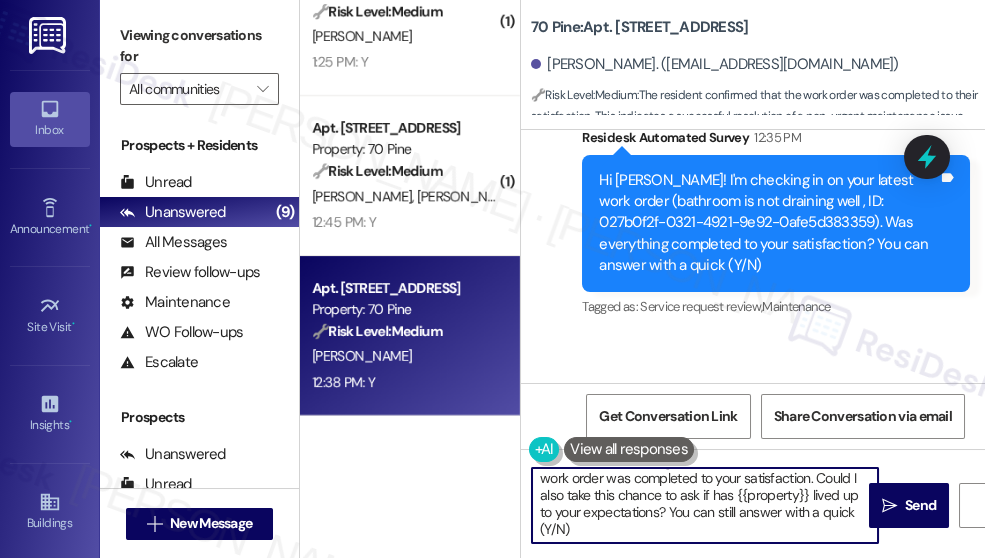 drag, startPoint x: 757, startPoint y: 529, endPoint x: 795, endPoint y: 507, distance: 43.908997 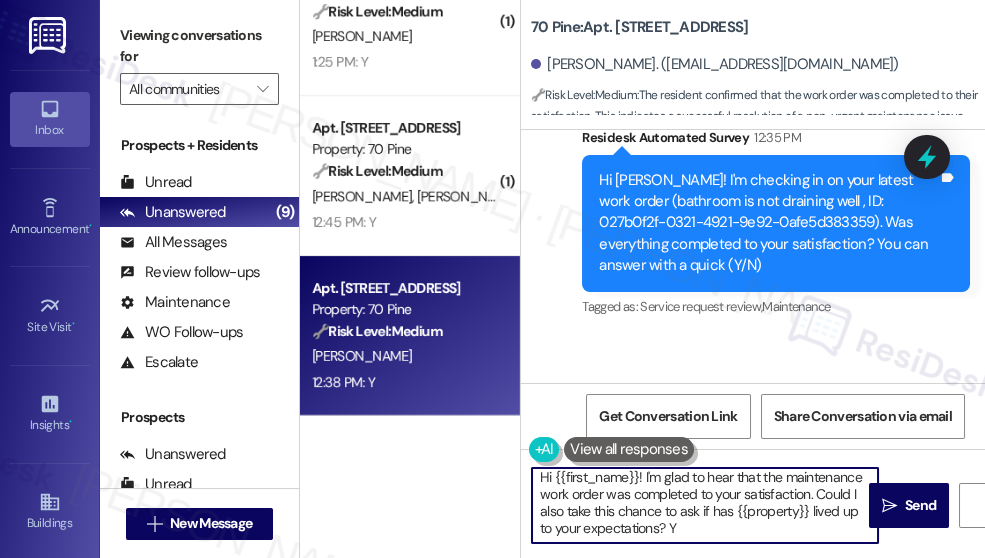 scroll, scrollTop: 5, scrollLeft: 0, axis: vertical 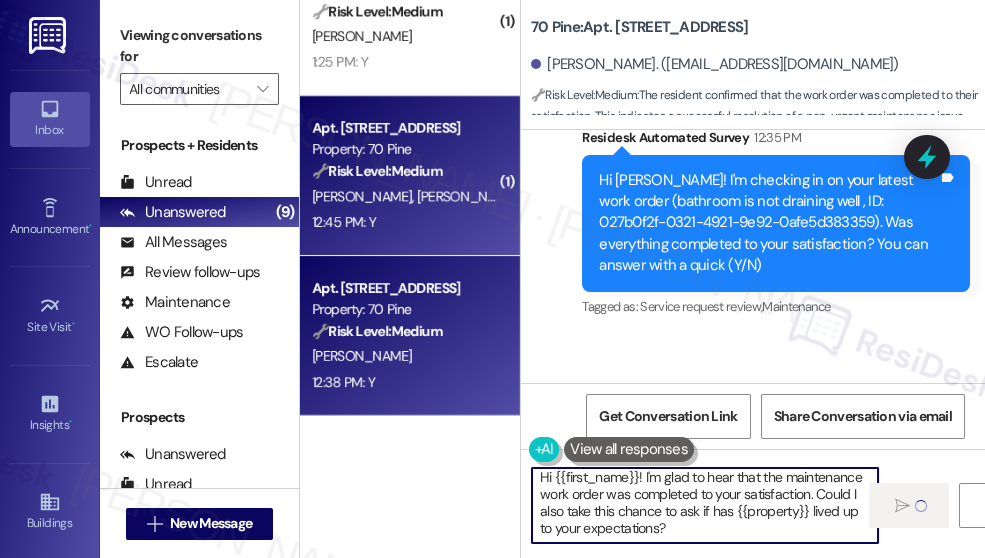 type on "Hi {{first_name}}! I'm glad to hear that the maintenance work order was completed to your satisfaction. Could I also take this chance to ask if has {{property}} lived up to your expectations?" 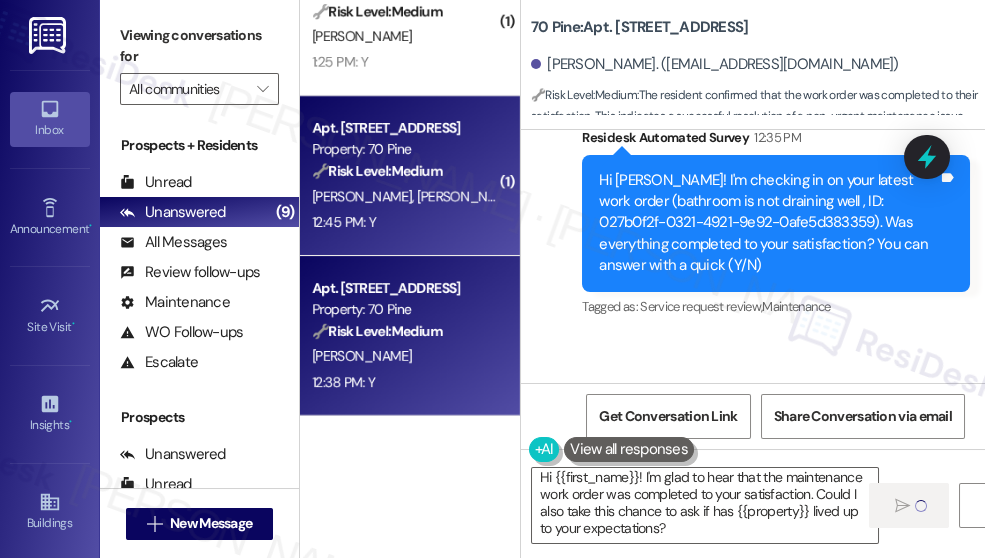 click on "[PERSON_NAME]" at bounding box center (468, 196) 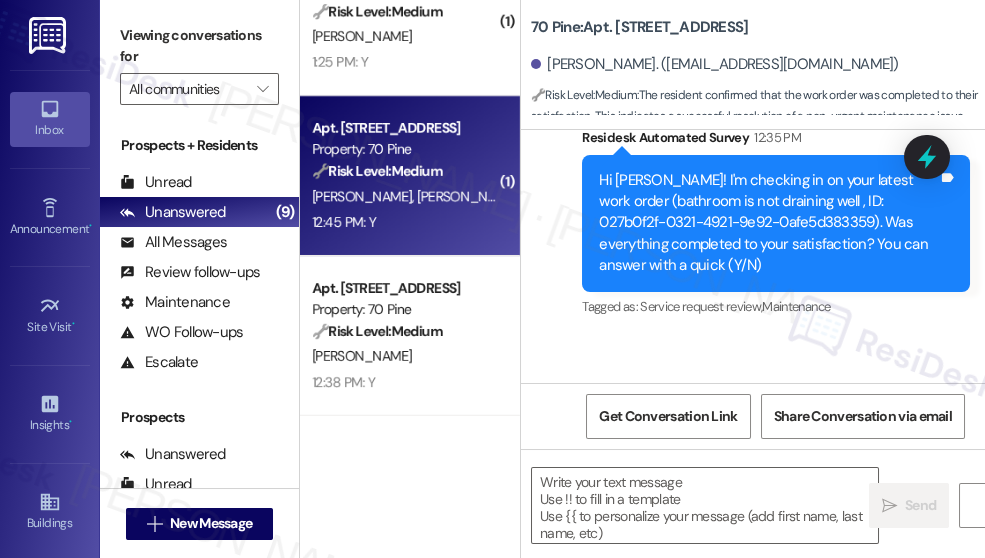 scroll, scrollTop: 11816, scrollLeft: 0, axis: vertical 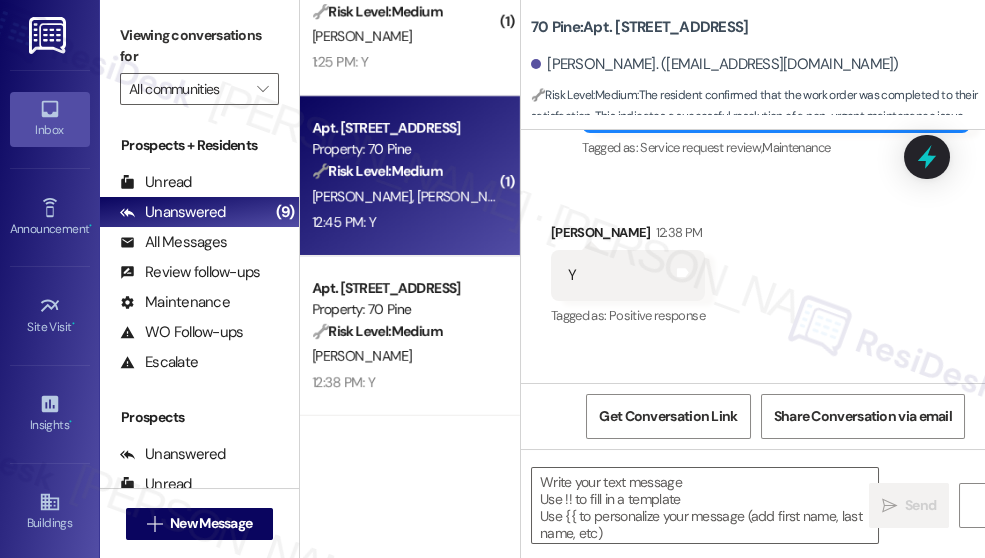 type on "Fetching suggested responses. Please feel free to read through the conversation in the meantime." 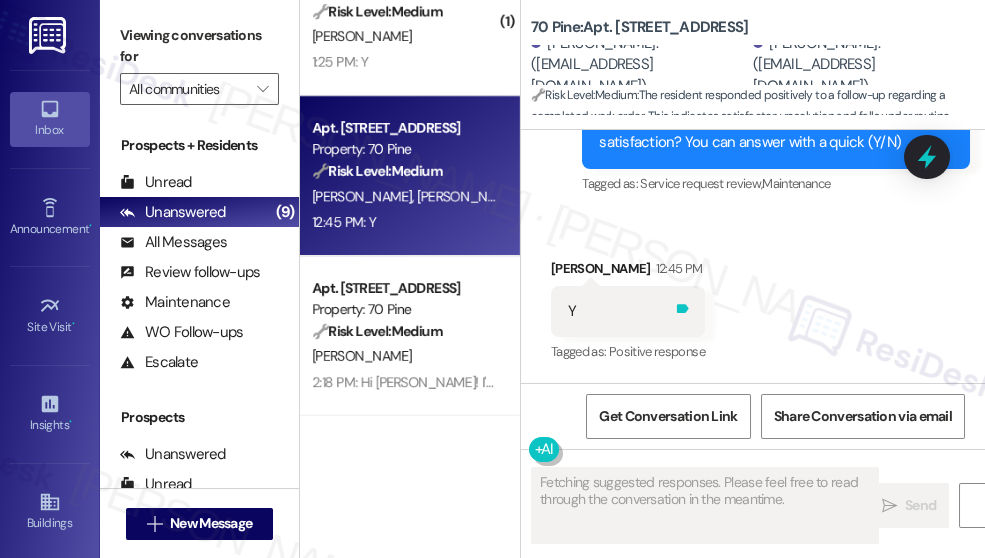 scroll, scrollTop: 12161, scrollLeft: 0, axis: vertical 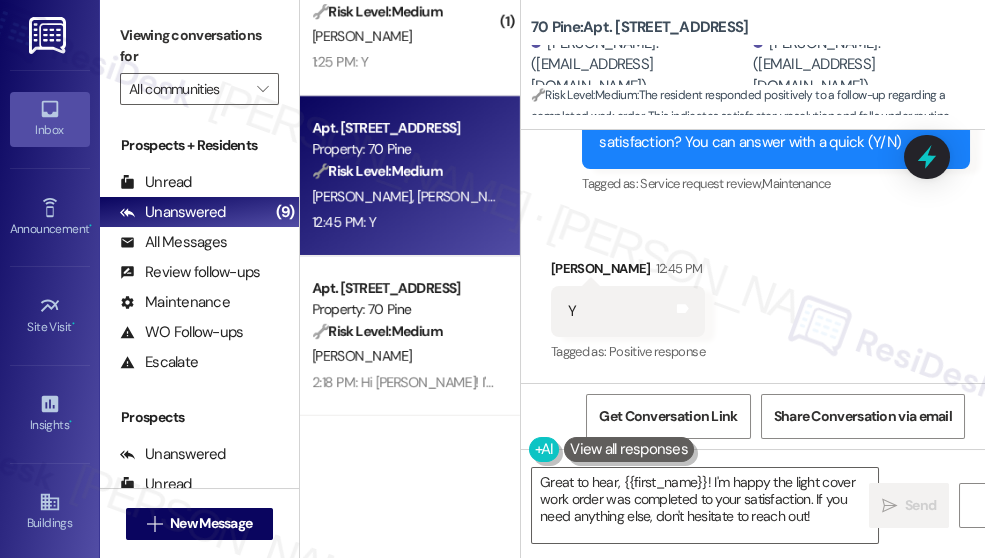 click on "Received via SMS [PERSON_NAME] 12:45 PM Y Tags and notes Tagged as:   Positive response Click to highlight conversations about Positive response" at bounding box center [753, 297] 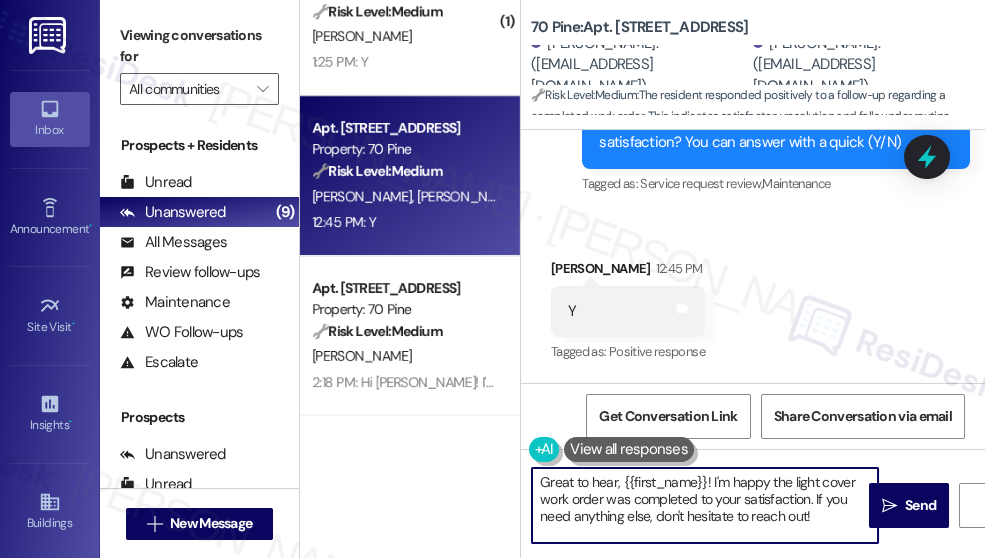 click on "Great to hear, {{first_name}}! I'm happy the light cover work order was completed to your satisfaction. If you need anything else, don't hesitate to reach out!" at bounding box center (705, 505) 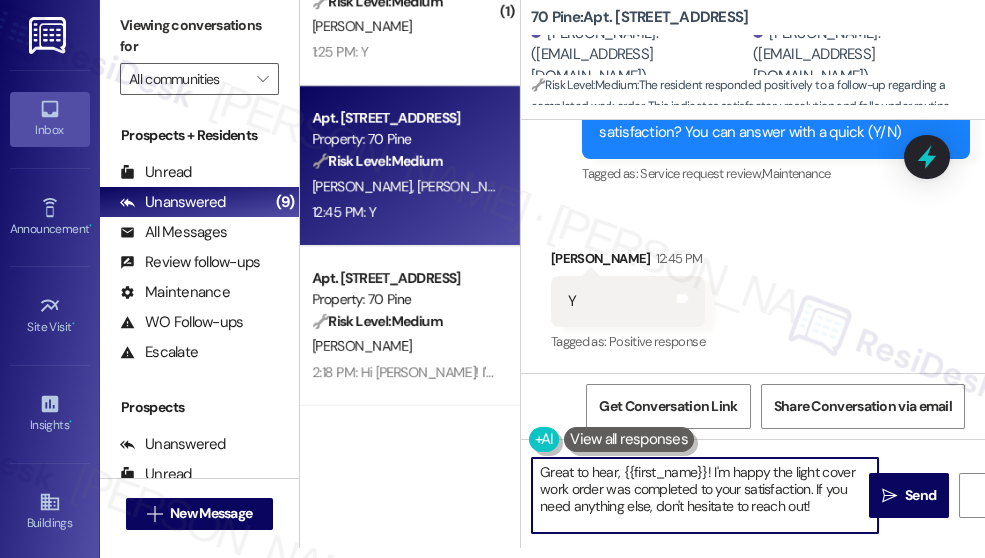 scroll, scrollTop: 13, scrollLeft: 0, axis: vertical 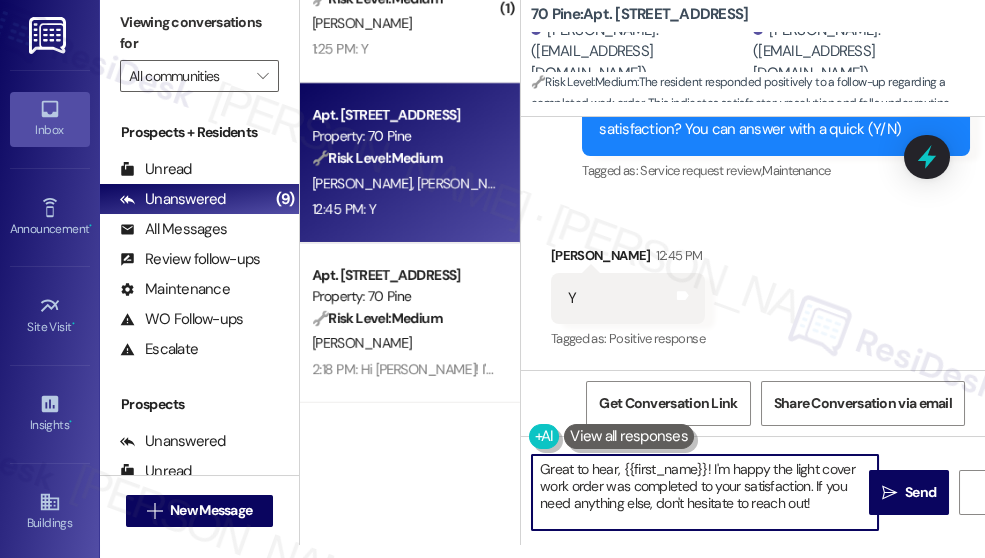 click on "Great to hear, {{first_name}}! I'm happy the light cover work order was completed to your satisfaction. If you need anything else, don't hesitate to reach out!" at bounding box center [705, 492] 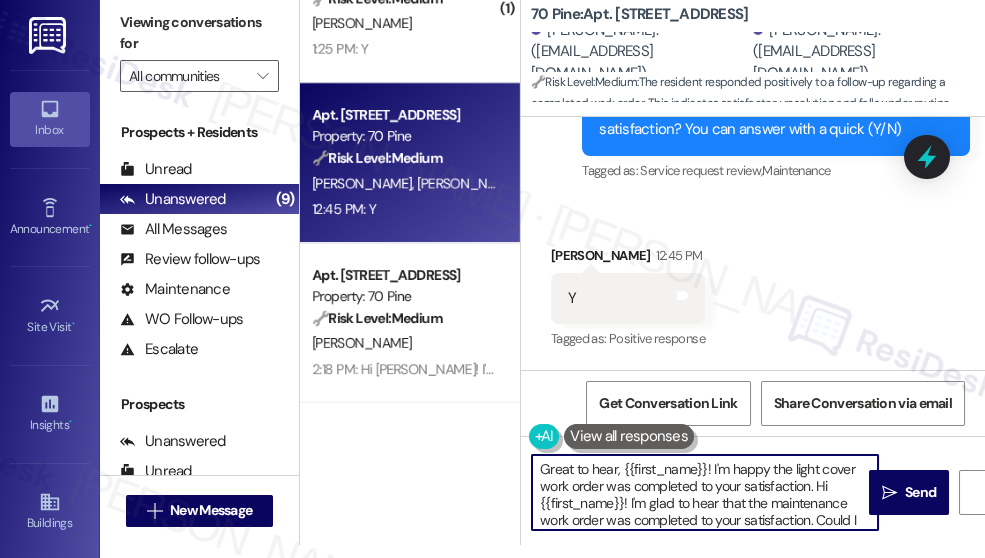 scroll, scrollTop: 50, scrollLeft: 0, axis: vertical 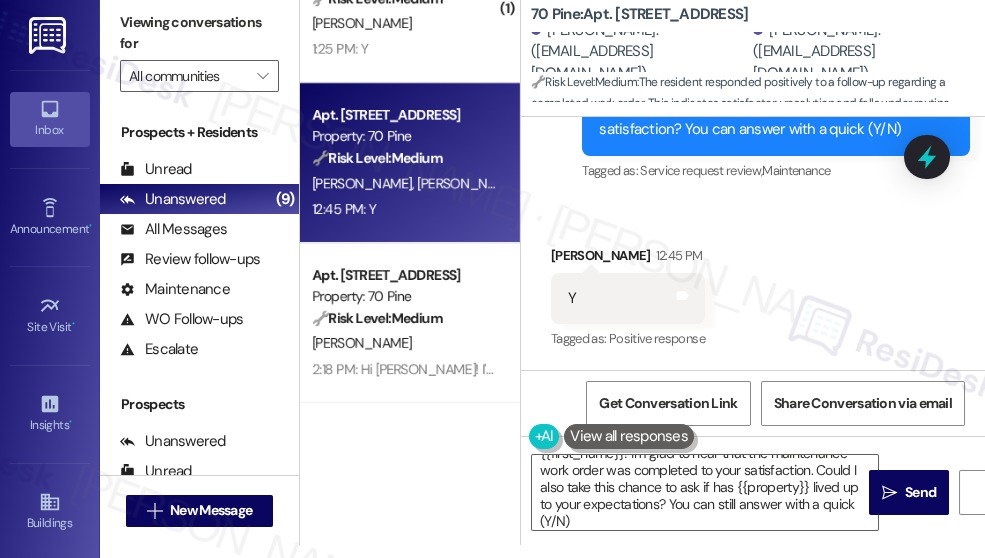click on "Received via SMS [PERSON_NAME] 12:45 PM Y Tags and notes Tagged as:   Positive response Click to highlight conversations about Positive response" at bounding box center (753, 284) 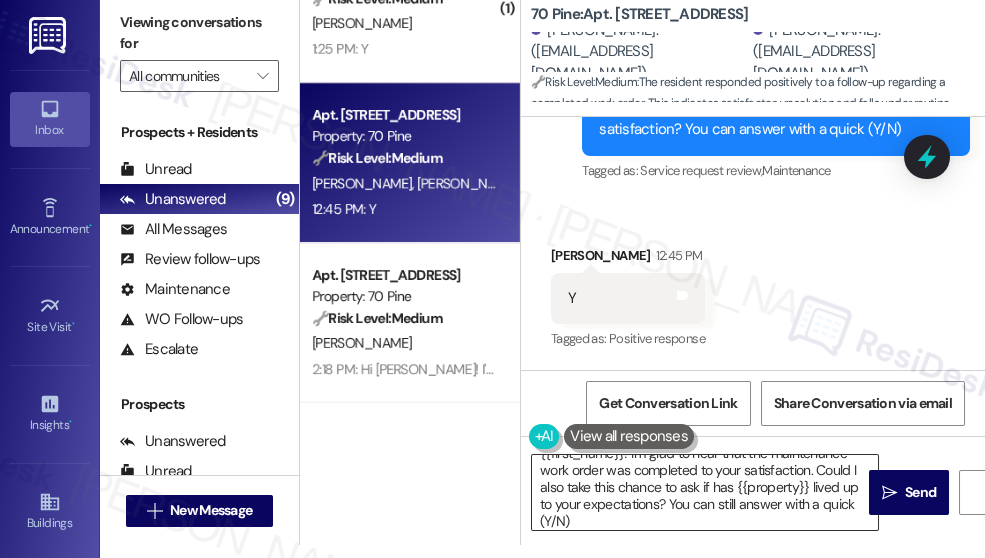 click on "Great to hear, {{first_name}}! I'm happy the light cover work order was completed to your satisfaction. Hi {{first_name}}! I'm glad to hear that the maintenance work order was completed to your satisfaction. Could I also take this chance to ask if has {{property}} lived up to your expectations? You can still answer with a quick (Y/N)" at bounding box center [705, 492] 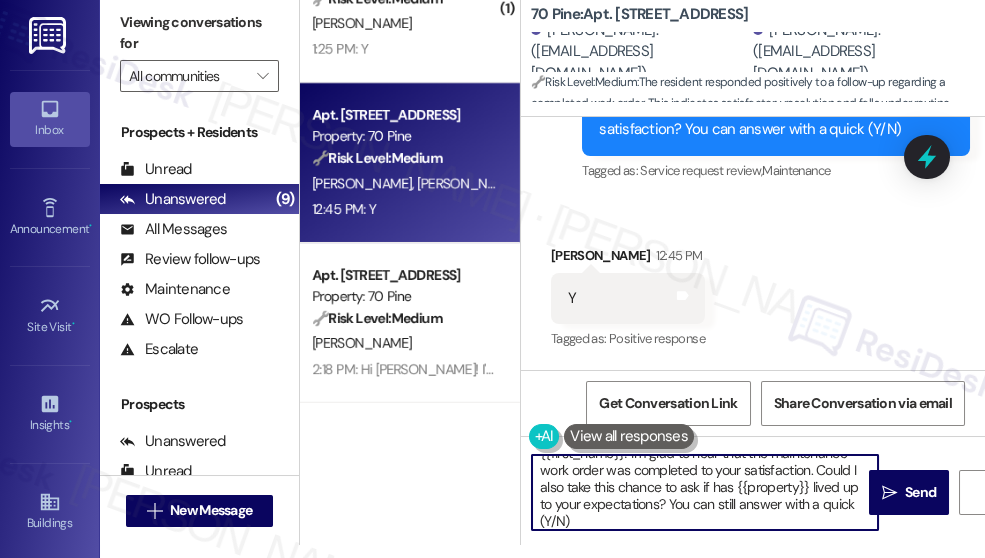 scroll, scrollTop: 56, scrollLeft: 0, axis: vertical 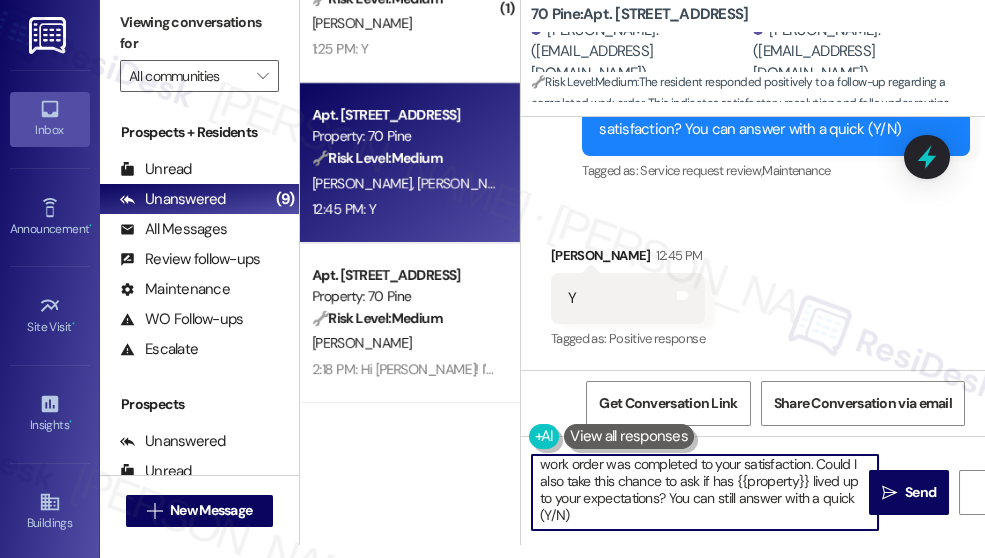 drag, startPoint x: 818, startPoint y: 469, endPoint x: 832, endPoint y: 526, distance: 58.694122 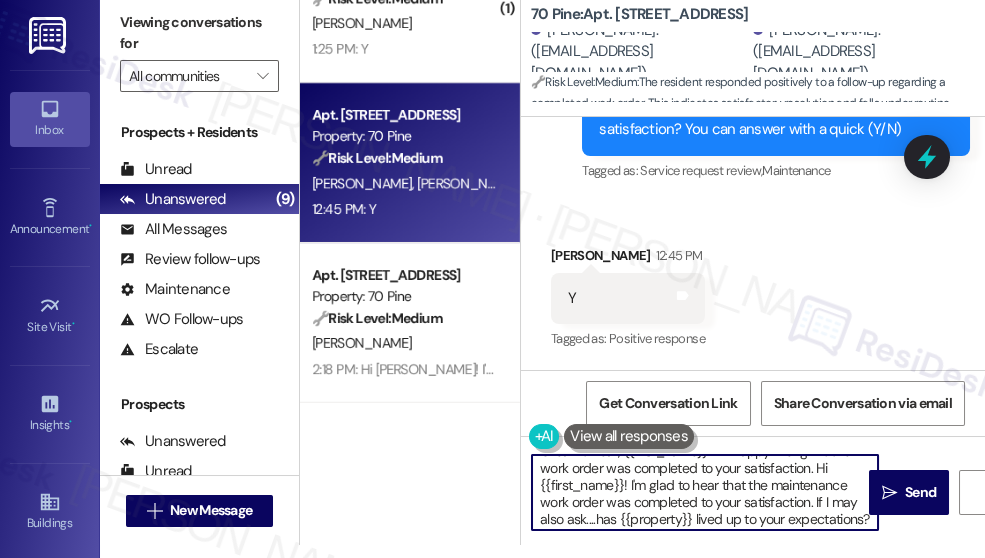 scroll, scrollTop: 0, scrollLeft: 0, axis: both 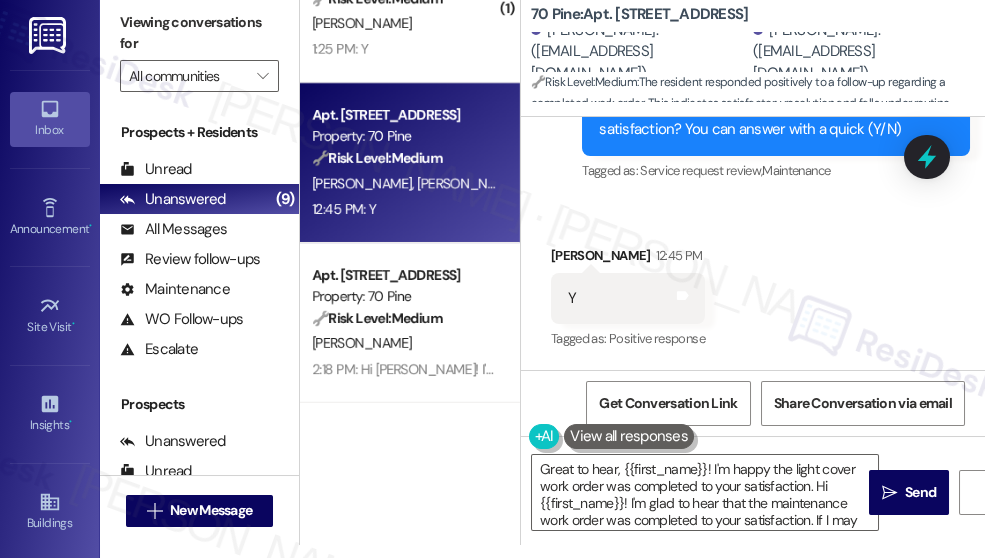 click on "[PERSON_NAME] 12:45 PM" at bounding box center [628, 259] 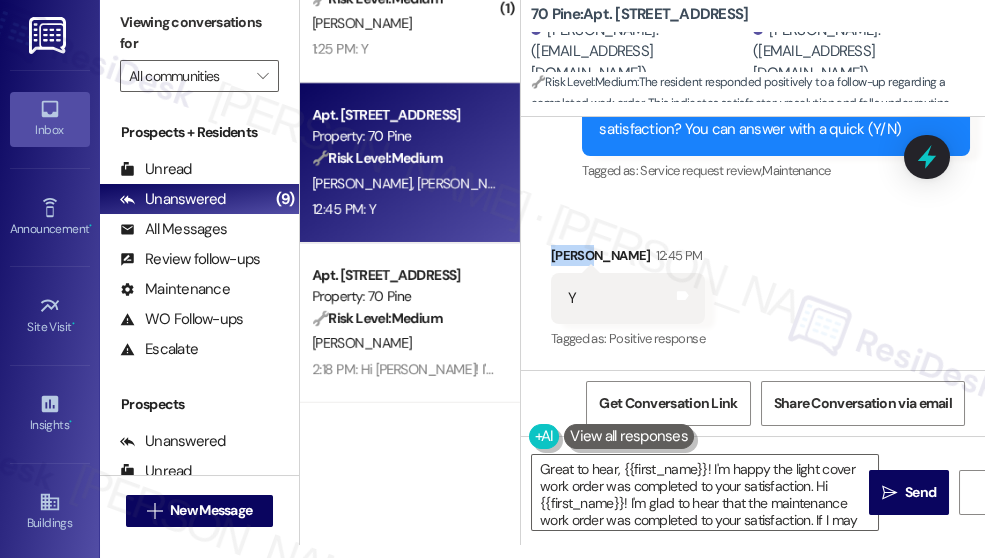 click on "[PERSON_NAME] 12:45 PM" at bounding box center (628, 259) 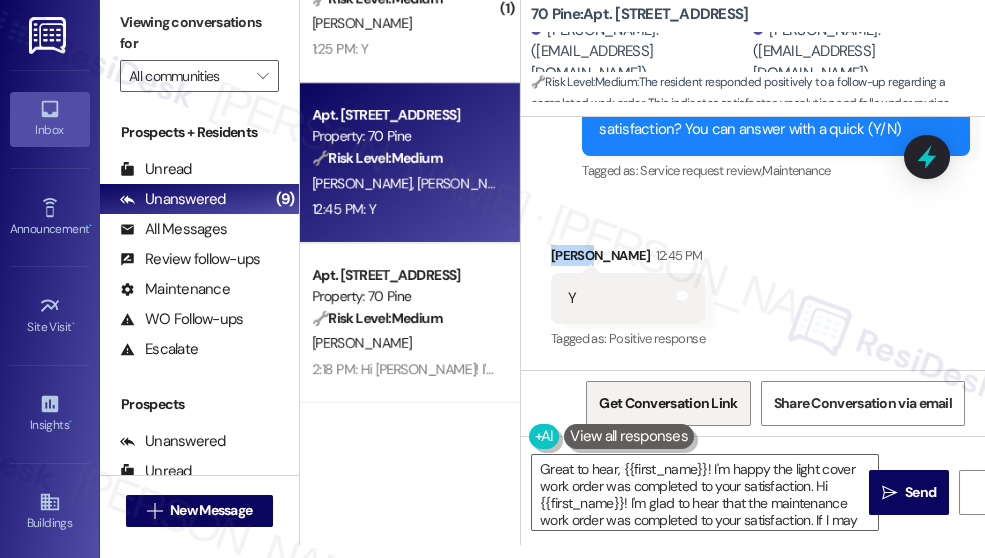 copy on "[PERSON_NAME]" 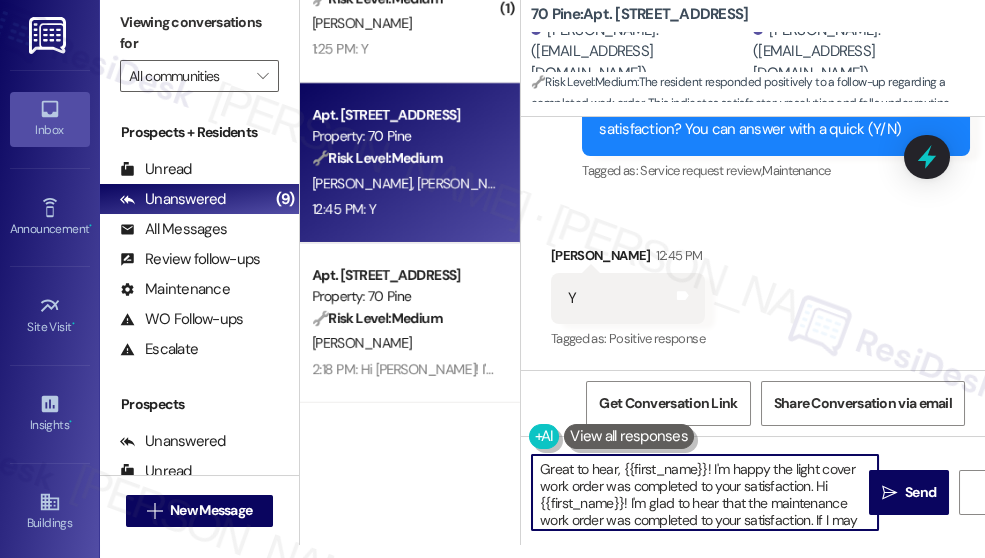 drag, startPoint x: 621, startPoint y: 469, endPoint x: 705, endPoint y: 459, distance: 84.59315 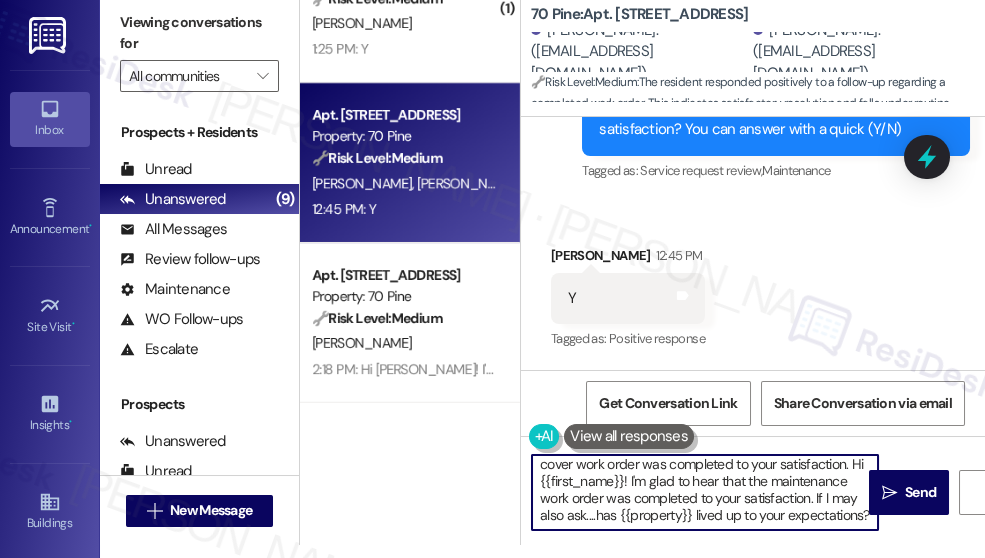 scroll, scrollTop: 39, scrollLeft: 0, axis: vertical 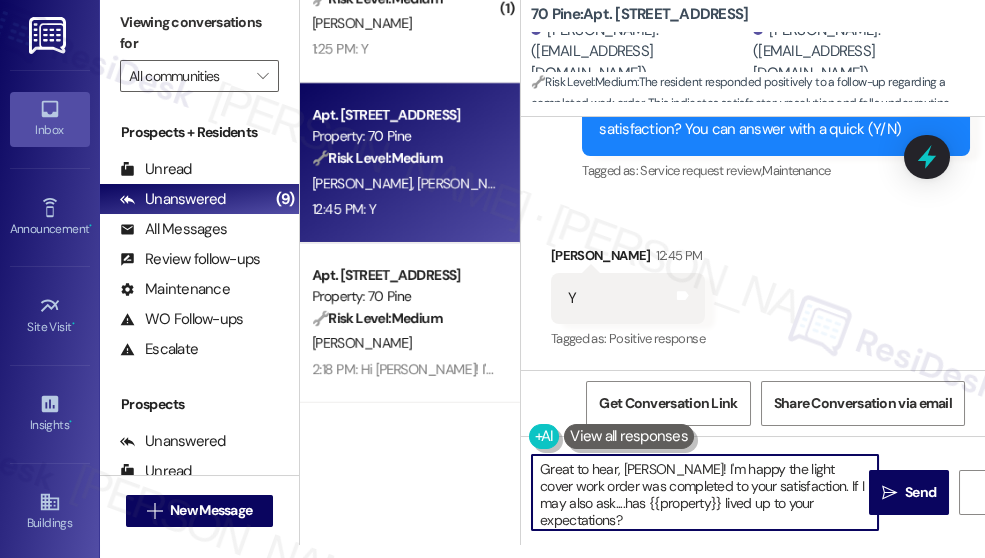 click on "Great to hear, [PERSON_NAME]! I'm happy the light cover work order was completed to your satisfaction. If I may also ask....has {{property}} lived up to your expectations?" at bounding box center [705, 492] 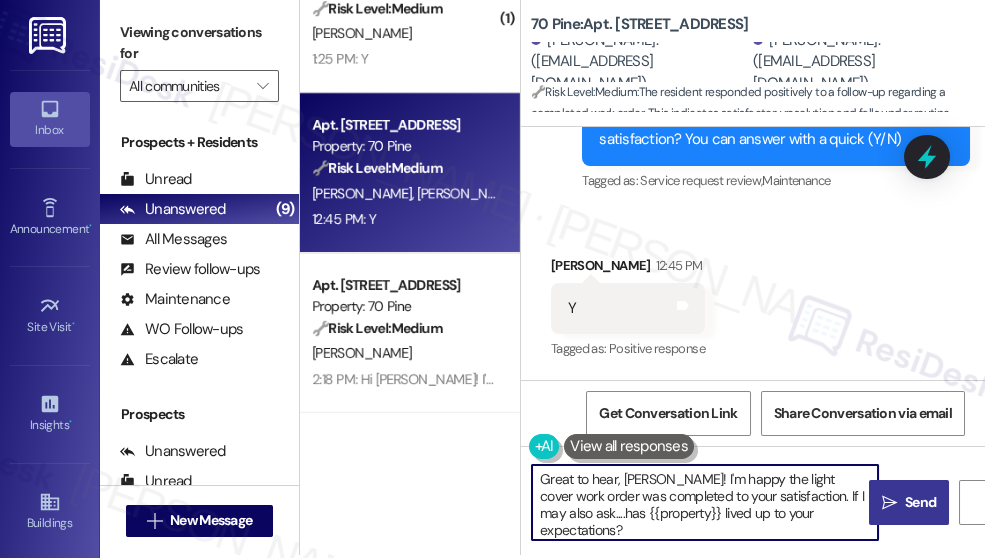 scroll, scrollTop: 0, scrollLeft: 0, axis: both 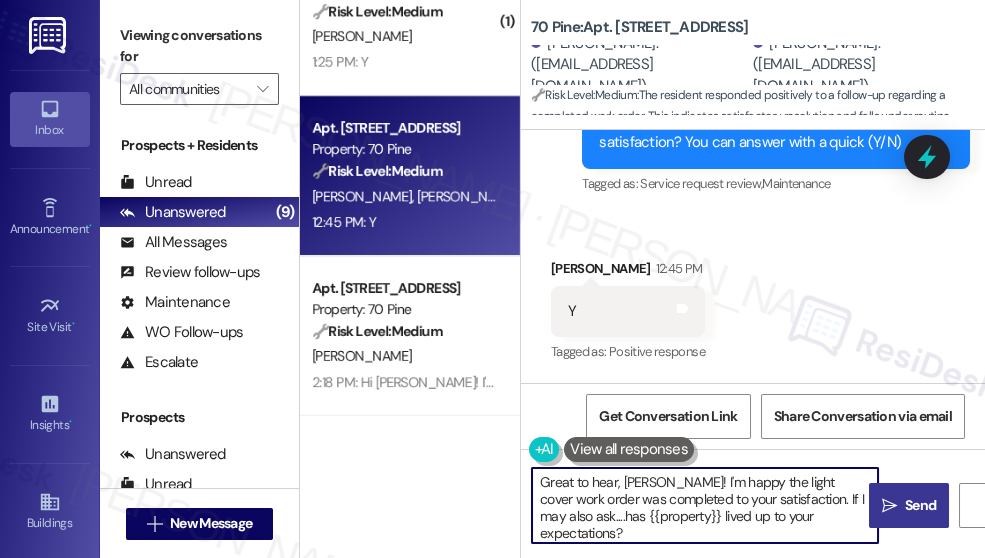 type on "Great to hear, [PERSON_NAME]! I'm happy the light cover work order was completed to your satisfaction. If I may also ask....has {{property}} lived up to your expectations?" 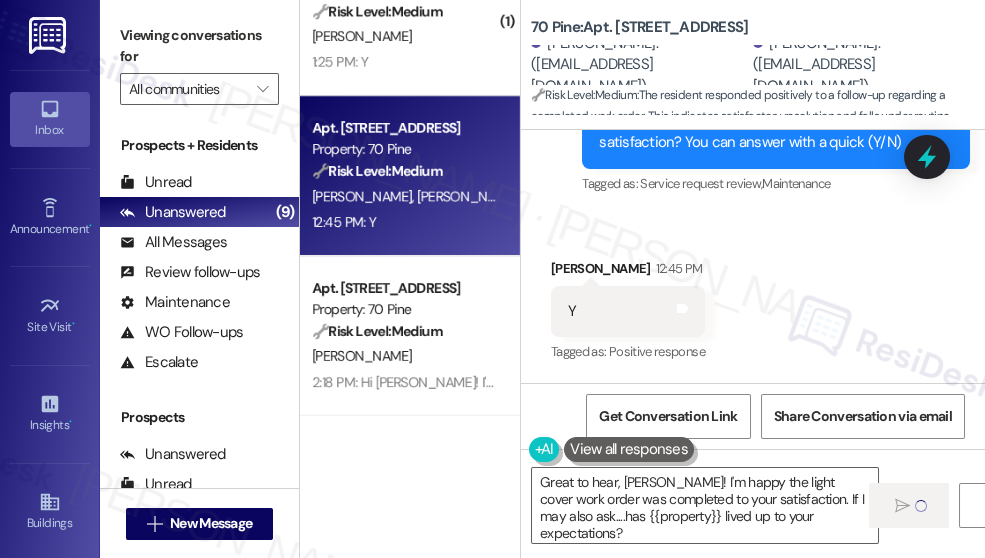 scroll, scrollTop: 110, scrollLeft: 0, axis: vertical 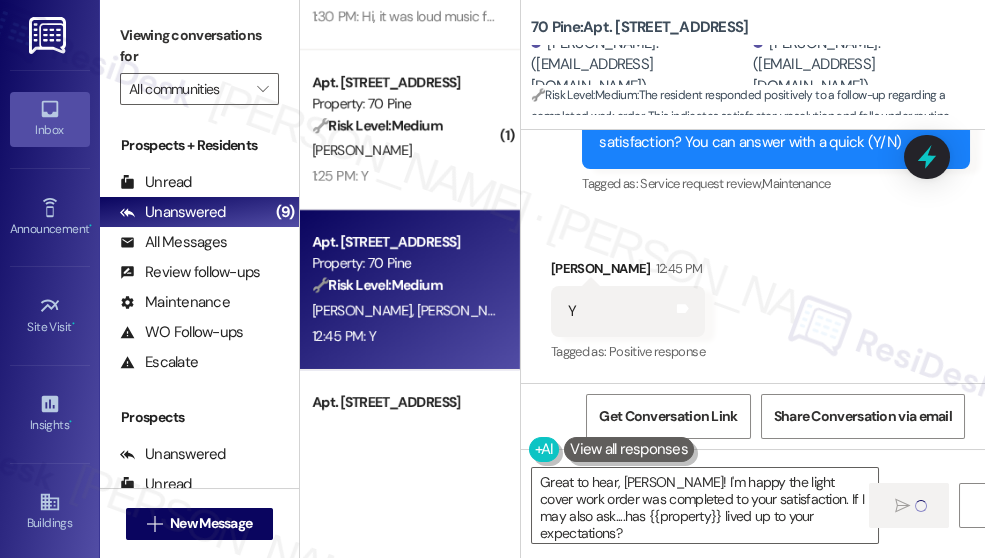 type 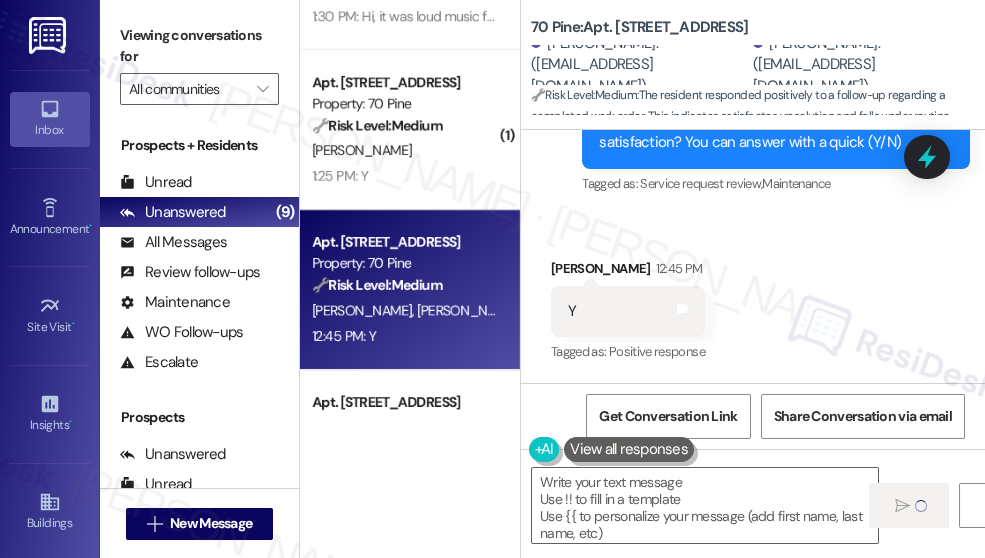 scroll, scrollTop: 0, scrollLeft: 0, axis: both 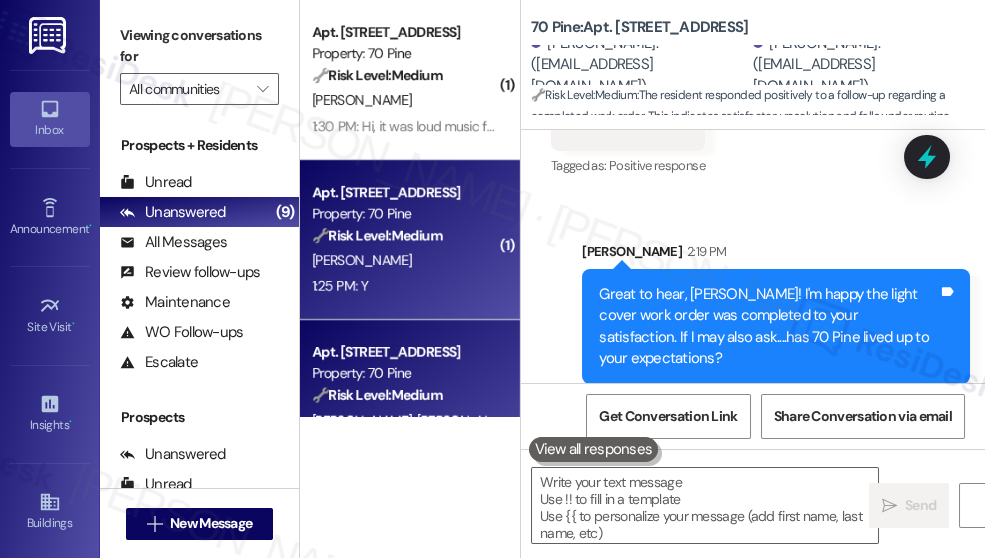 click on "🔧  Risk Level:  Medium The resident responded 'Y' to confirm that the work order for the smoke detector was completed to their satisfaction. This indicates a successful resolution and no further action is needed." at bounding box center (404, 235) 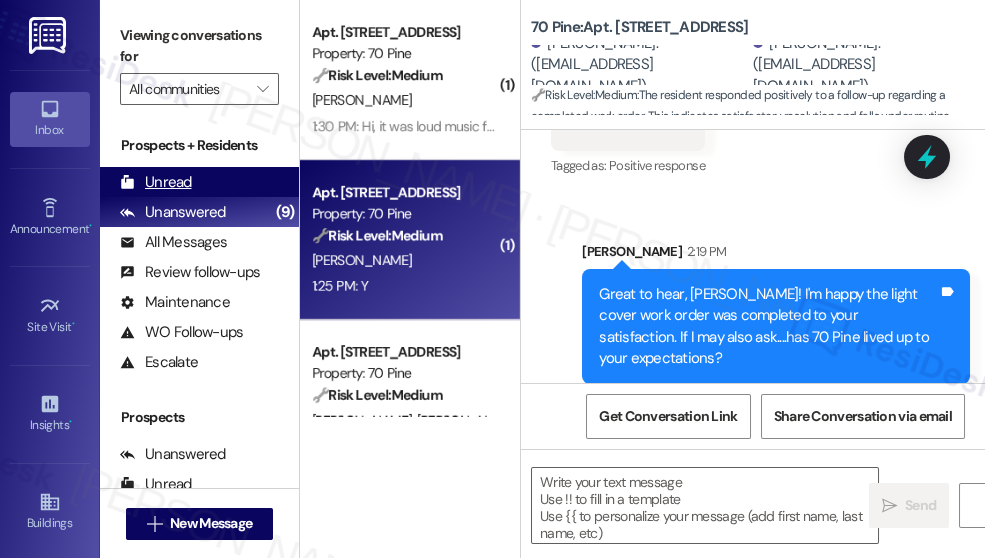 type on "Fetching suggested responses. Please feel free to read through the conversation in the meantime." 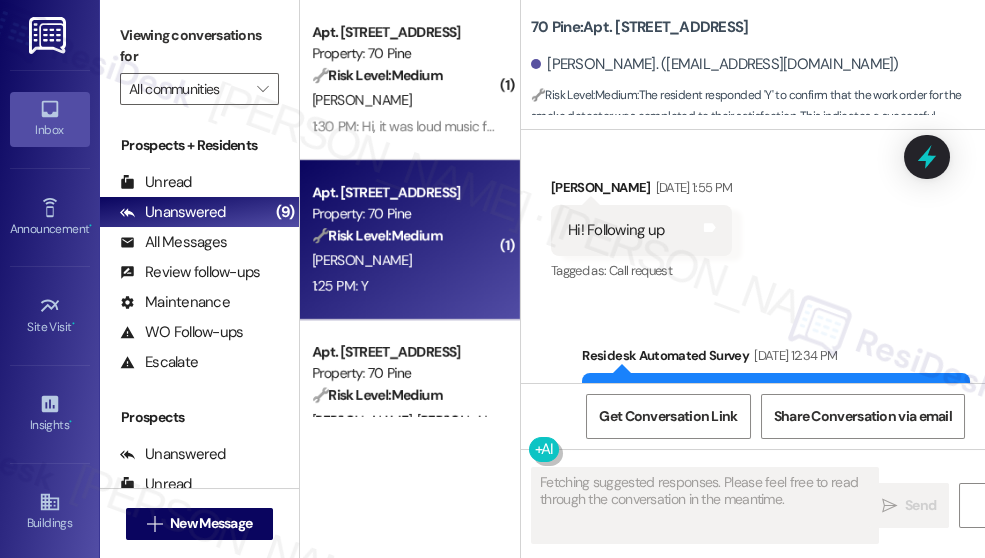 scroll, scrollTop: 6156, scrollLeft: 0, axis: vertical 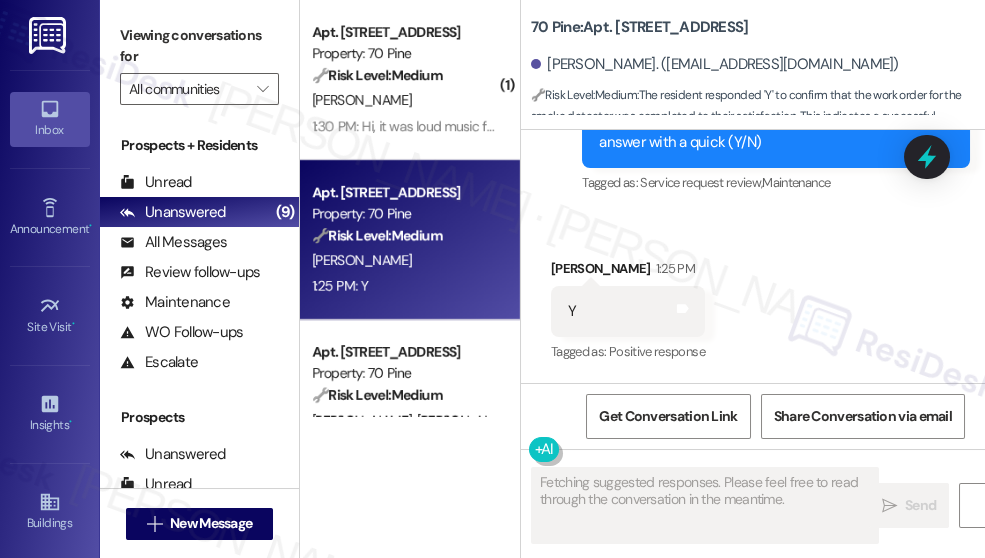 drag, startPoint x: 953, startPoint y: 336, endPoint x: 922, endPoint y: 337, distance: 31.016125 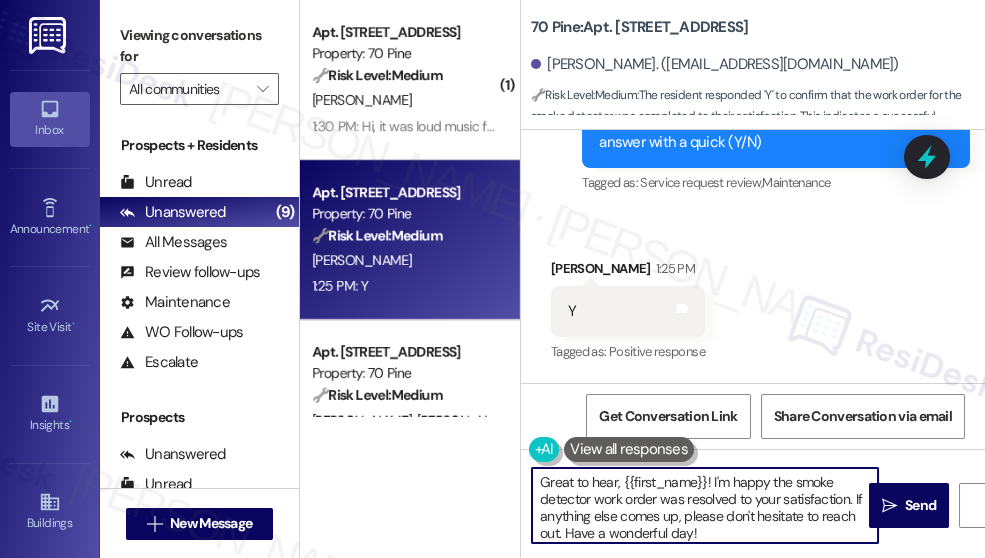 scroll, scrollTop: 1, scrollLeft: 0, axis: vertical 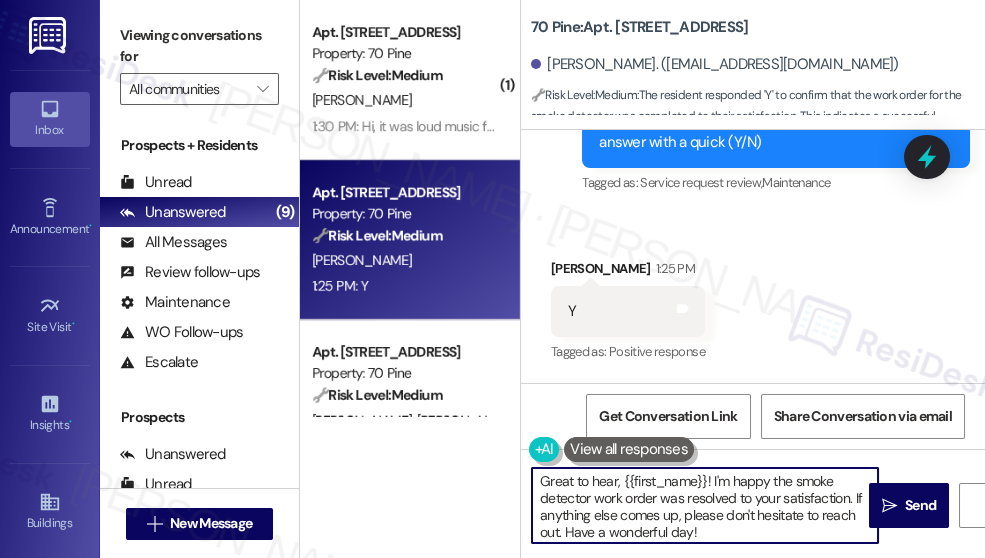 drag, startPoint x: 776, startPoint y: 531, endPoint x: 528, endPoint y: 511, distance: 248.80515 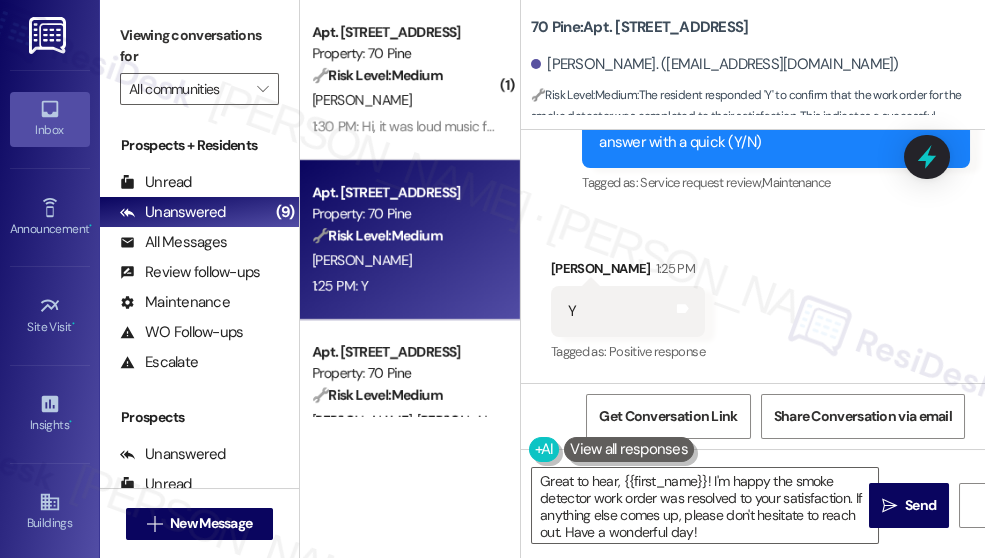 click on "Received via SMS [PERSON_NAME] 1:25 PM Y Tags and notes Tagged as:   Positive response Click to highlight conversations about Positive response" at bounding box center [753, 297] 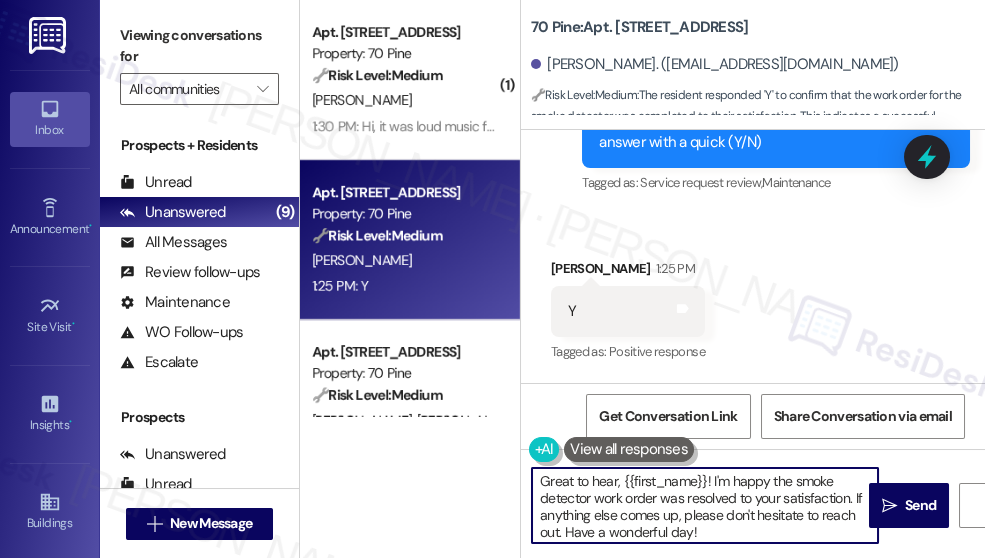 scroll, scrollTop: 5, scrollLeft: 0, axis: vertical 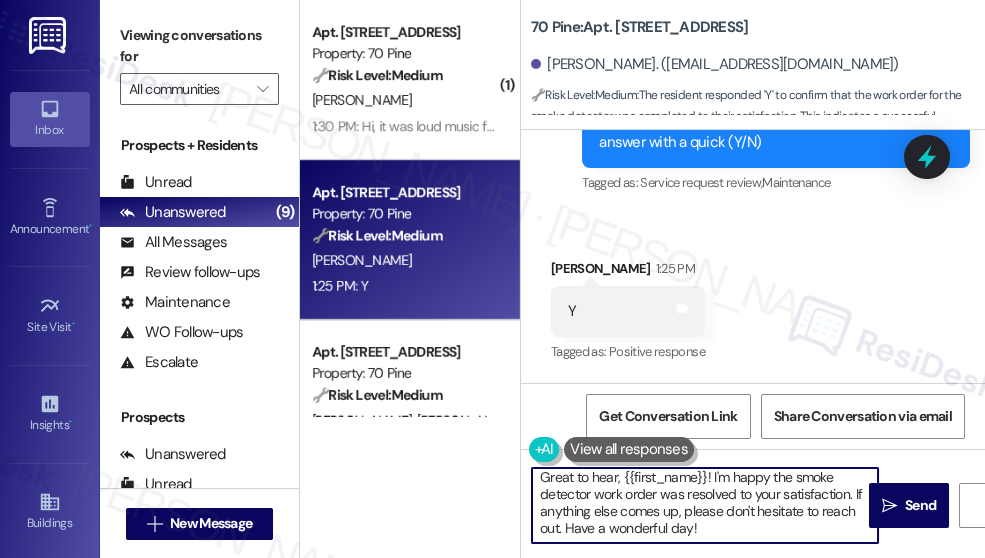 drag, startPoint x: 763, startPoint y: 533, endPoint x: 532, endPoint y: 511, distance: 232.04526 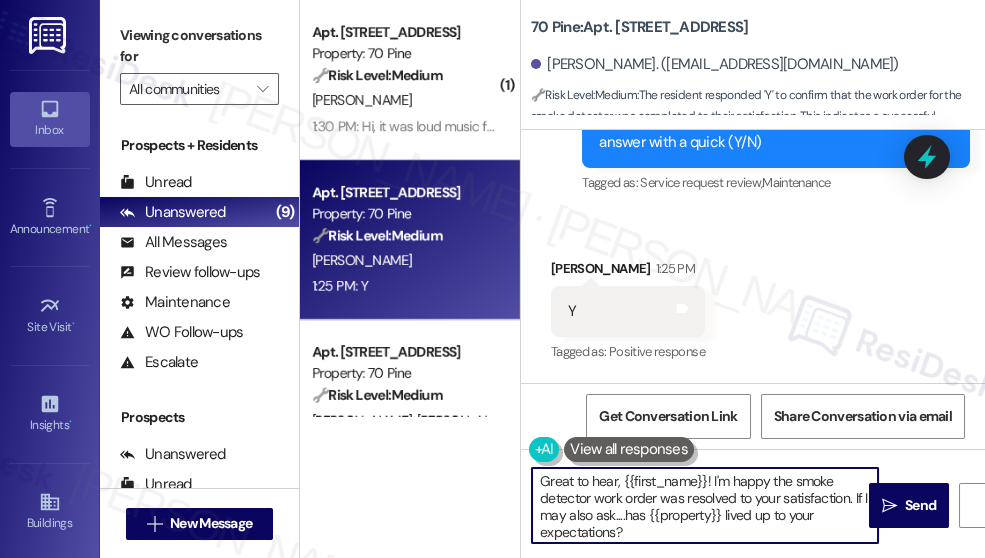 scroll, scrollTop: 0, scrollLeft: 0, axis: both 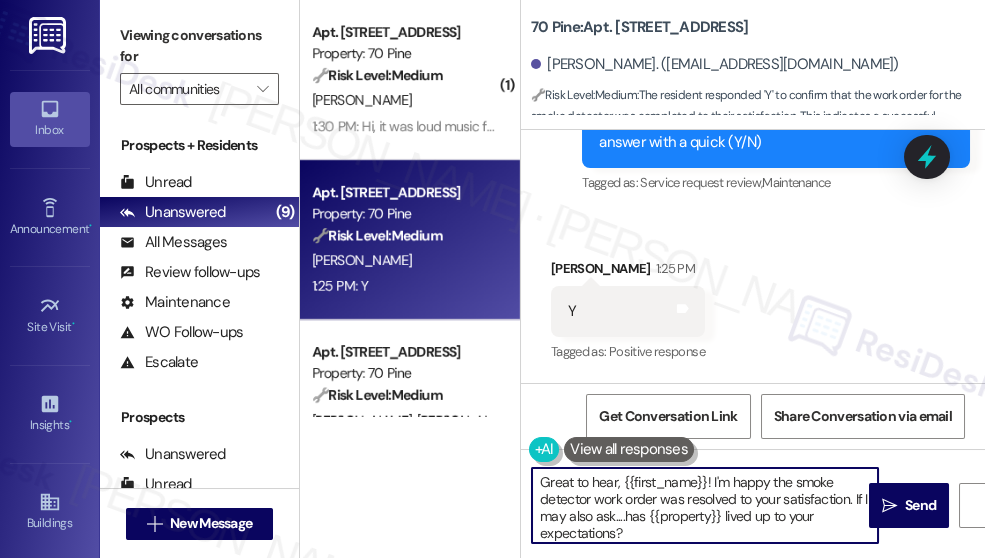 click on "Great to hear, {{first_name}}! I'm happy the smoke detector work order was resolved to your satisfaction. If I may also ask....has {{property}} lived up to your expectations?" at bounding box center (705, 505) 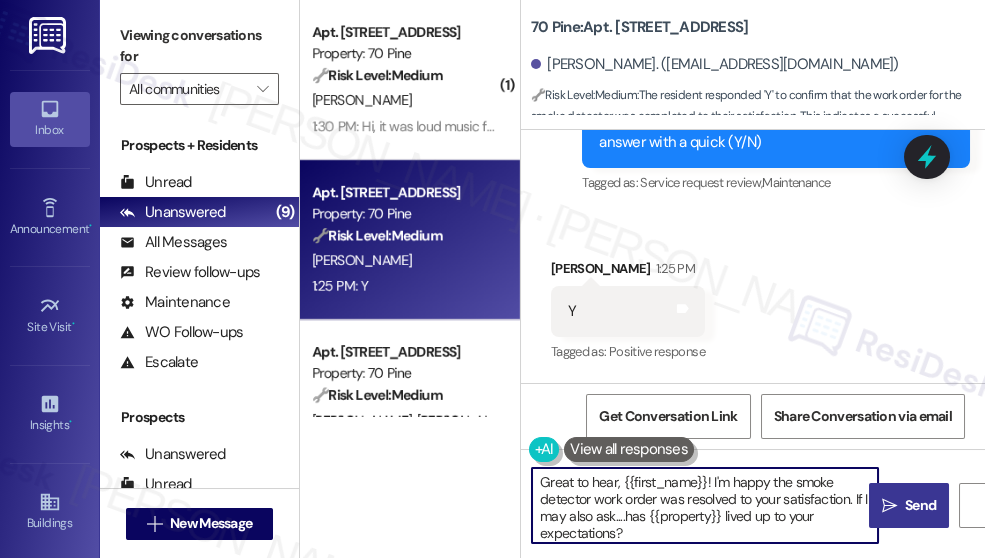 type on "Great to hear, {{first_name}}! I'm happy the smoke detector work order was resolved to your satisfaction. If I may also ask....has {{property}} lived up to your expectations?" 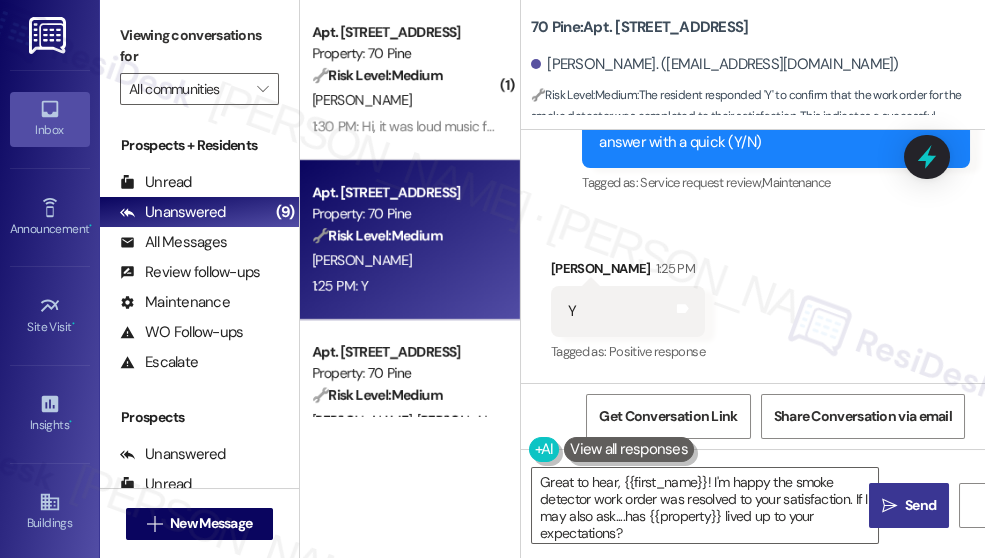 click on "Send" at bounding box center (920, 505) 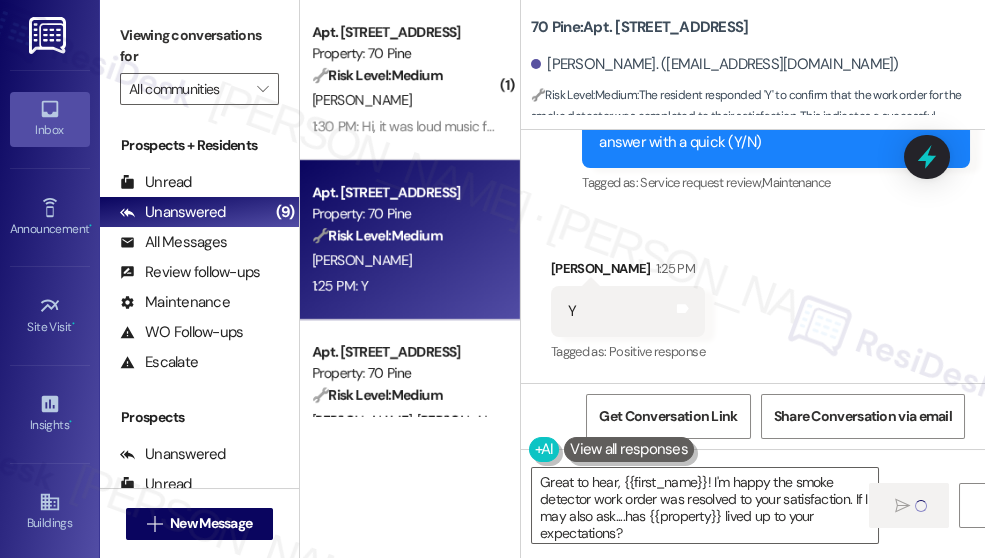 type 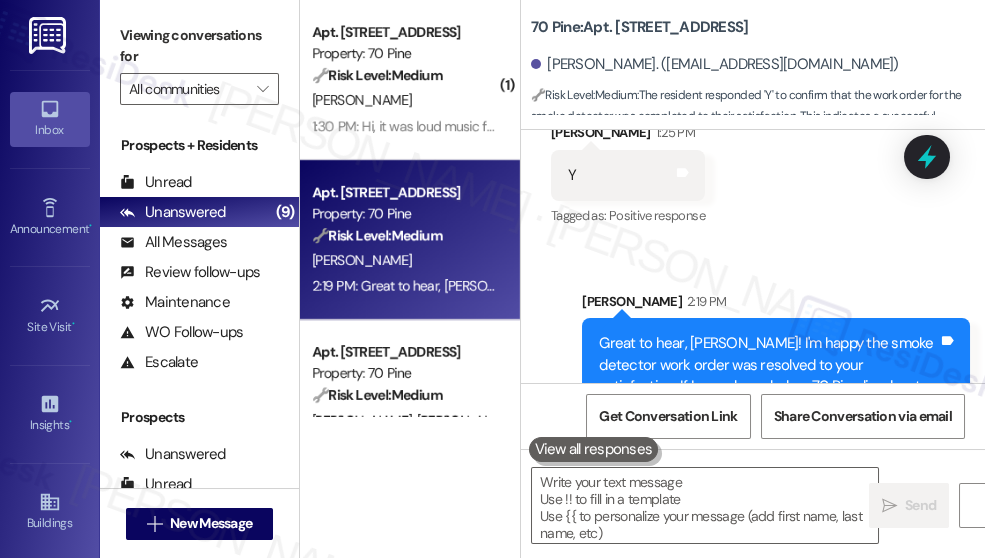scroll, scrollTop: 6339, scrollLeft: 0, axis: vertical 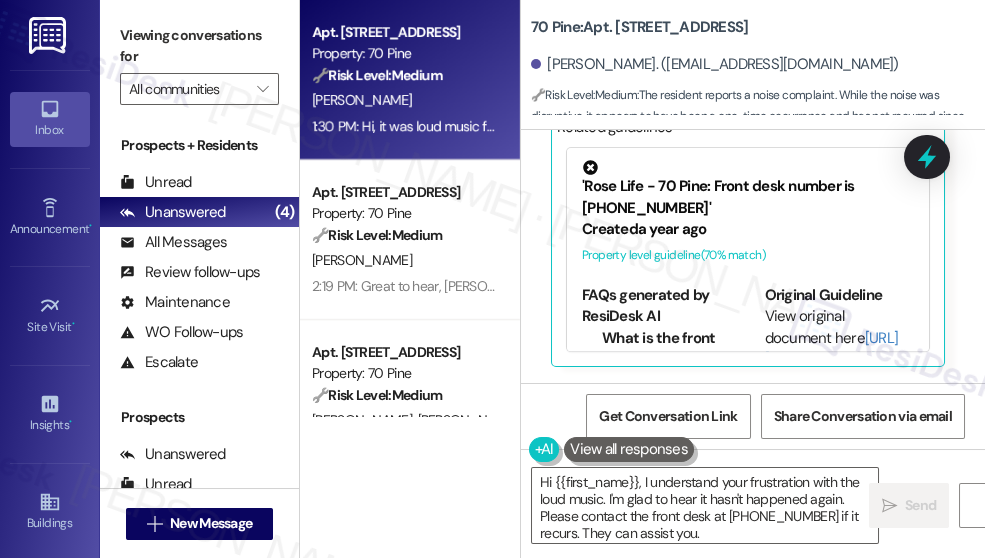 click on "[PERSON_NAME]. ([EMAIL_ADDRESS][DOMAIN_NAME])" at bounding box center [758, 65] 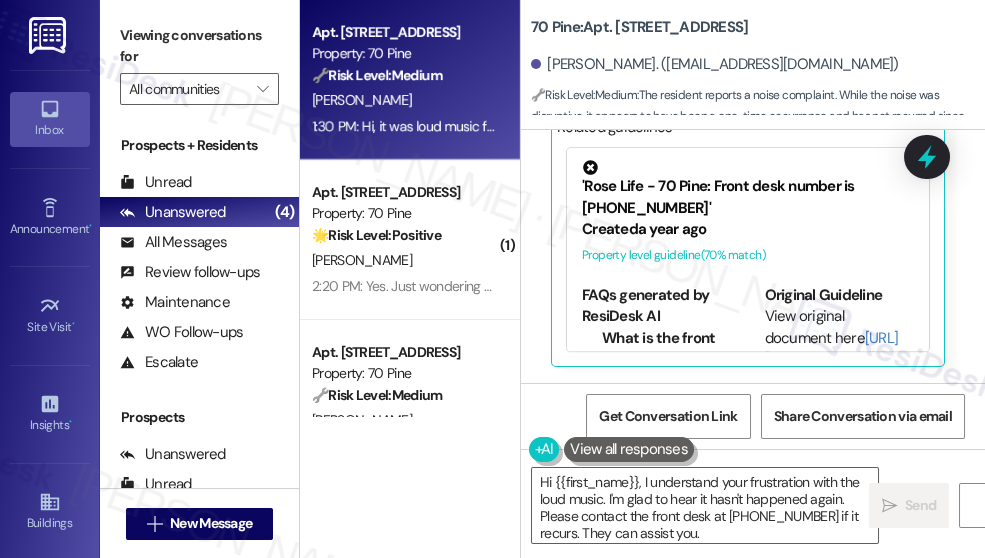 click on "Received via SMS [PERSON_NAME] 1:30 PM Hi, it was loud music from 7pm to 1130, it was shaking the entire wall between the units. I have t heard it since so hopefully it was a one time thing. Maybe they didn't realize it was so loud for an apartment building. Tags and notes Tagged as:   Noise Click to highlight conversations about Noise  Related guidelines Hide Suggestions 'Rose Life - 70 Pine: Front desk number is [PHONE_NUMBER]' Created  a year ago Property level guideline  ( 70 % match) FAQs generated by ResiDesk AI What is the front desk number? The front desk number is [PHONE_NUMBER]. Original Guideline View original document here  [URL][DOMAIN_NAME]… Rose Life - 70 Pine: No month-to-month leases available. Created  [DATE] Property level guideline  ( 69 % match) FAQs generated by ResiDesk AI What is the minimum lease term available? We do not offer month-to-month leases. The minimum lease term is likely longer, such as 6 or 12 months. Can I switch to a month-to-month lease after my initial term ends?  (" at bounding box center (753, 125) 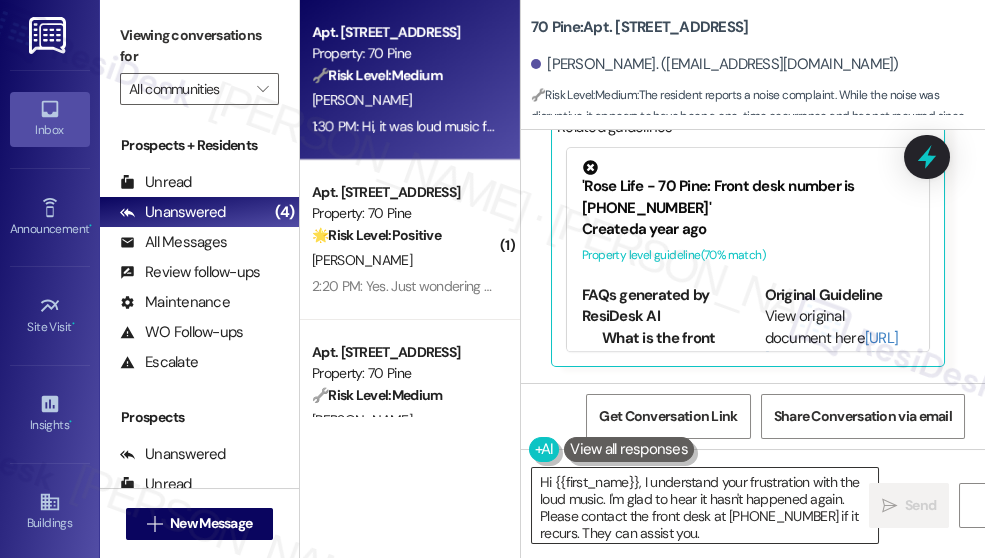click on "Hi {{first_name}}, I understand your frustration with the loud music. I'm glad to hear it hasn't happened again. Please contact the front desk at [PHONE_NUMBER] if it recurs. They can assist you." at bounding box center (705, 505) 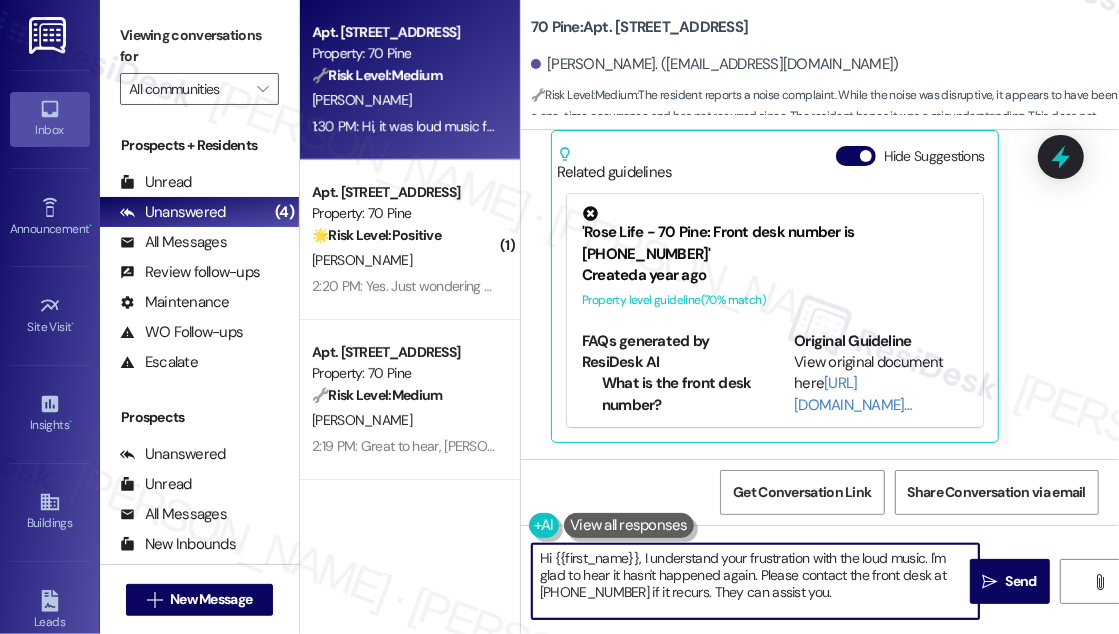scroll, scrollTop: 9120, scrollLeft: 0, axis: vertical 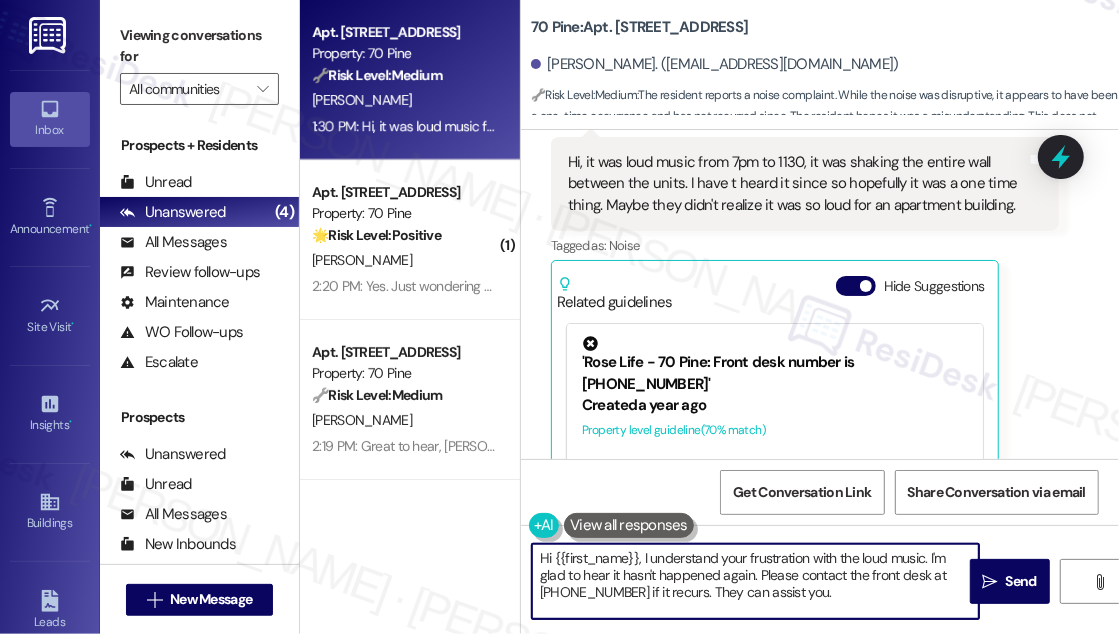click on "Created  a year ago" at bounding box center (775, 405) 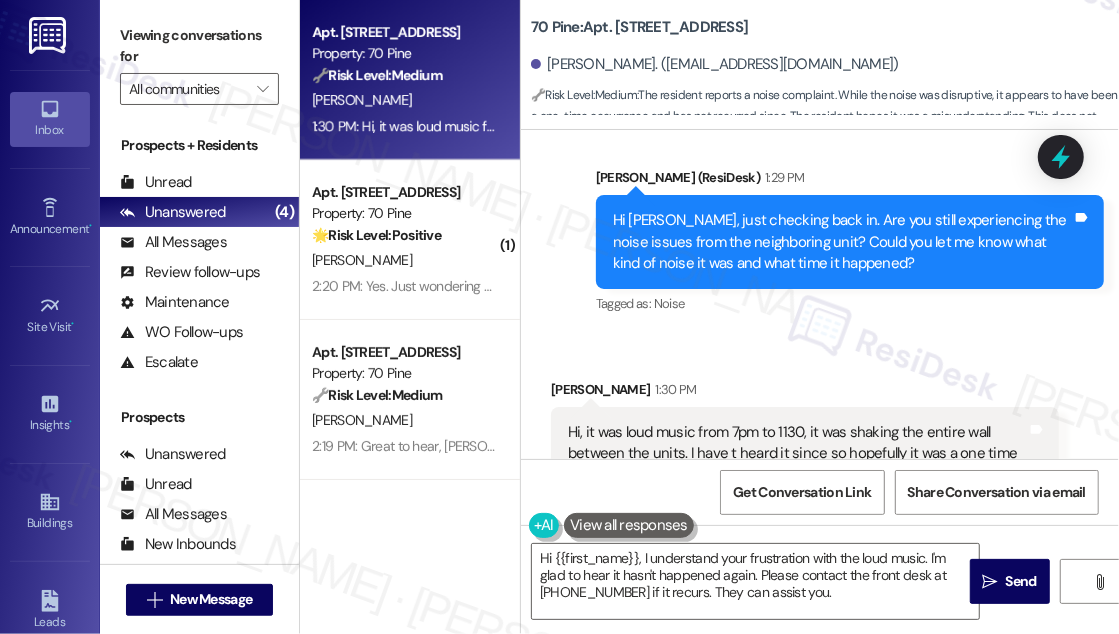 scroll, scrollTop: 8847, scrollLeft: 0, axis: vertical 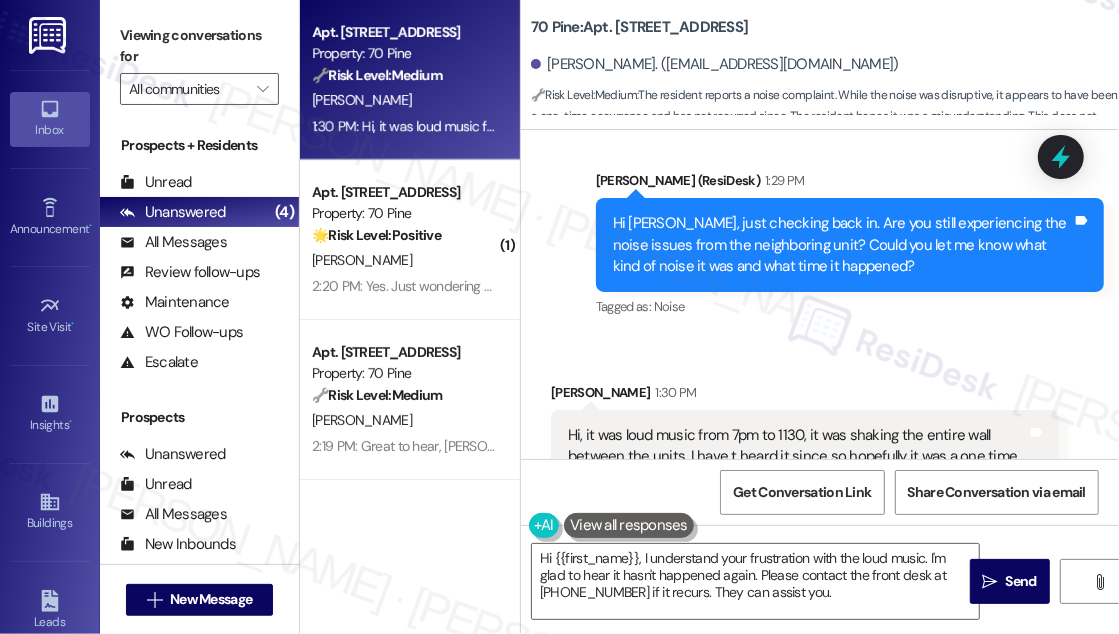 click on "Hi, it was loud music from 7pm to 1130, it was shaking the entire wall between the units. I have t heard it since so hopefully it was a one time thing. Maybe they didn't realize it was so loud for an apartment building. Tags and notes" at bounding box center (805, 457) 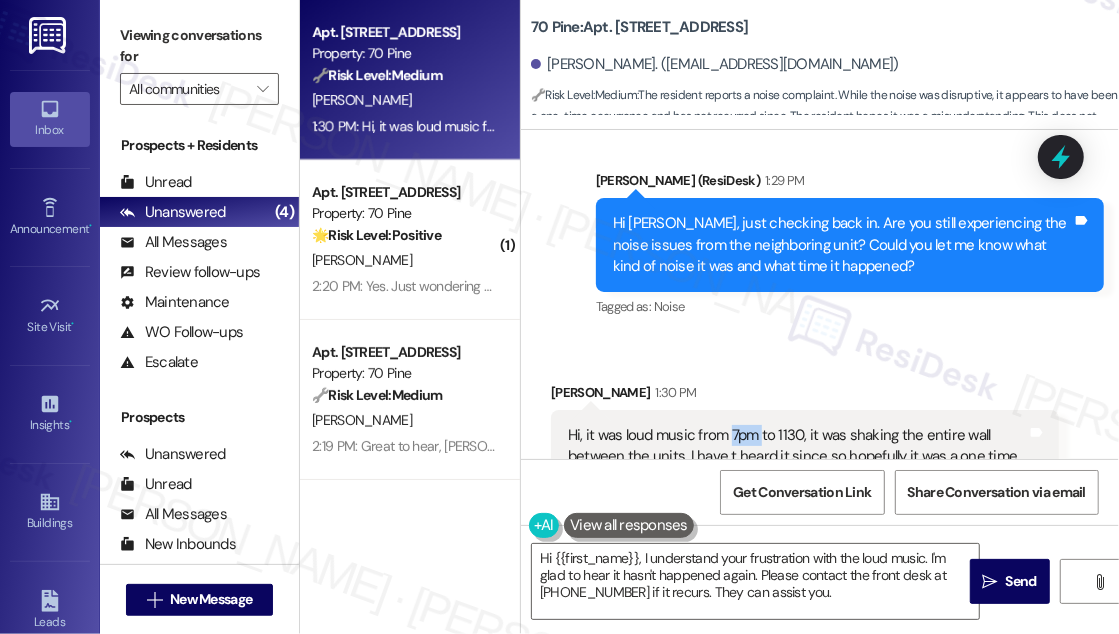click on "Hi, it was loud music from 7pm to 1130, it was shaking the entire wall between the units. I have t heard it since so hopefully it was a one time thing. Maybe they didn't realize it was so loud for an apartment building. Tags and notes" at bounding box center (805, 457) 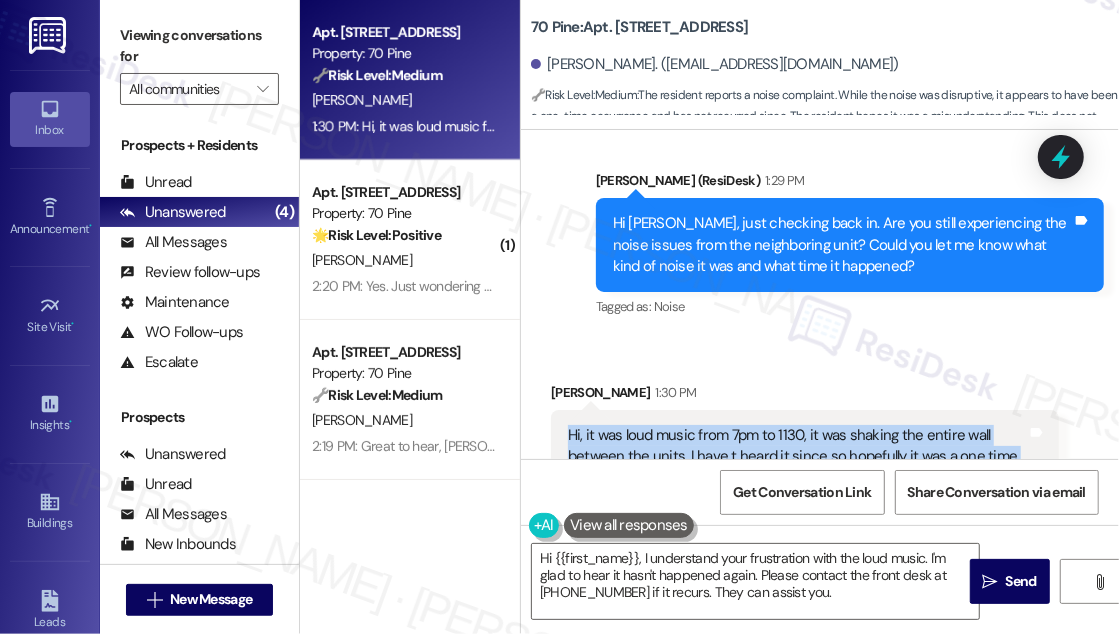 click on "Hi, it was loud music from 7pm to 1130, it was shaking the entire wall between the units. I have t heard it since so hopefully it was a one time thing. Maybe they didn't realize it was so loud for an apartment building. Tags and notes" at bounding box center (805, 457) 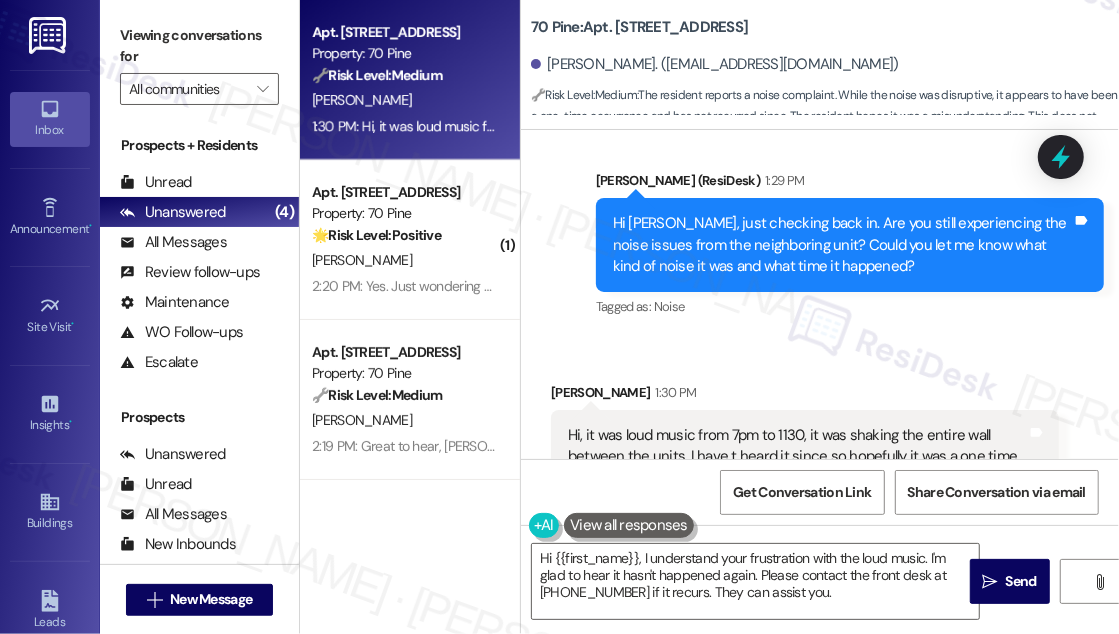 click on "[PERSON_NAME] 1:30 PM" at bounding box center [805, 396] 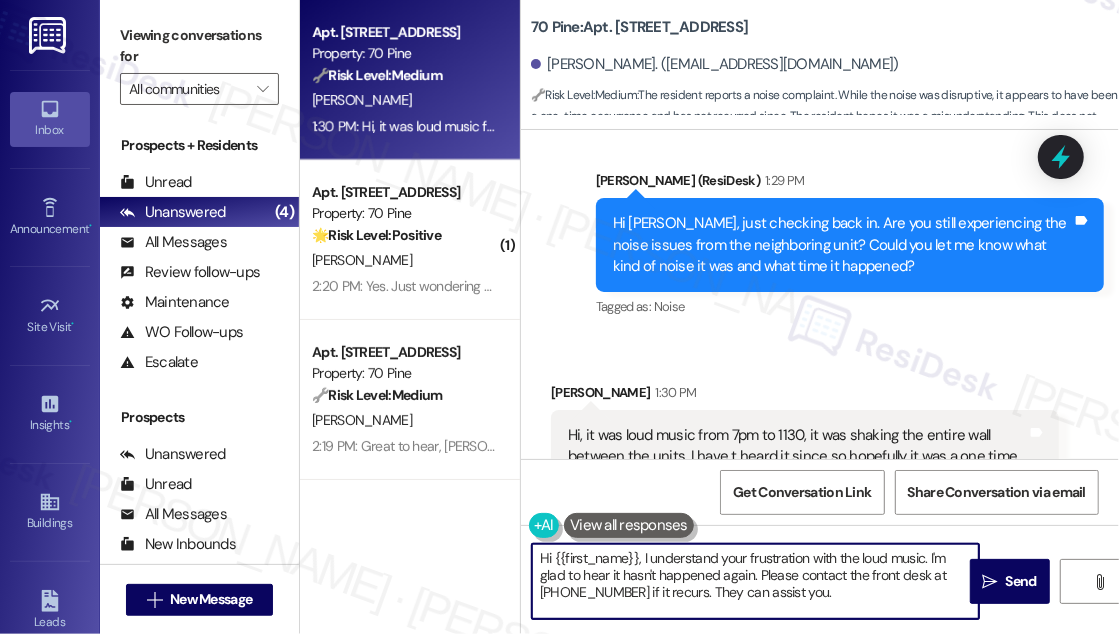 click on "Hi {{first_name}}, I understand your frustration with the loud music. I'm glad to hear it hasn't happened again. Please contact the front desk at [PHONE_NUMBER] if it recurs. They can assist you." at bounding box center (755, 581) 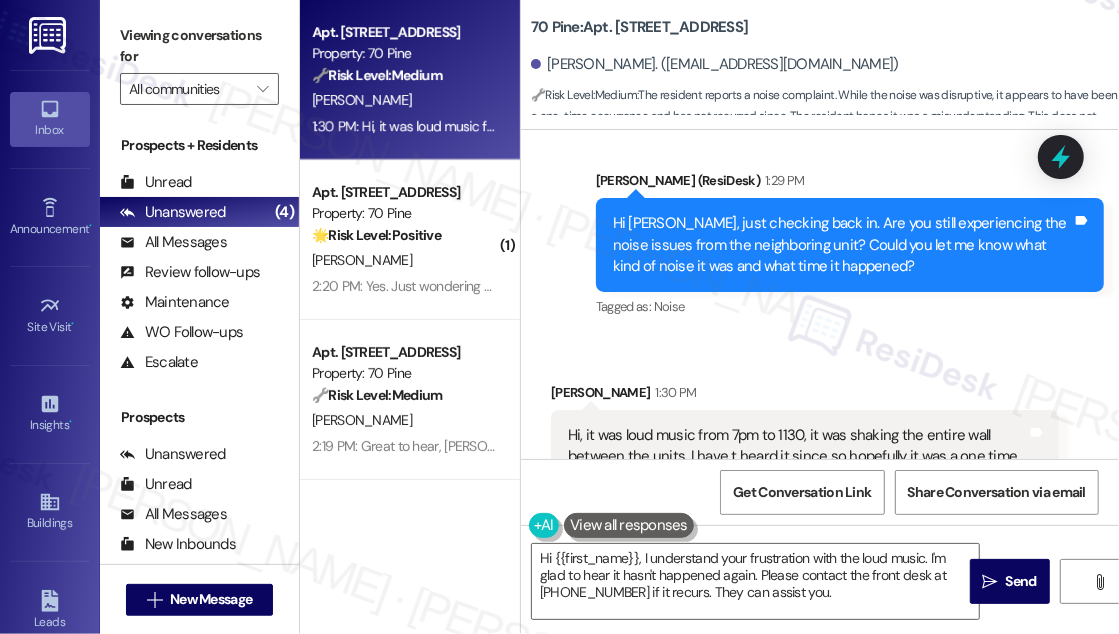 click on "Received via SMS [PERSON_NAME] 1:30 PM Hi, it was loud music from 7pm to 1130, it was shaking the entire wall between the units. I have t heard it since so hopefully it was a one time thing. Maybe they didn't realize it was so loud for an apartment building. Tags and notes Tagged as:   Noise Click to highlight conversations about Noise  Related guidelines Hide Suggestions 'Rose Life - 70 Pine: Front desk number is [PHONE_NUMBER]' Created  a year ago Property level guideline  ( 70 % match) FAQs generated by ResiDesk AI What is the front desk number? The front desk number is [PHONE_NUMBER]. Original Guideline View original document here  [URL][DOMAIN_NAME]… Rose Life - 70 Pine: No month-to-month leases available. Created  [DATE] Property level guideline  ( 69 % match) FAQs generated by ResiDesk AI What is the minimum lease term available? We do not offer month-to-month leases. The minimum lease term is likely longer, such as 6 or 12 months. Can I switch to a month-to-month lease after my initial term ends?  (" at bounding box center (820, 599) 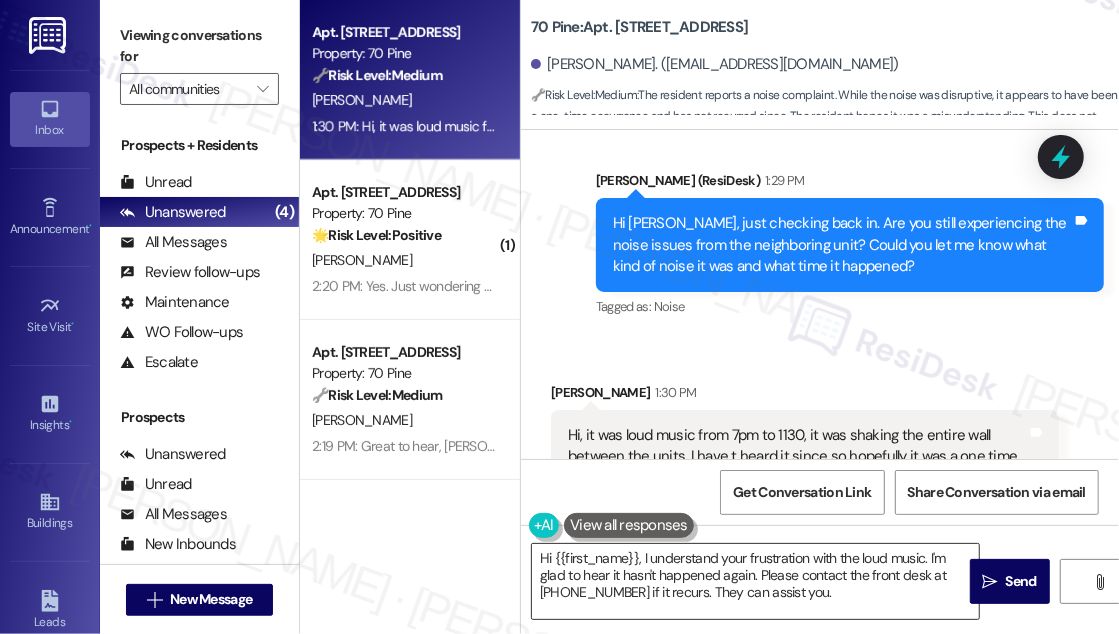 click on "Hi {{first_name}}, I understand your frustration with the loud music. I'm glad to hear it hasn't happened again. Please contact the front desk at [PHONE_NUMBER] if it recurs. They can assist you." at bounding box center [755, 581] 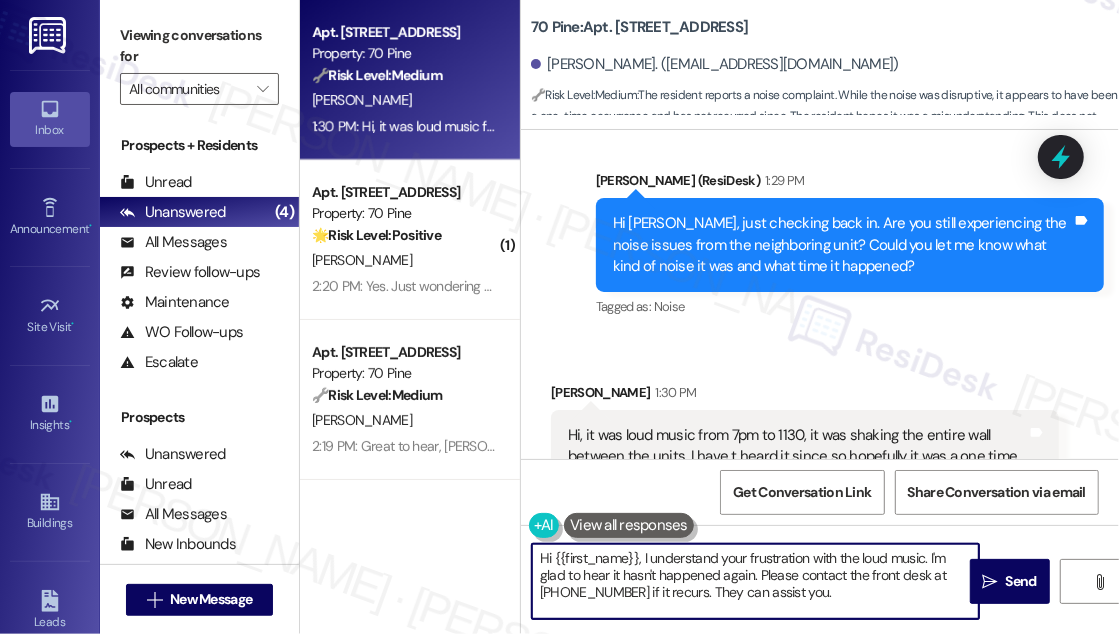 click on "Hi {{first_name}}, I understand your frustration with the loud music. I'm glad to hear it hasn't happened again. Please contact the front desk at [PHONE_NUMBER] if it recurs. They can assist you." at bounding box center (755, 581) 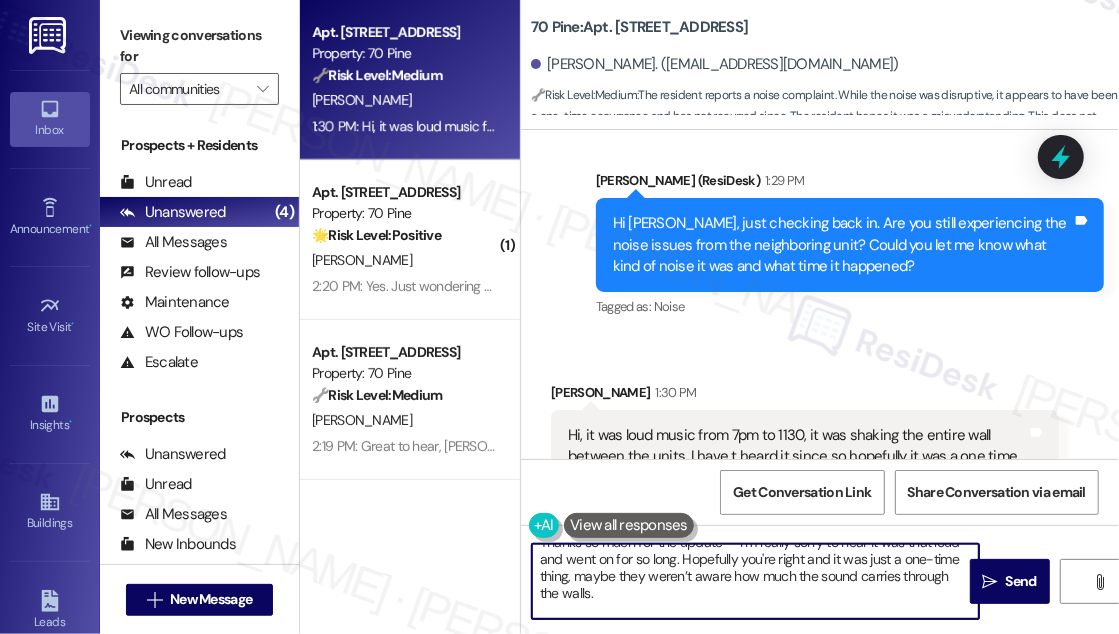 scroll, scrollTop: 0, scrollLeft: 0, axis: both 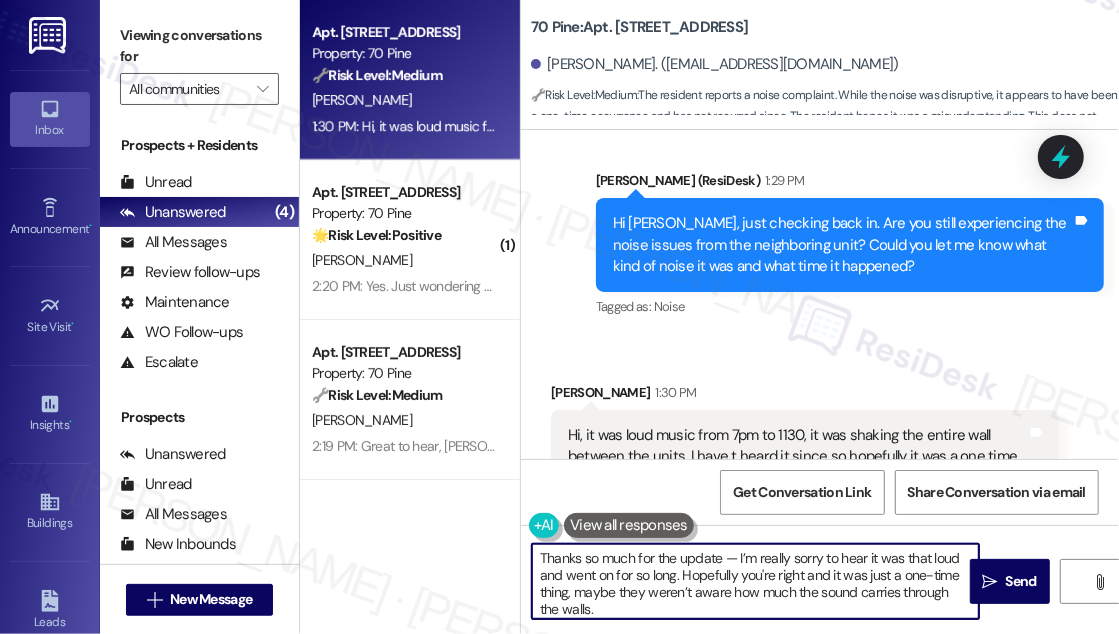click on "Thanks so much for the update — I’m really sorry to hear it was that loud and went on for so long. Hopefully you're right and it was just a one-time thing, maybe they weren’t aware how much the sound carries through the walls.
If it happens again, don’t hesitate to let us know right away so we can address it promptly. I appreciate you keeping us posted!" at bounding box center (755, 581) 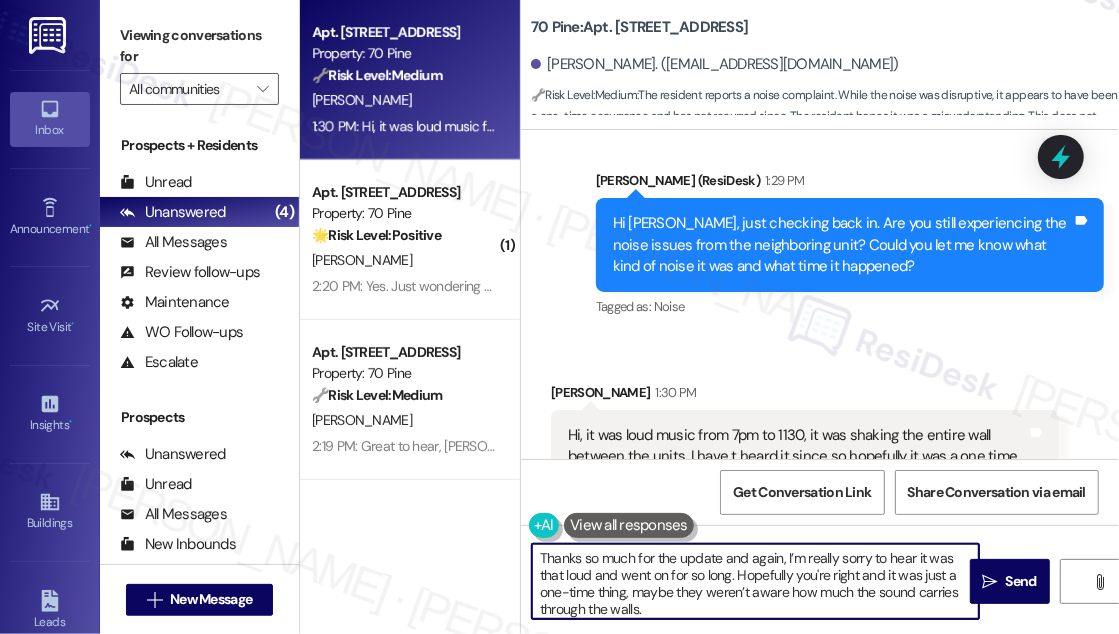 click on "Thanks so much for the update and again, I’m really sorry to hear it was that loud and went on for so long. Hopefully you're right and it was just a one-time thing, maybe they weren’t aware how much the sound carries through the walls.
If it happens again, don’t hesitate to let us know right away so we can address it promptly. I appreciate you keeping us posted!" at bounding box center (755, 581) 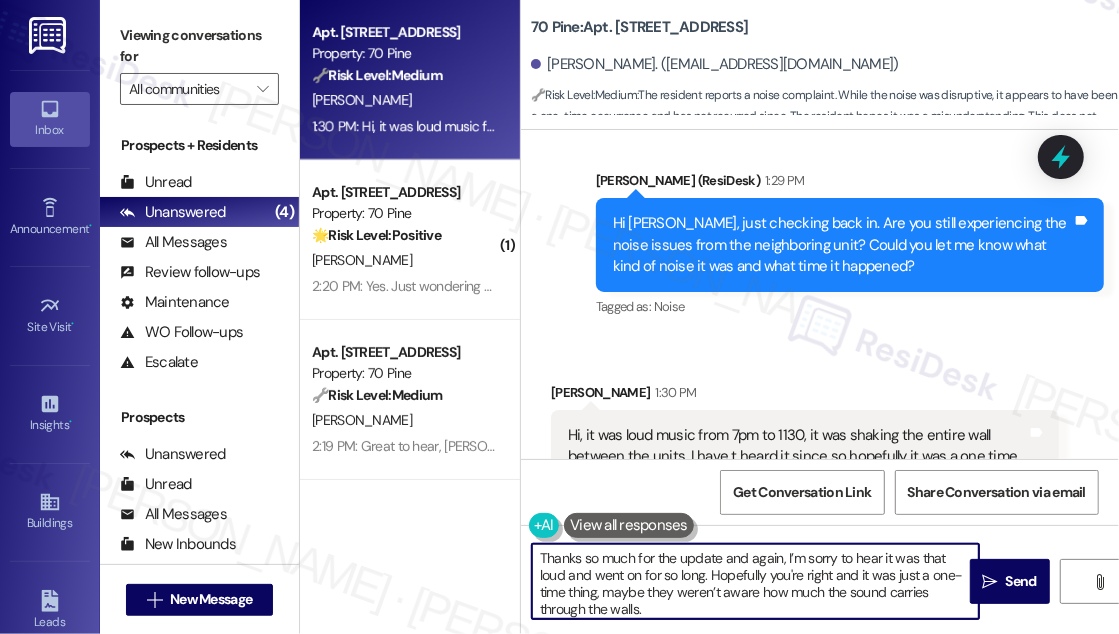click on "Thanks so much for the update and again, I’m sorry to hear it was that loud and went on for so long. Hopefully you're right and it was just a one-time thing, maybe they weren’t aware how much the sound carries through the walls.
If it happens again, don’t hesitate to let us know right away so we can address it promptly. I appreciate you keeping us posted!" at bounding box center [755, 581] 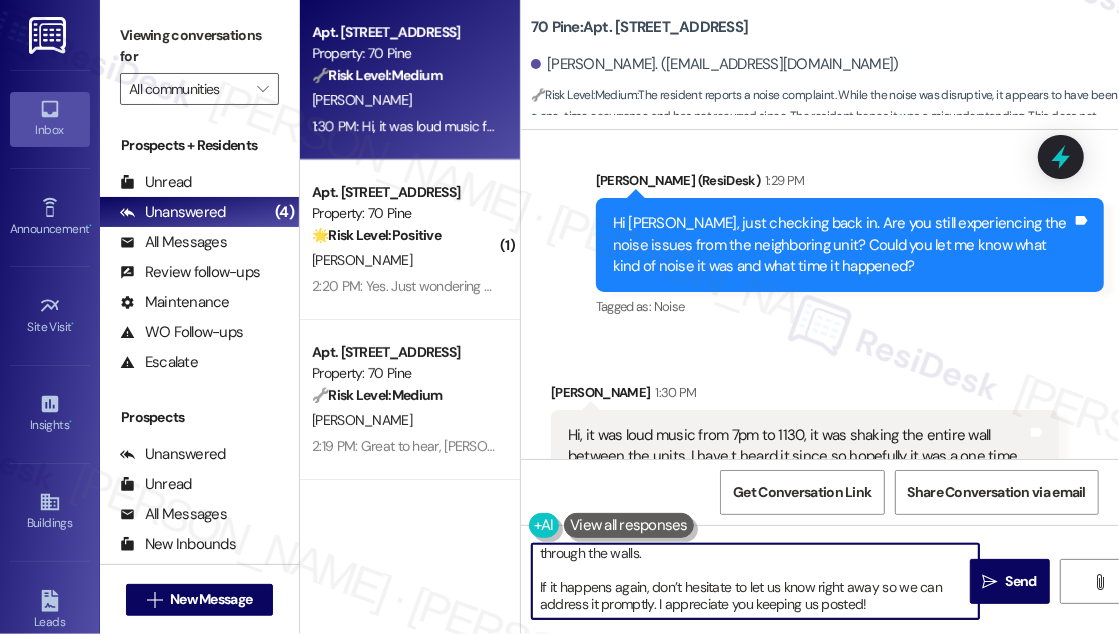 click on "Thanks so much for the update and again, I’m sorry to hear it was that loud and went on for so long. Hopefully you're right and it was just a one-time thing, maybe they weren’t aware how much the sound carries through the walls.
If it happens again, don’t hesitate to let us know right away so we can address it promptly. I appreciate you keeping us posted!" at bounding box center (755, 581) 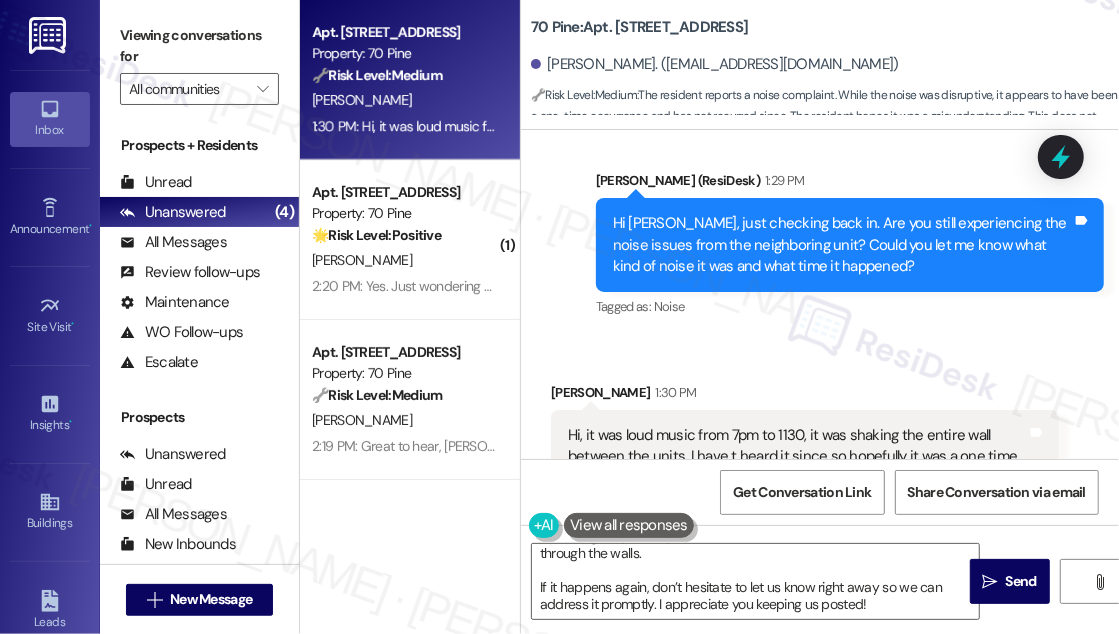 click on "Received via SMS [PERSON_NAME] 1:30 PM Hi, it was loud music from 7pm to 1130, it was shaking the entire wall between the units. I have t heard it since so hopefully it was a one time thing. Maybe they didn't realize it was so loud for an apartment building. Tags and notes Tagged as:   Noise Click to highlight conversations about Noise  Related guidelines Hide Suggestions 'Rose Life - 70 Pine: Front desk number is [PHONE_NUMBER]' Created  a year ago Property level guideline  ( 70 % match) FAQs generated by ResiDesk AI What is the front desk number? The front desk number is [PHONE_NUMBER]. Original Guideline View original document here  [URL][DOMAIN_NAME]… Rose Life - 70 Pine: No month-to-month leases available. Created  [DATE] Property level guideline  ( 69 % match) FAQs generated by ResiDesk AI What is the minimum lease term available? We do not offer month-to-month leases. The minimum lease term is likely longer, such as 6 or 12 months. Can I switch to a month-to-month lease after my initial term ends?  (" at bounding box center (805, 614) 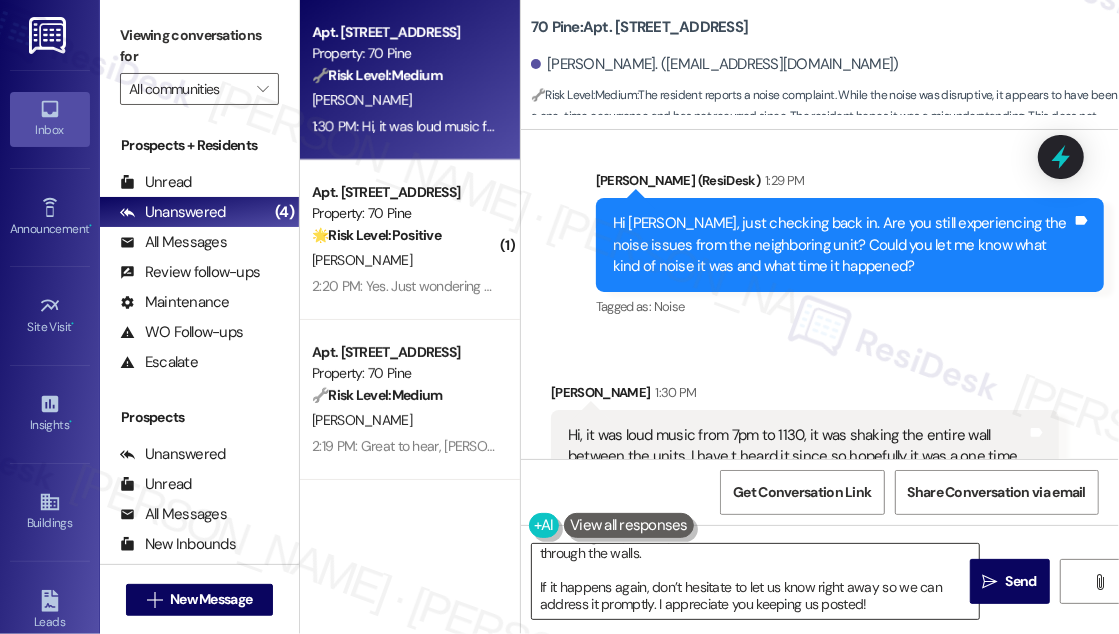 click on "Thanks so much for the update and again, I’m sorry to hear it was that loud and went on for so long. Hopefully you're right and it was just a one-time thing, maybe they weren’t aware how much the sound carries through the walls.
If it happens again, don’t hesitate to let us know right away so we can address it promptly. I appreciate you keeping us posted!" at bounding box center (755, 581) 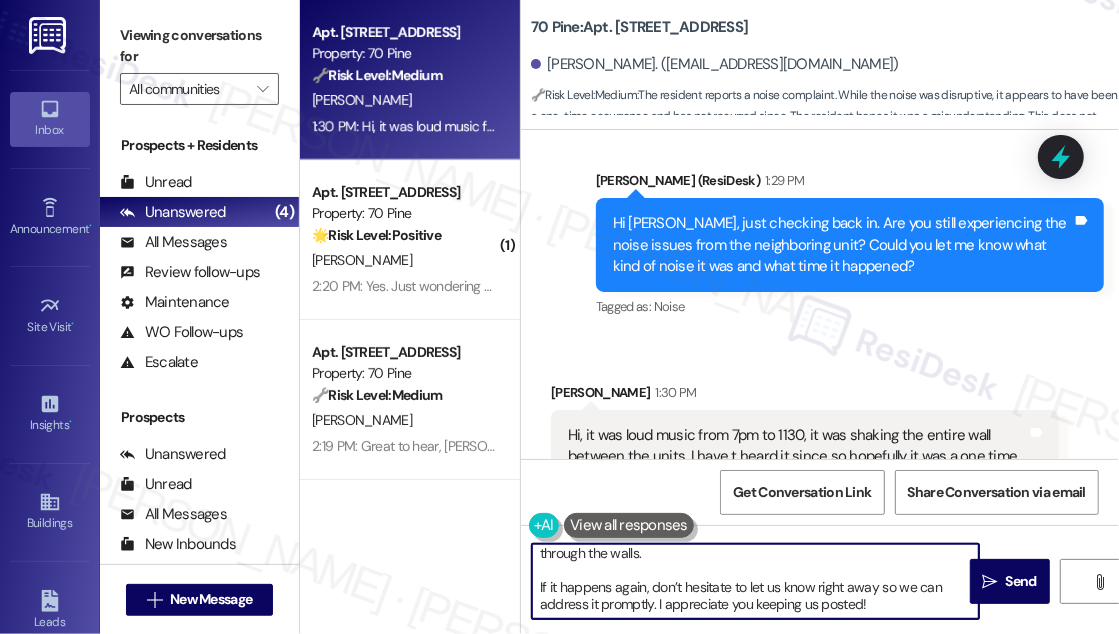 click on "Thanks so much for the update and again, I’m sorry to hear it was that loud and went on for so long. Hopefully you're right and it was just a one-time thing, maybe they weren’t aware how much the sound carries through the walls.
If it happens again, don’t hesitate to let us know right away so we can address it promptly. I appreciate you keeping us posted!" at bounding box center (755, 581) 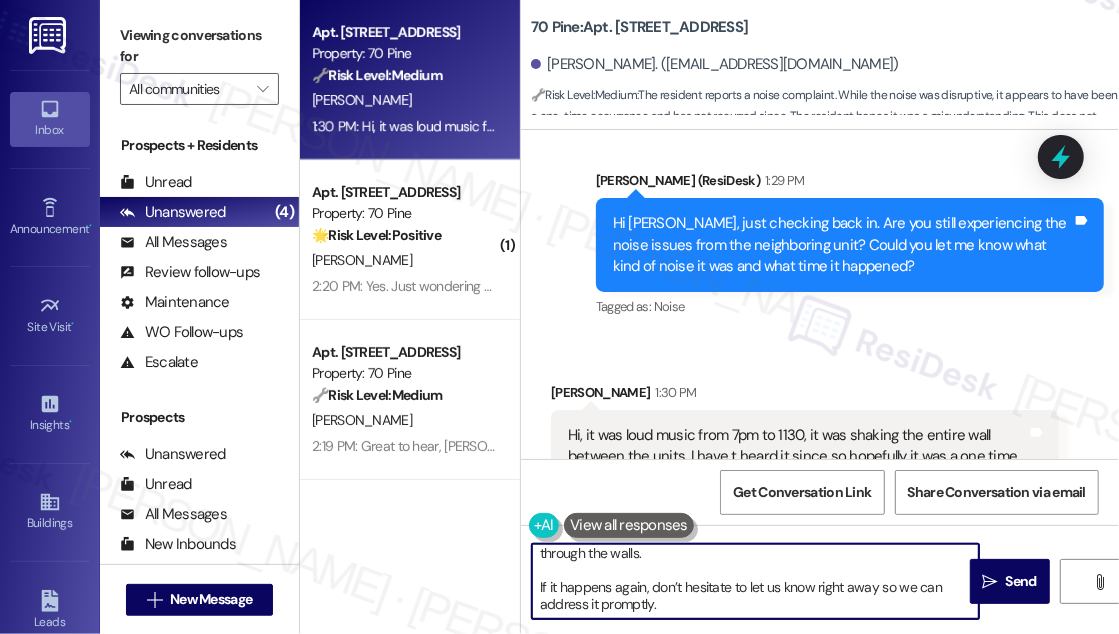 click on "Thanks so much for the update and again, I’m sorry to hear it was that loud and went on for so long. Hopefully you're right and it was just a one-time thing, maybe they weren’t aware how much the sound carries through the walls.
If it happens again, don’t hesitate to let us know right away so we can address it promptly." at bounding box center [755, 581] 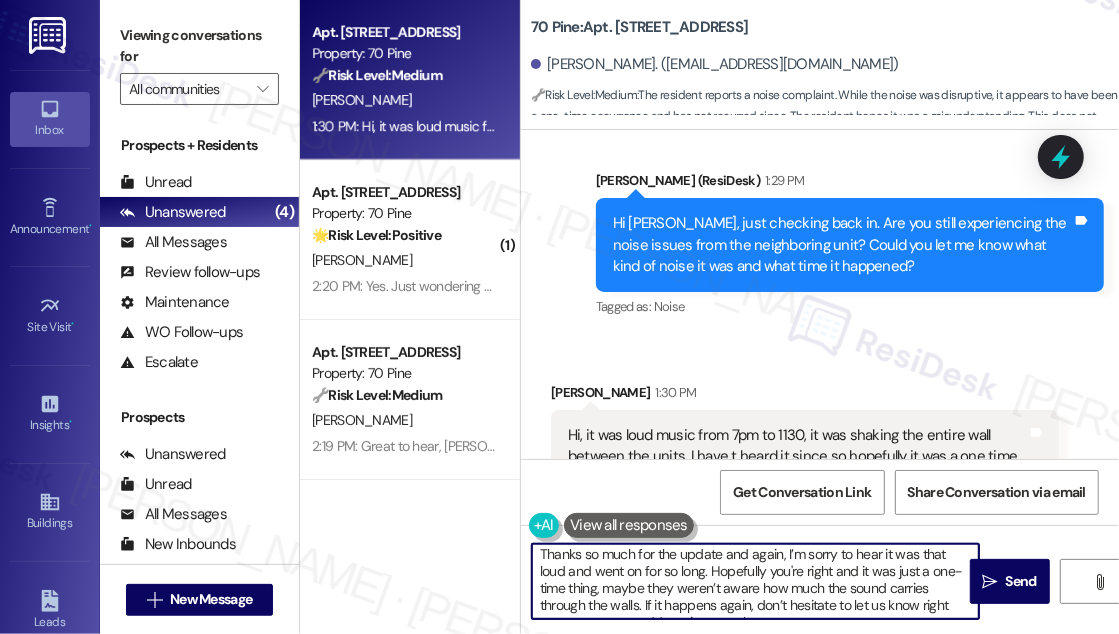 scroll, scrollTop: 0, scrollLeft: 0, axis: both 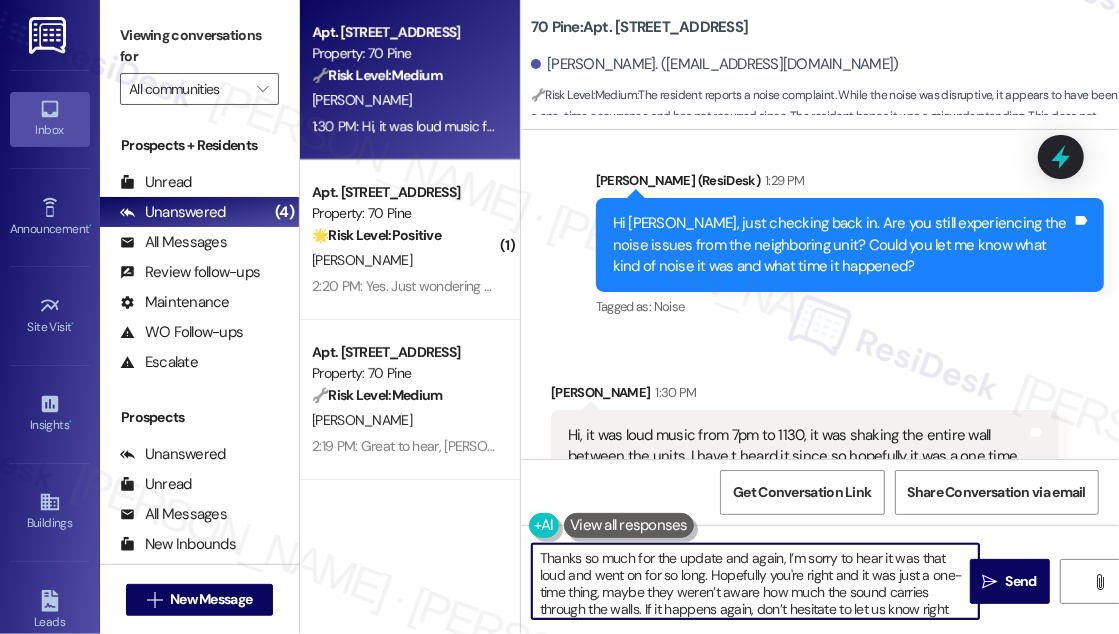 click on "Thanks so much for the update and again, I’m sorry to hear it was that loud and went on for so long. Hopefully you're right and it was just a one-time thing, maybe they weren’t aware how much the sound carries through the walls. If it happens again, don’t hesitate to let us know right away so we can address it promptly." at bounding box center (755, 581) 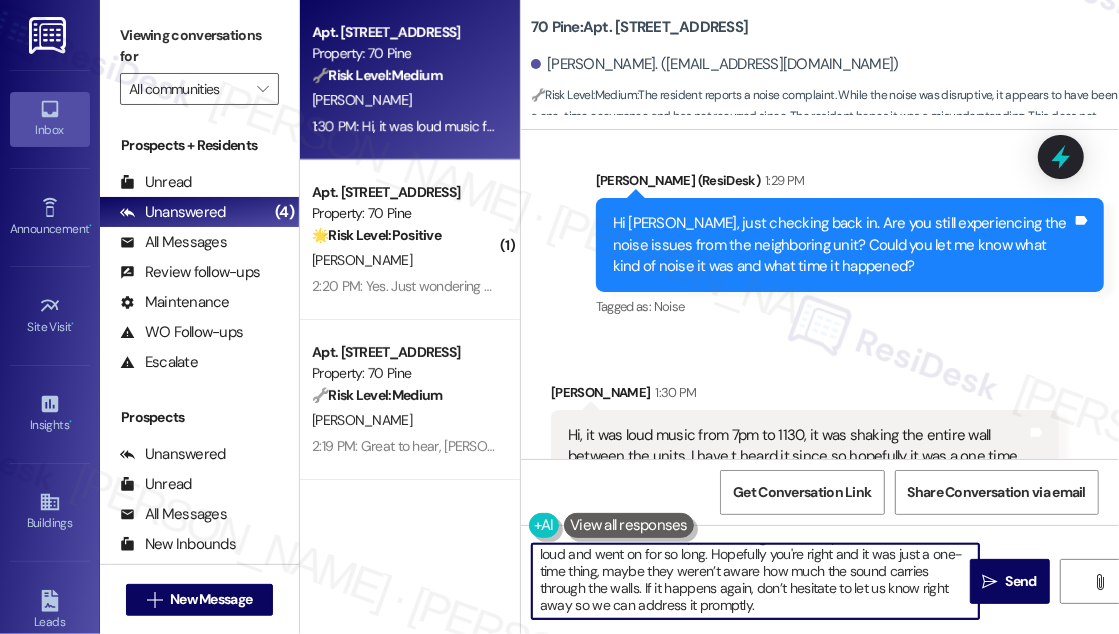click on "Thanks so much for the update and again, I’m sorry to hear it was that loud and went on for so long. Hopefully you're right and it was just a one-time thing, maybe they weren’t aware how much the sound carries through the walls. If it happens again, don’t hesitate to let us know right away so we can address it promptly." at bounding box center (755, 581) 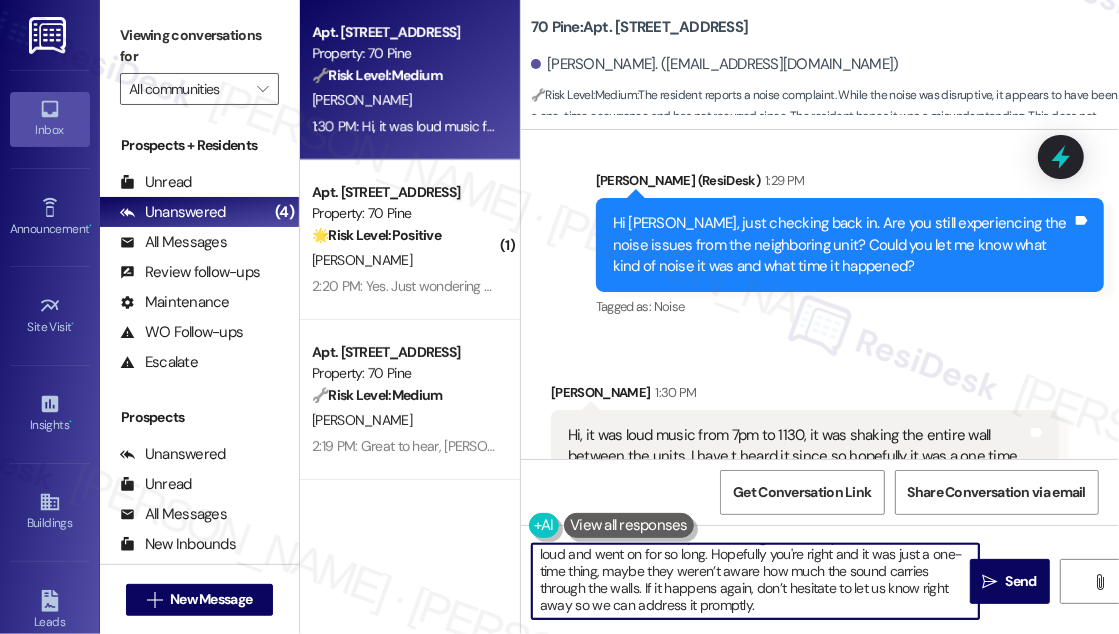 click on "Thanks so much for the update and again, I’m sorry to hear it was that loud and went on for so long. Hopefully you're right and it was just a one-time thing, maybe they weren’t aware how much the sound carries through the walls. If it happens again, don’t hesitate to let us know right away so we can address it promptly." at bounding box center [755, 581] 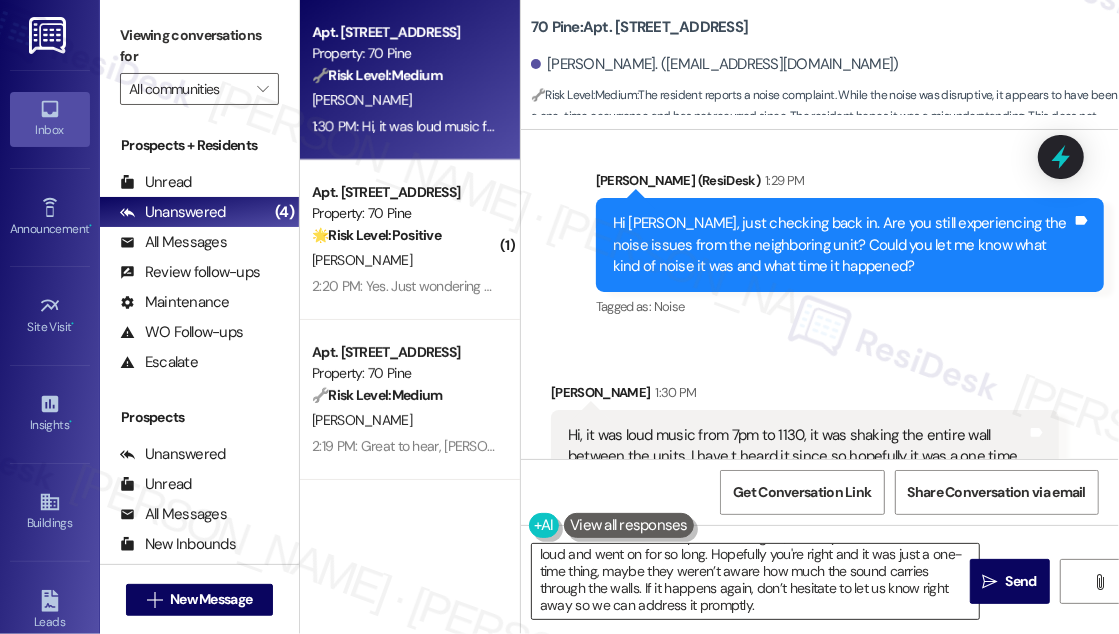 click on "Thanks so much for the update and again, I’m sorry to hear it was that loud and went on for so long. Hopefully you're right and it was just a one-time thing, maybe they weren’t aware how much the sound carries through the walls. If it happens again, don’t hesitate to let us know right away so we can address it promptly." at bounding box center (755, 581) 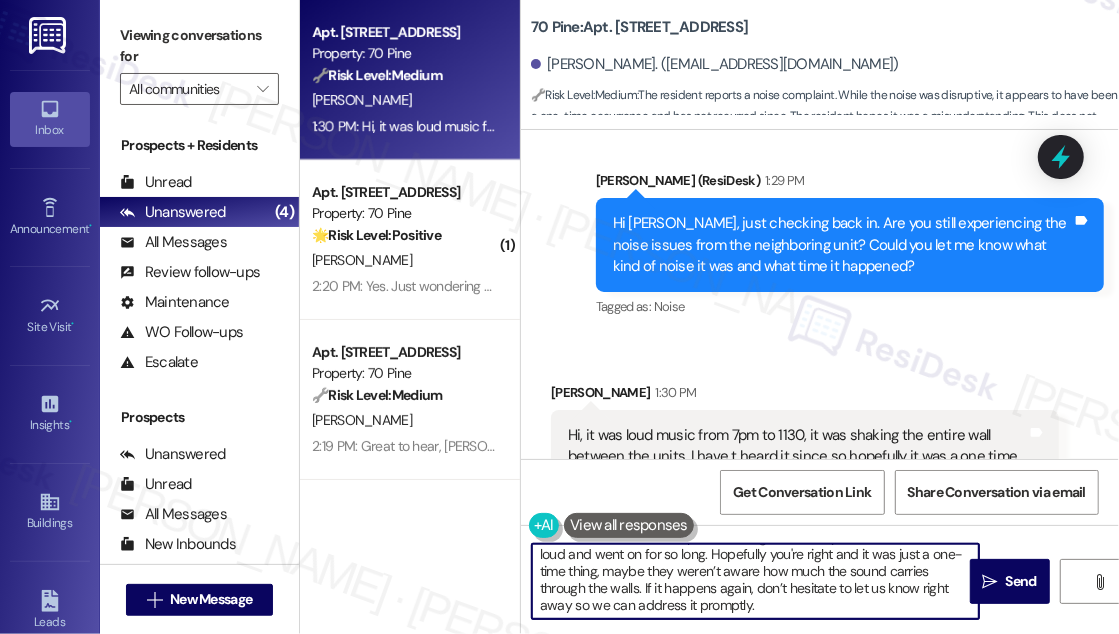 drag, startPoint x: 567, startPoint y: 602, endPoint x: 746, endPoint y: 600, distance: 179.01117 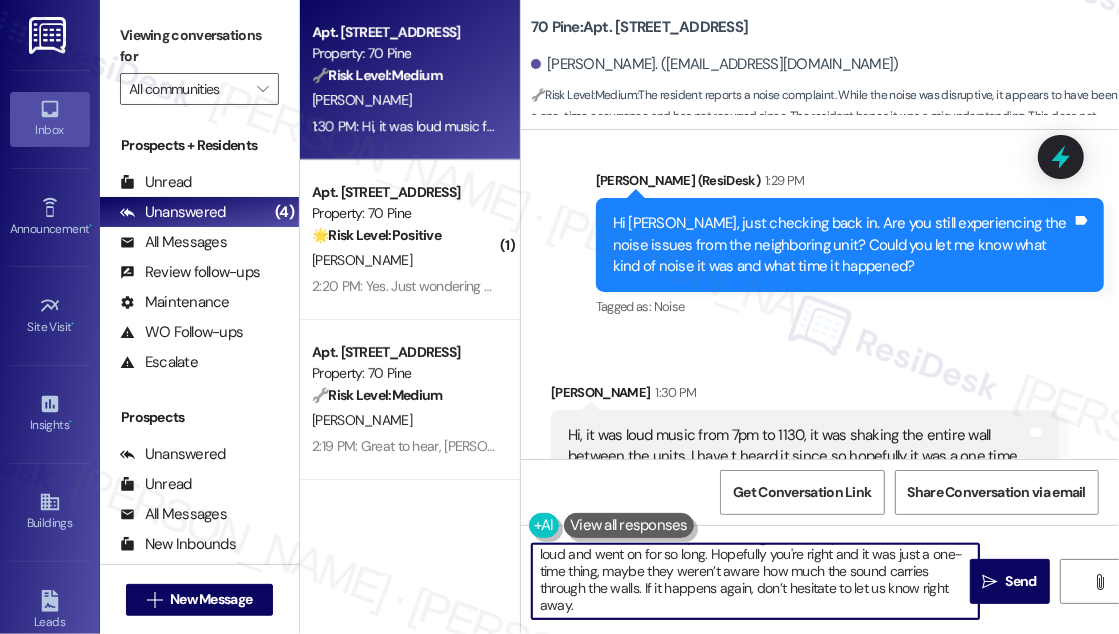 click on "Thanks so much for the update and again, I’m sorry to hear it was that loud and went on for so long. Hopefully you're right and it was just a one-time thing, maybe they weren’t aware how much the sound carries through the walls. If it happens again, don’t hesitate to let us know right away." at bounding box center (755, 581) 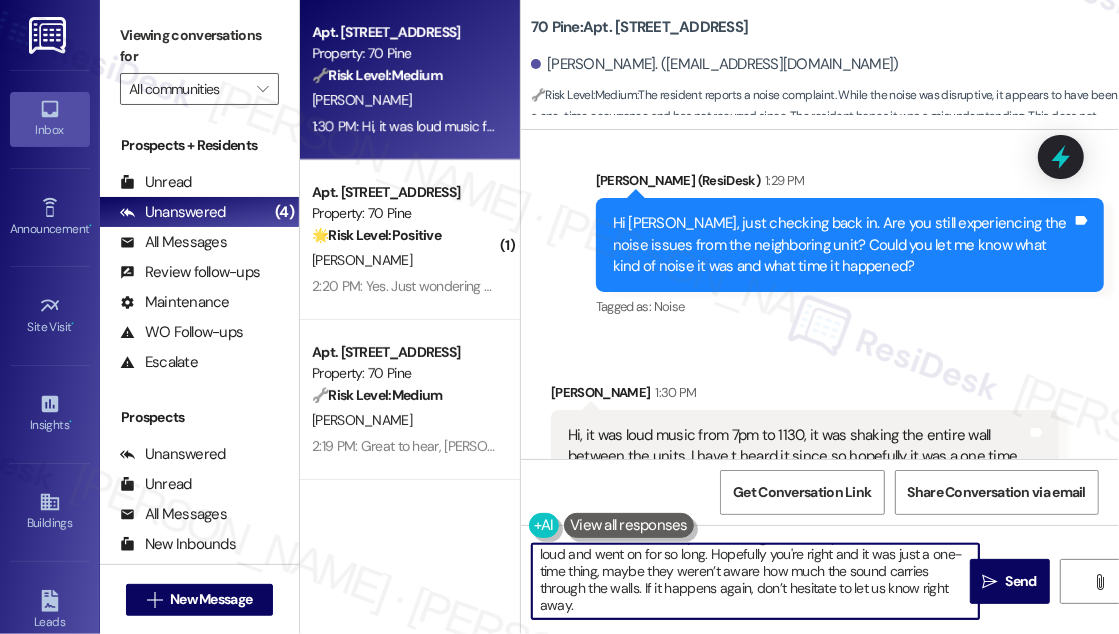 drag, startPoint x: 652, startPoint y: 587, endPoint x: 747, endPoint y: 587, distance: 95 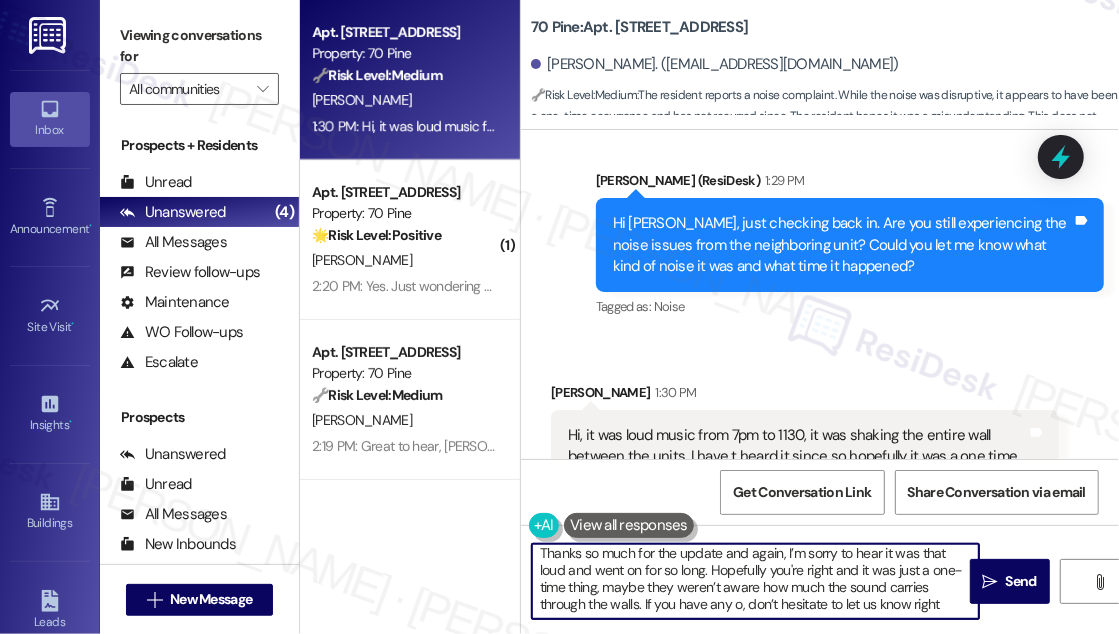 scroll, scrollTop: 21, scrollLeft: 0, axis: vertical 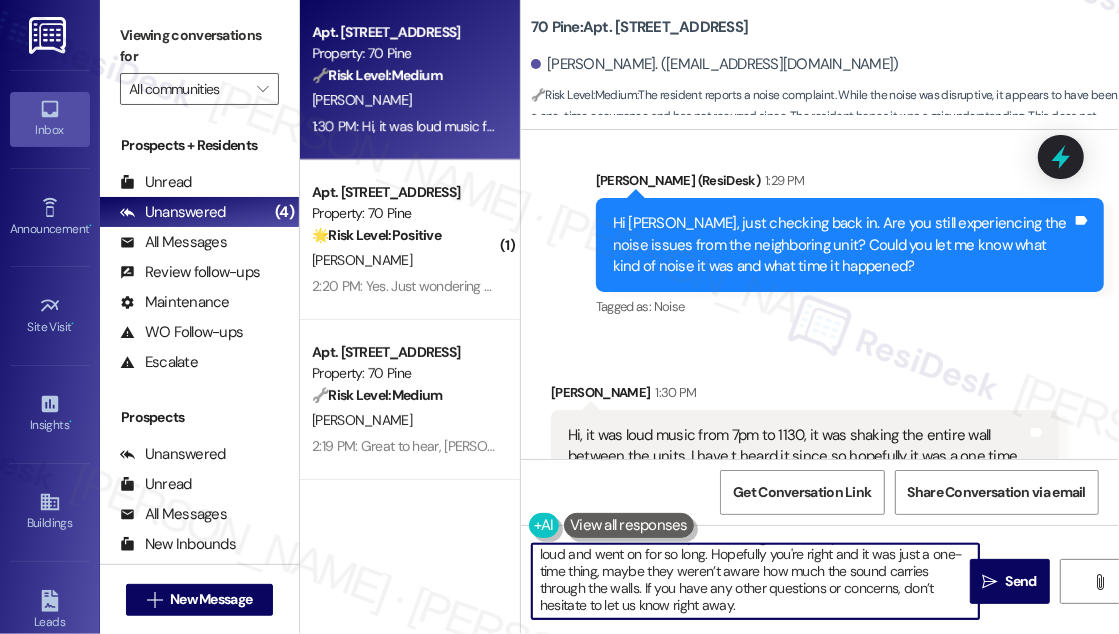click on "Thanks so much for the update and again, I’m sorry to hear it was that loud and went on for so long. Hopefully you're right and it was just a one-time thing, maybe they weren’t aware how much the sound carries through the walls. If you have any other questions or concerns, don’t hesitate to let us know right away." at bounding box center (755, 581) 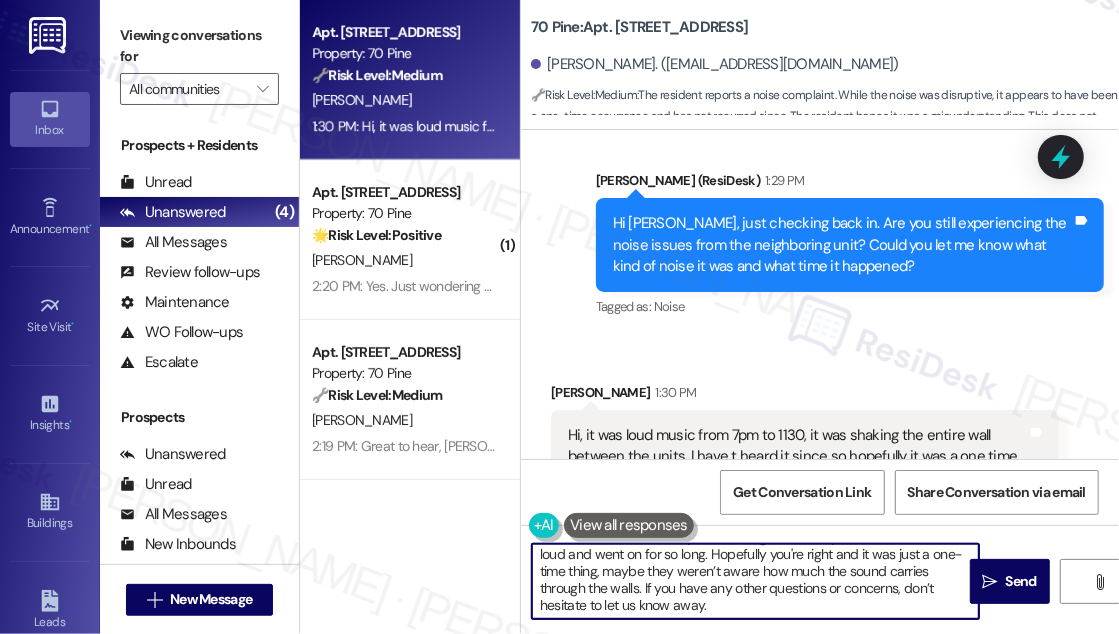 click on "Thanks so much for the update and again, I’m sorry to hear it was that loud and went on for so long. Hopefully you're right and it was just a one-time thing, maybe they weren’t aware how much the sound carries through the walls. If you have any other questions or concerns, don’t hesitate to let us know away." at bounding box center [755, 581] 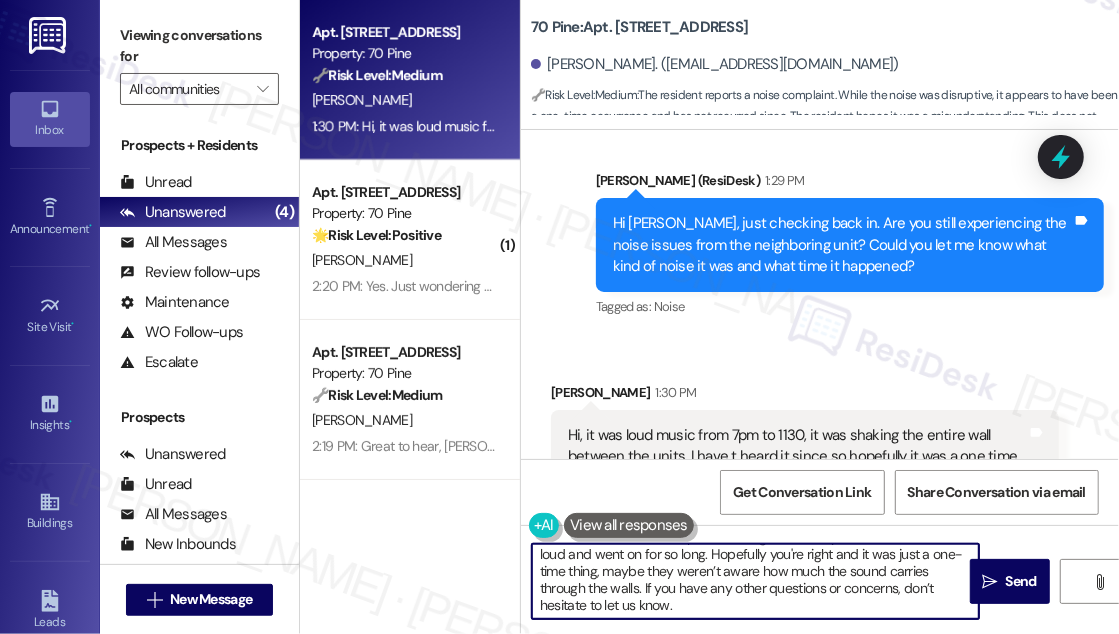 click on "Thanks so much for the update and again, I’m sorry to hear it was that loud and went on for so long. Hopefully you're right and it was just a one-time thing, maybe they weren’t aware how much the sound carries through the walls. If you have any other questions or concerns, don’t hesitate to let us know." at bounding box center [755, 581] 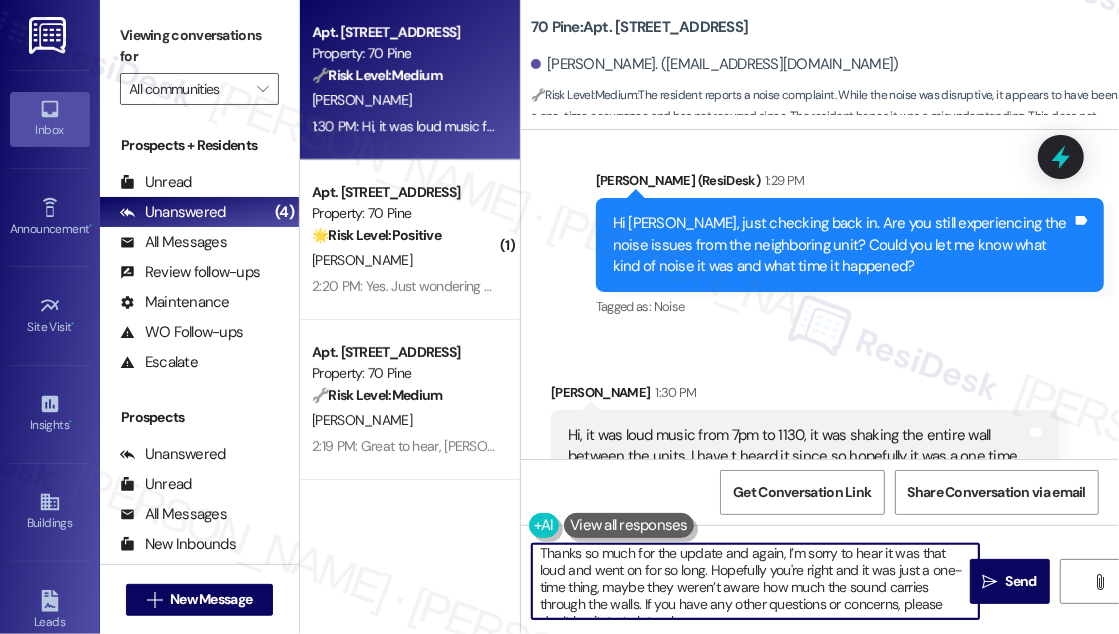 scroll, scrollTop: 0, scrollLeft: 0, axis: both 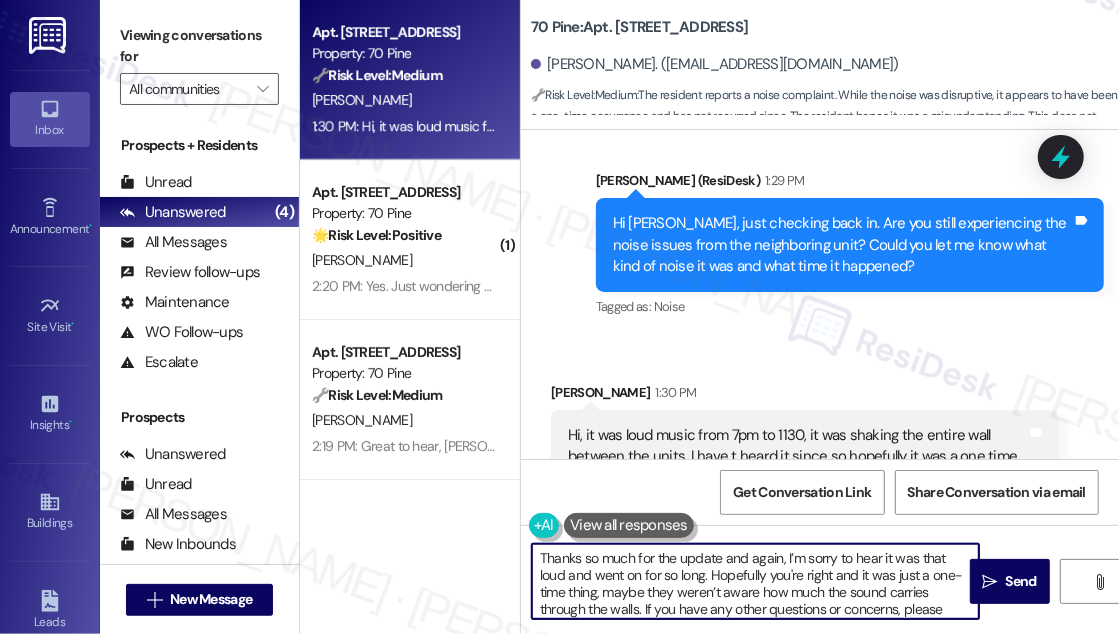 type on "Thanks so much for the update and again, I’m sorry to hear it was that loud and went on for so long. Hopefully you're right and it was just a one-time thing, maybe they weren’t aware how much the sound carries through the walls. If you have any other questions or concerns, please don’t hesitate to let us know." 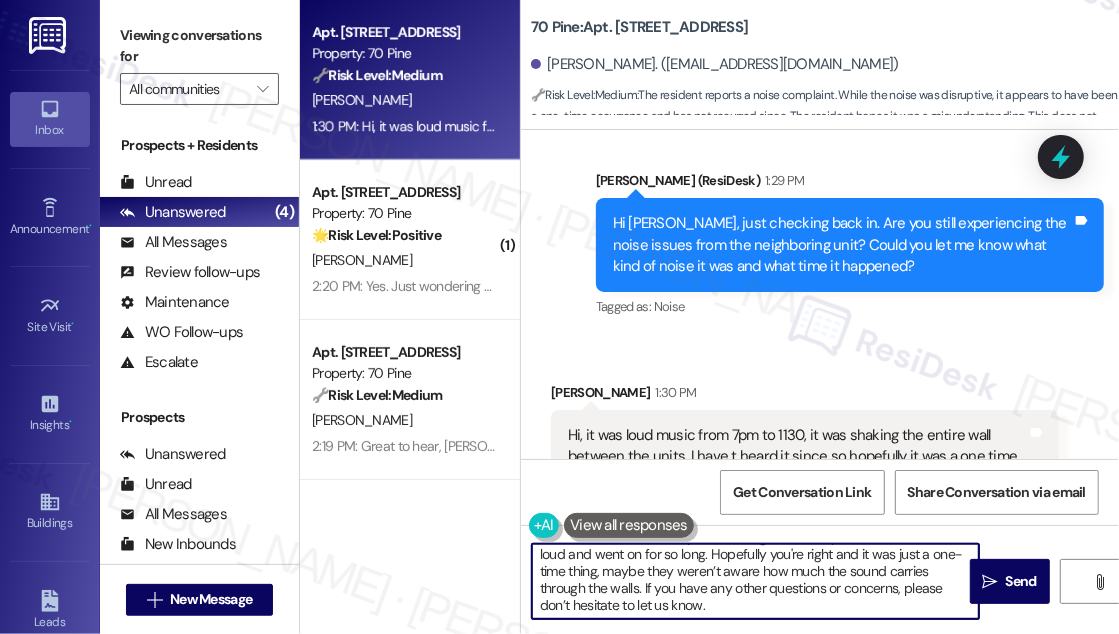 click on "Thanks so much for the update and again, I’m sorry to hear it was that loud and went on for so long. Hopefully you're right and it was just a one-time thing, maybe they weren’t aware how much the sound carries through the walls. If you have any other questions or concerns, please don’t hesitate to let us know." at bounding box center [755, 581] 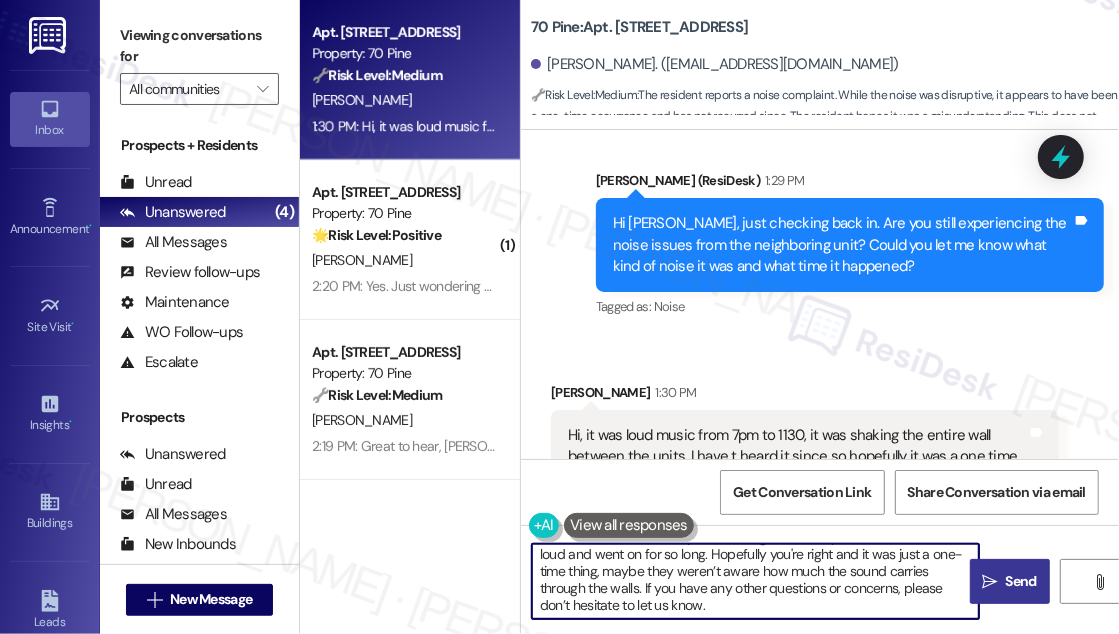click on "" at bounding box center [989, 582] 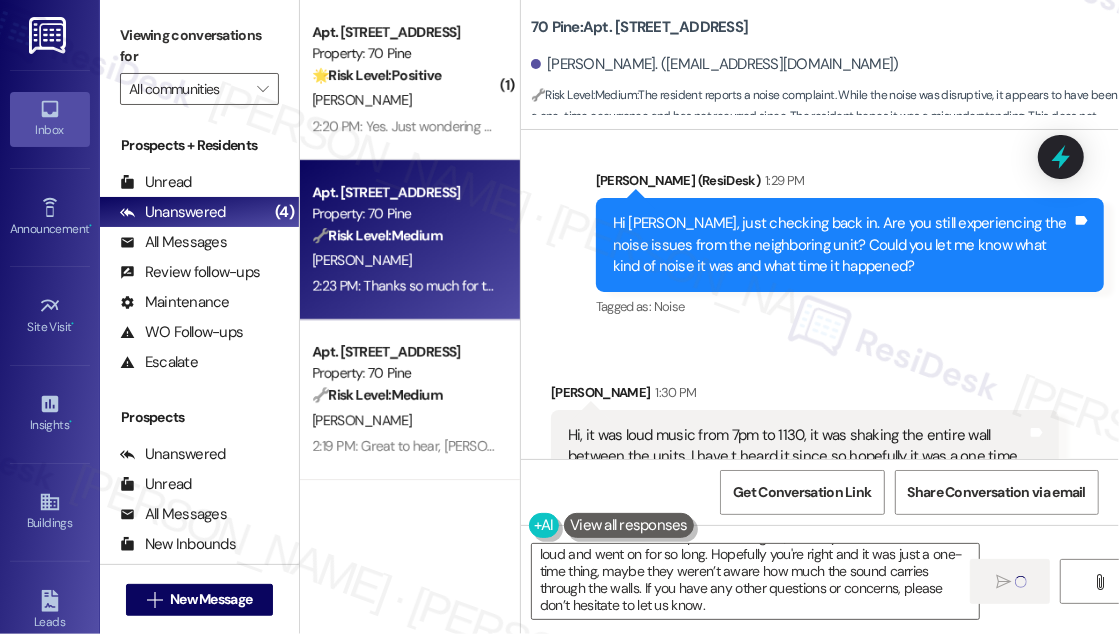 type 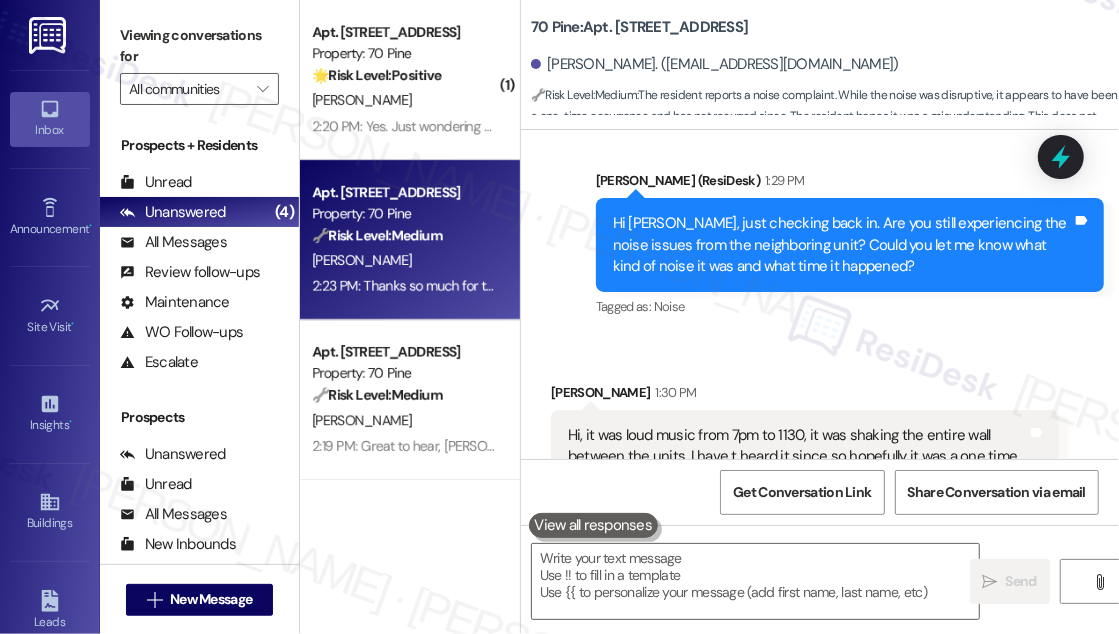 scroll, scrollTop: 0, scrollLeft: 0, axis: both 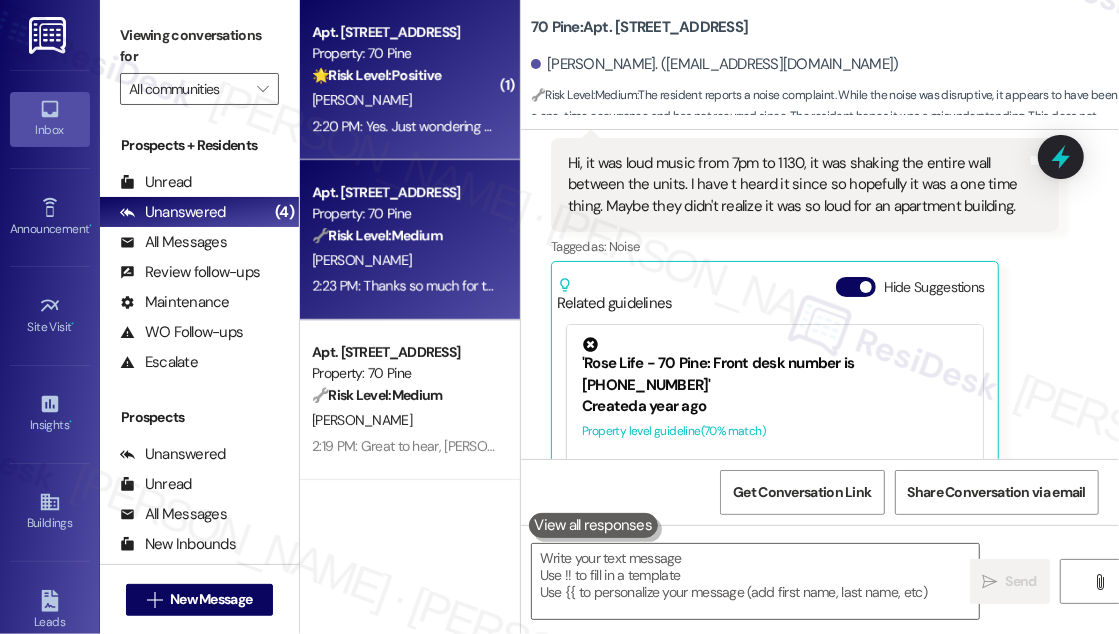 click on "2:20 PM: Yes.  Just wondering when you are going to convert the bowling alleys into a lap pool!! 2:20 PM: Yes.  Just wondering when you are going to convert the bowling alleys into a lap pool!!" at bounding box center [404, 126] 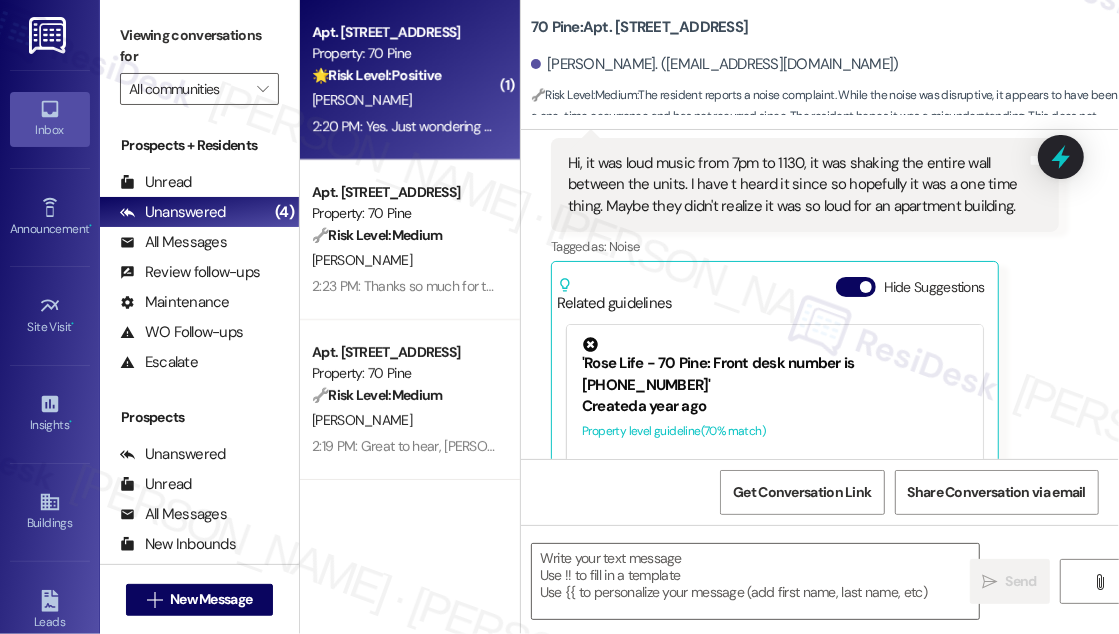 type on "Fetching suggested responses. Please feel free to read through the conversation in the meantime." 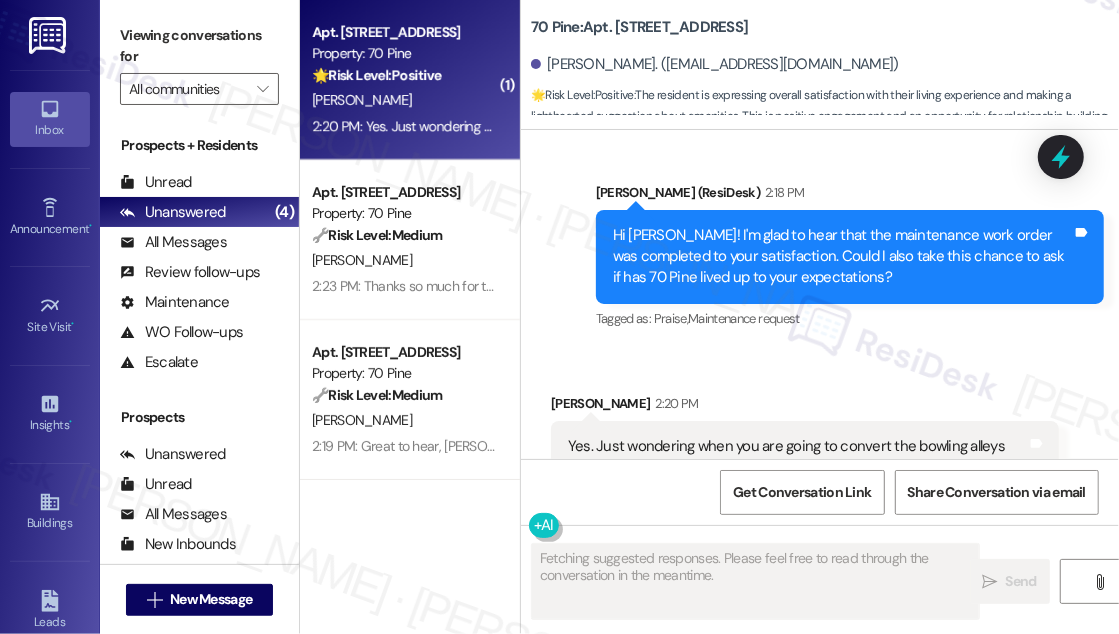 scroll, scrollTop: 11116, scrollLeft: 0, axis: vertical 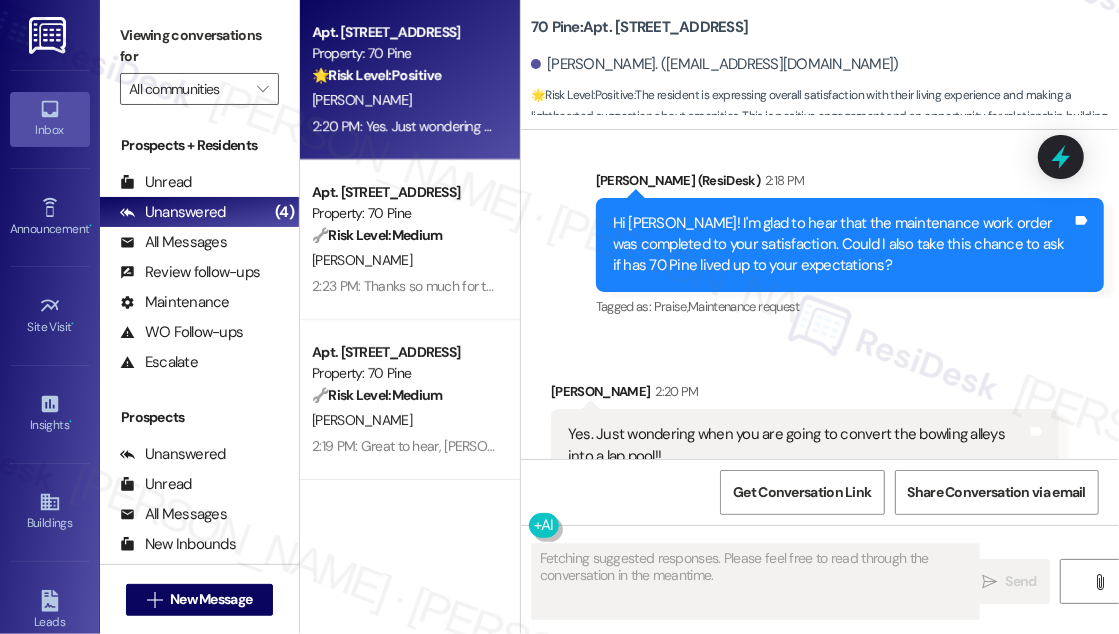 click on "Yes.  Just wondering when you are going to convert the bowling alleys into a lap pool!!" at bounding box center [797, 445] 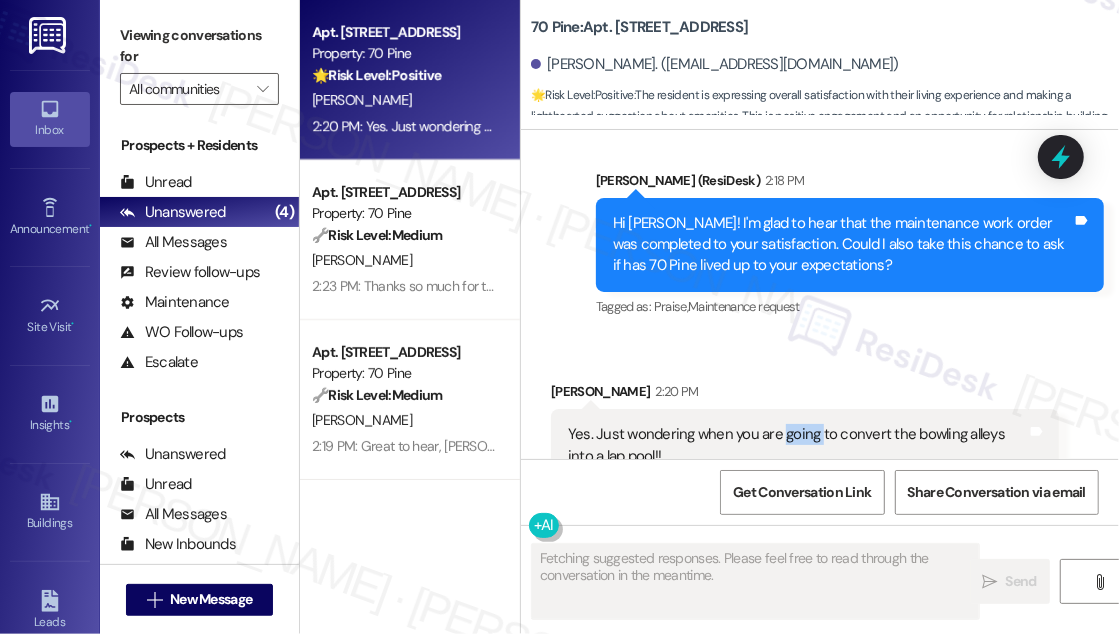 click on "Yes.  Just wondering when you are going to convert the bowling alleys into a lap pool!!" at bounding box center (797, 445) 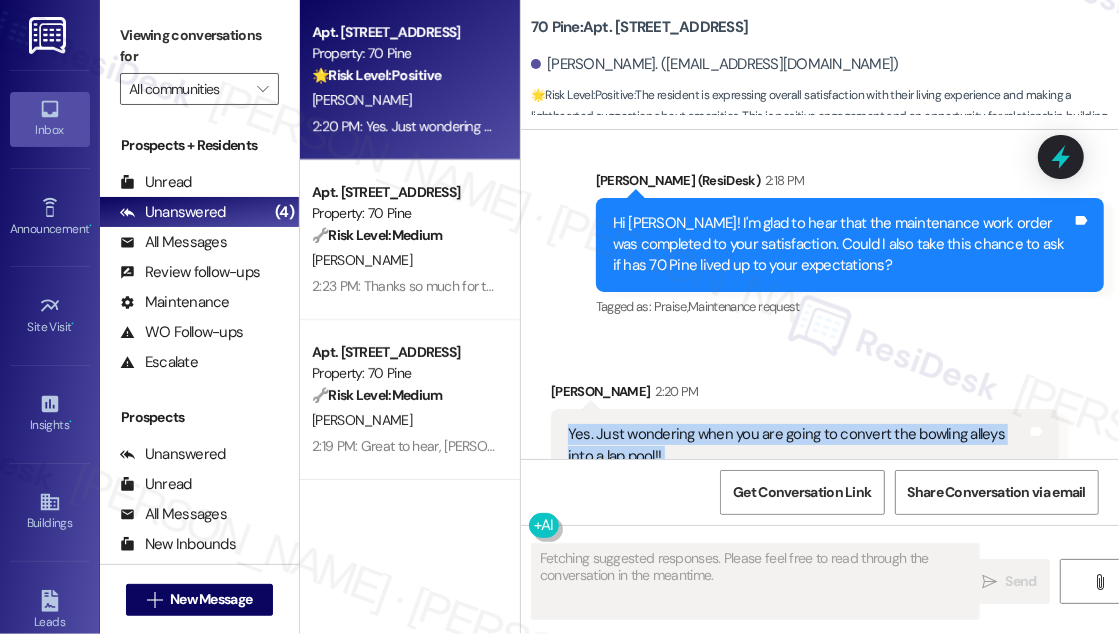click on "Yes.  Just wondering when you are going to convert the bowling alleys into a lap pool!!" at bounding box center [797, 445] 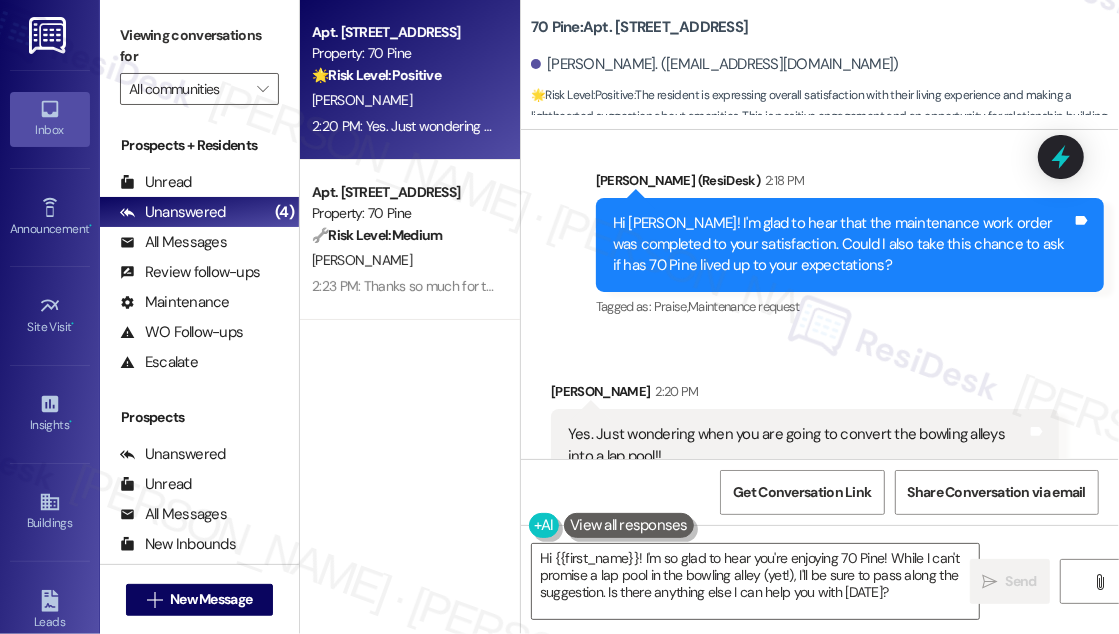 click on "[PERSON_NAME]. ([EMAIL_ADDRESS][DOMAIN_NAME])" at bounding box center [825, 65] 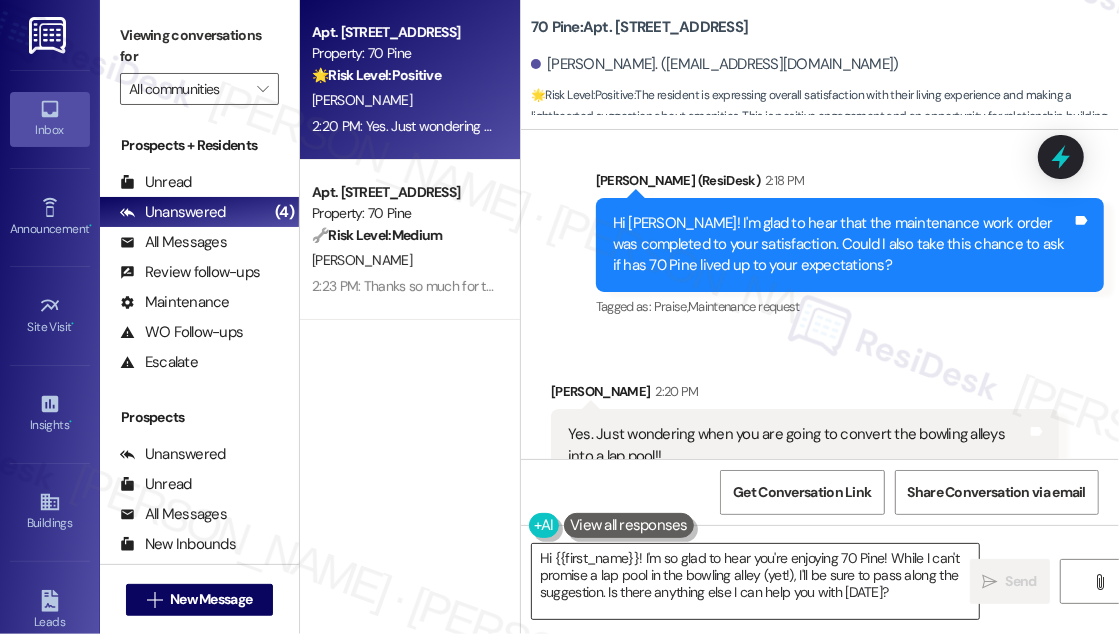 click on "Hi {{first_name}}! I'm so glad to hear you're enjoying 70 Pine! While I can't promise a lap pool in the bowling alley (yet!), I'll be sure to pass along the suggestion. Is there anything else I can help you with [DATE]?" at bounding box center (755, 581) 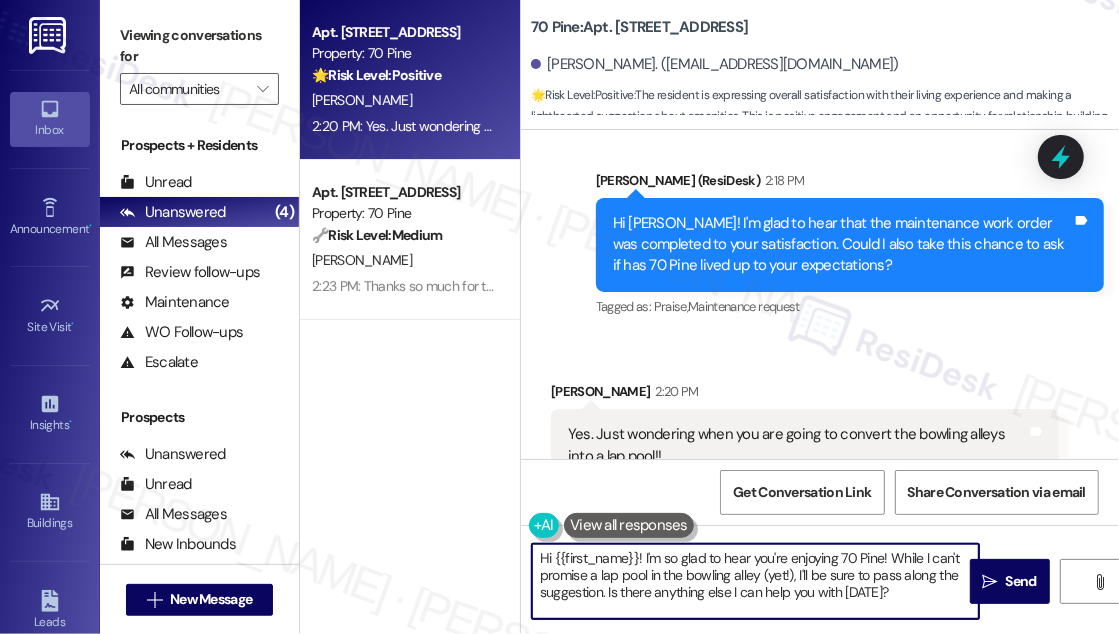 click on "Hi {{first_name}}! I'm so glad to hear you're enjoying 70 Pine! While I can't promise a lap pool in the bowling alley (yet!), I'll be sure to pass along the suggestion. Is there anything else I can help you with [DATE]?" at bounding box center (755, 581) 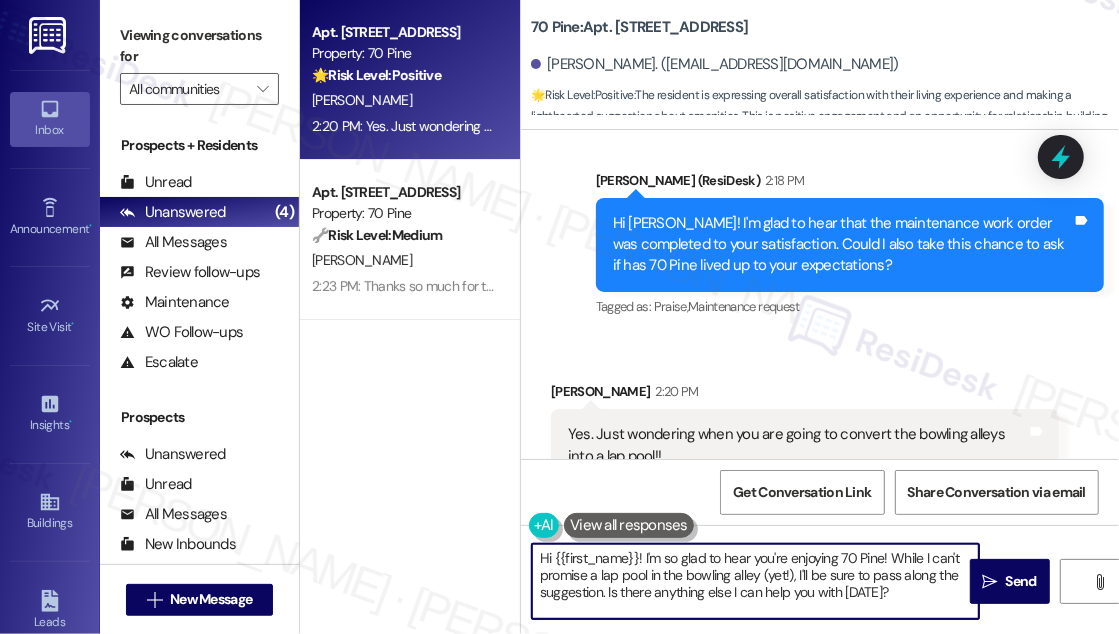 click on "Received via SMS [PERSON_NAME] 2:20 PM Yes.  Just wondering when you are going to convert the bowling alleys into a lap pool!! Tags and notes Tagged as:   Pool ,  Click to highlight conversations about Pool Praise Click to highlight conversations about Praise" at bounding box center [805, 446] 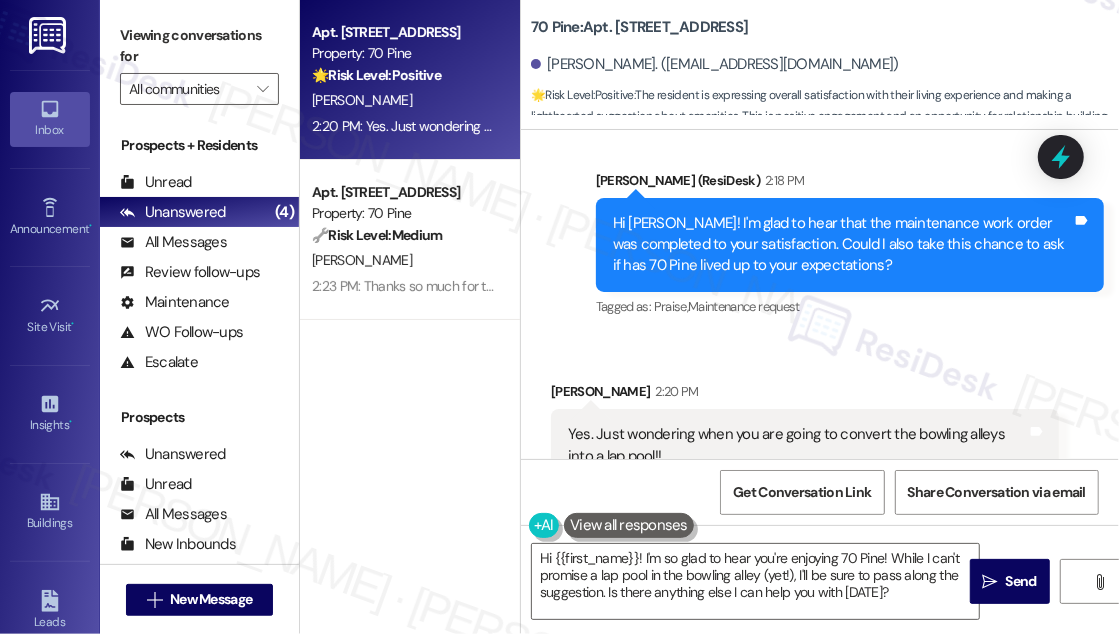click on "Received via SMS [PERSON_NAME] 2:20 PM Yes.  Just wondering when you are going to convert the bowling alleys into a lap pool!! Tags and notes Tagged as:   Pool ,  Click to highlight conversations about Pool Praise Click to highlight conversations about Praise" at bounding box center [820, 431] 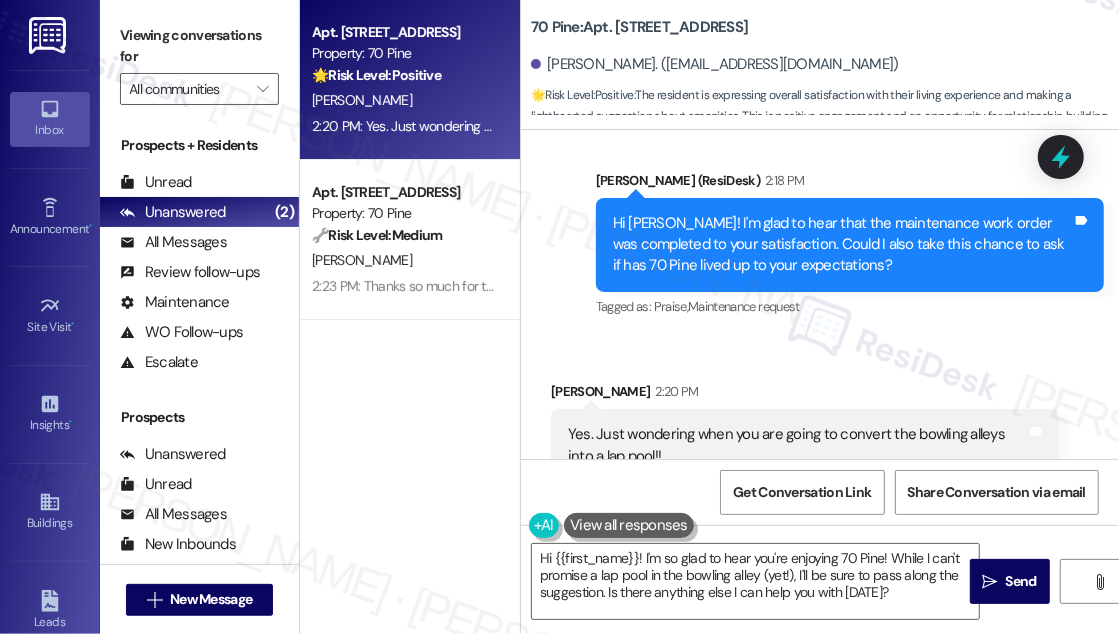 click on "Tagged as:   Praise ,  Click to highlight conversations about Praise Maintenance request Click to highlight conversations about Maintenance request" at bounding box center [850, 306] 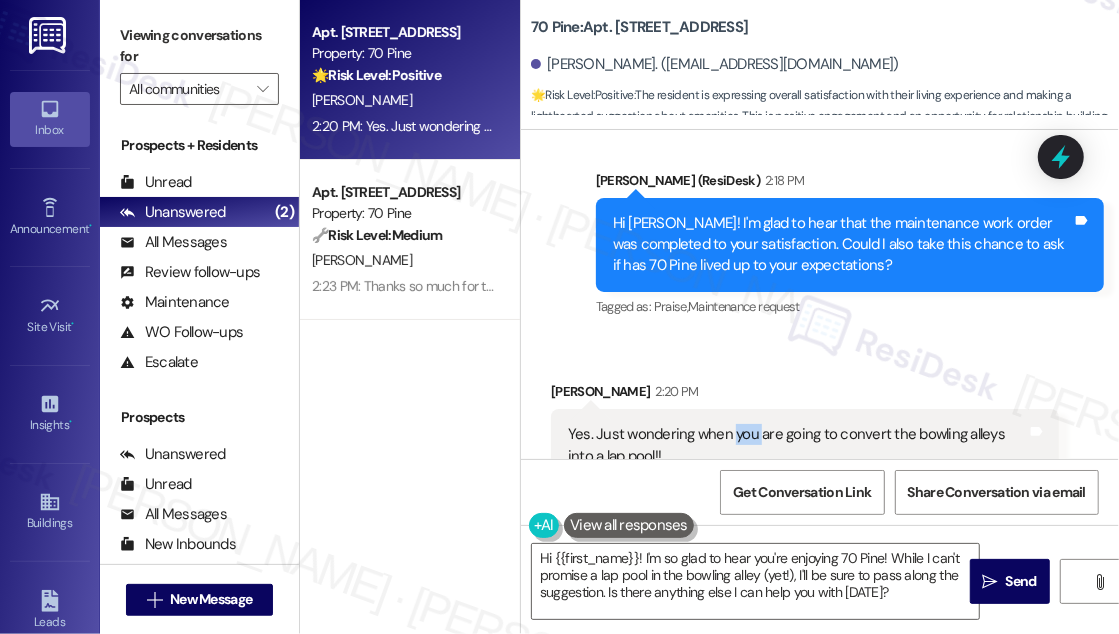 click on "Yes.  Just wondering when you are going to convert the bowling alleys into a lap pool!!" at bounding box center [797, 445] 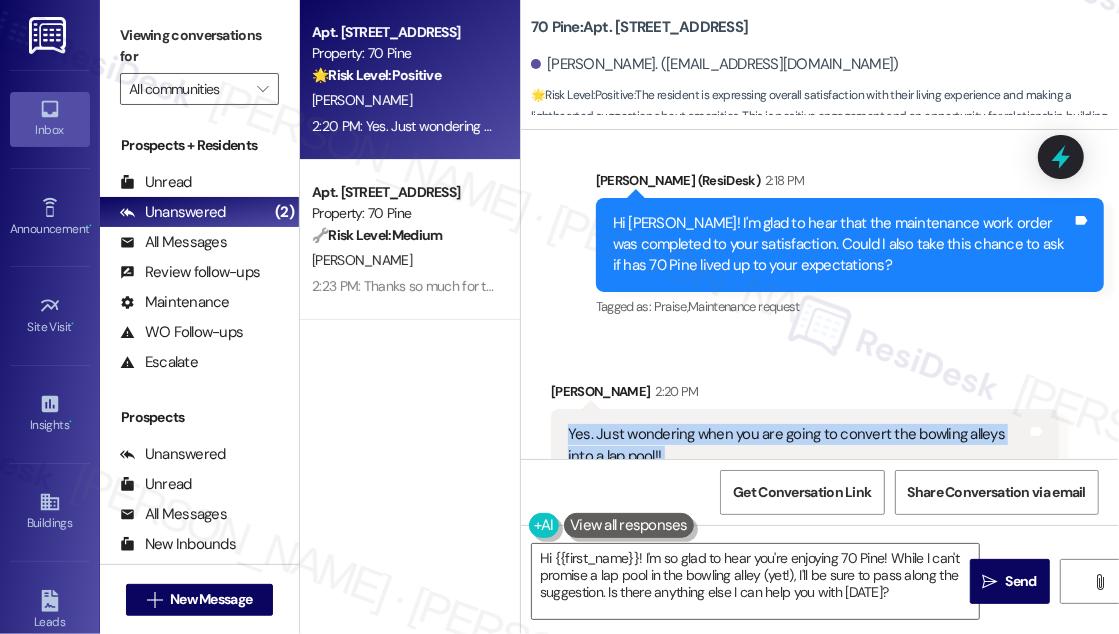 click on "Yes.  Just wondering when you are going to convert the bowling alleys into a lap pool!!" at bounding box center [797, 445] 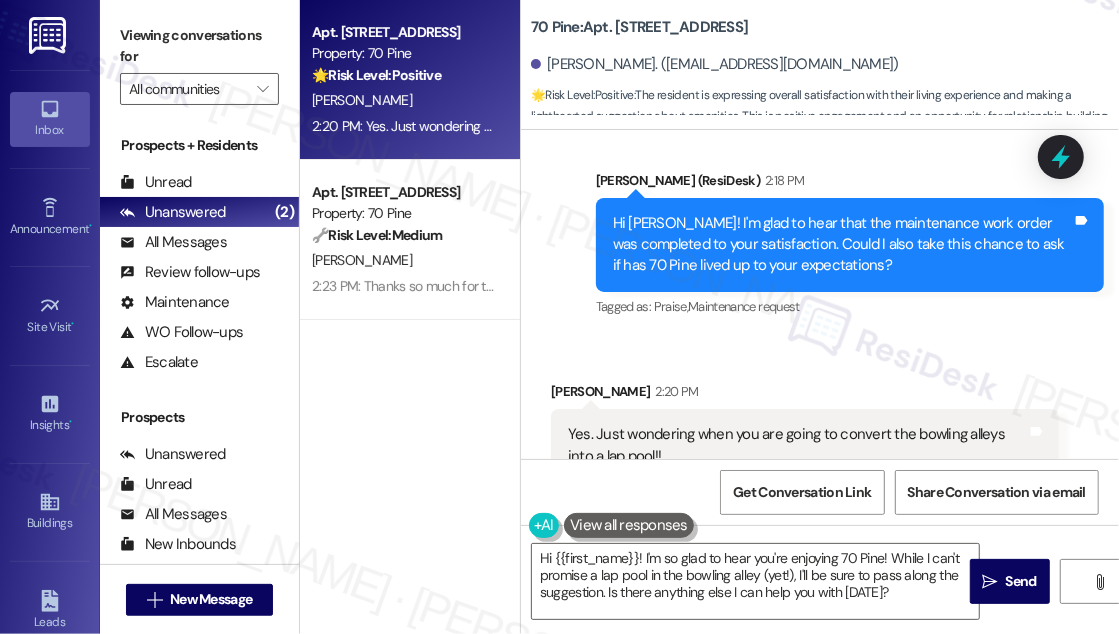 click on "Tagged as:   Praise ,  Click to highlight conversations about Praise Maintenance request Click to highlight conversations about Maintenance request" at bounding box center (850, 306) 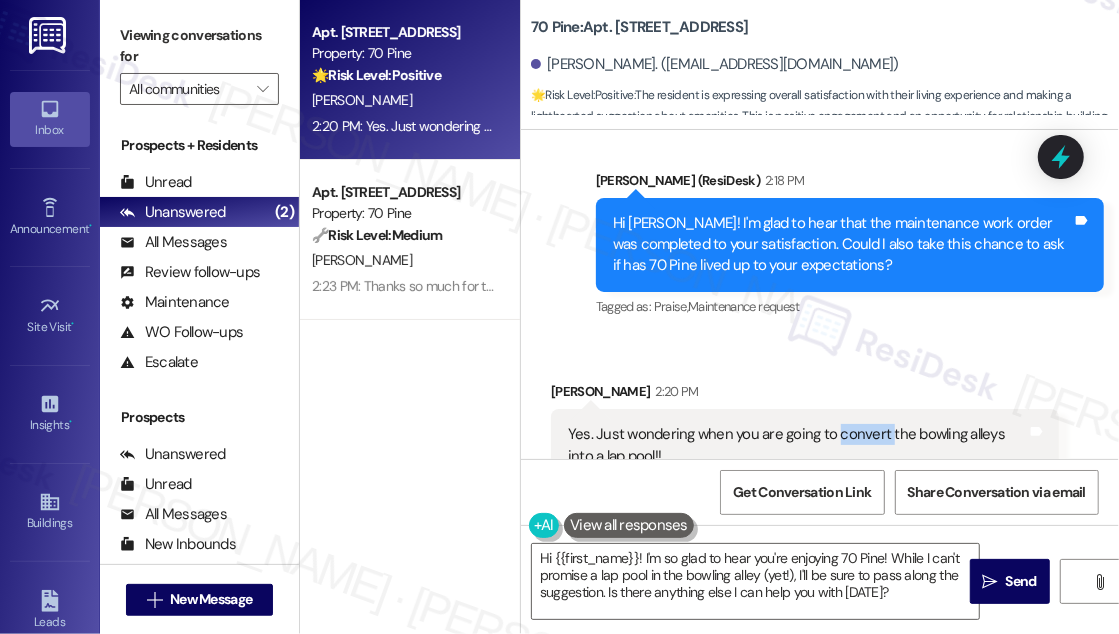 click on "Yes.  Just wondering when you are going to convert the bowling alleys into a lap pool!!" at bounding box center (797, 445) 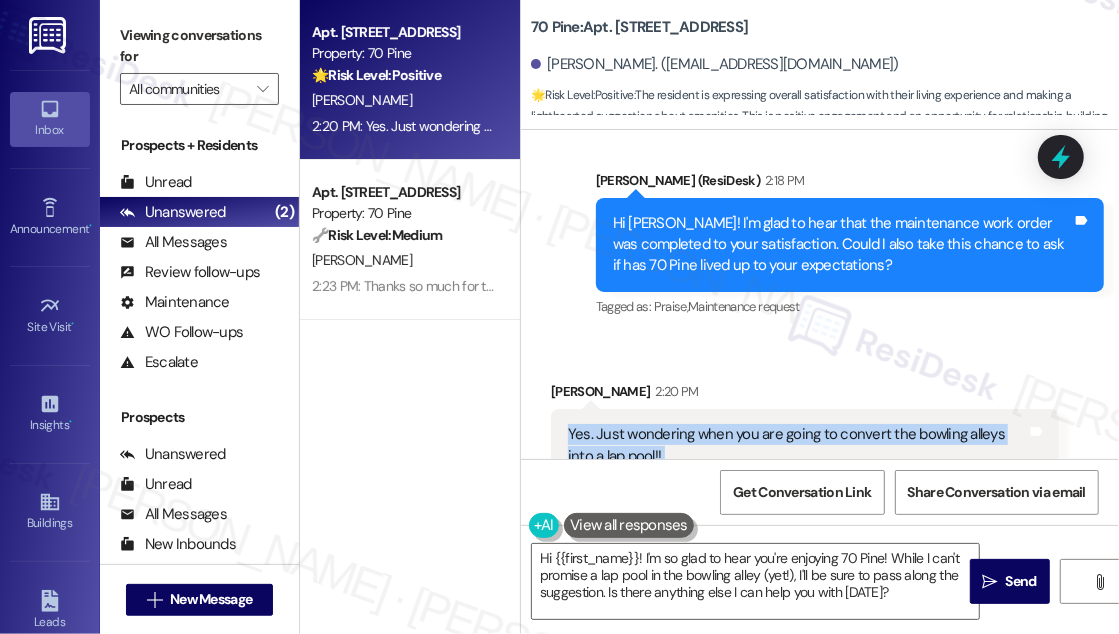 click on "Yes.  Just wondering when you are going to convert the bowling alleys into a lap pool!!" at bounding box center (797, 445) 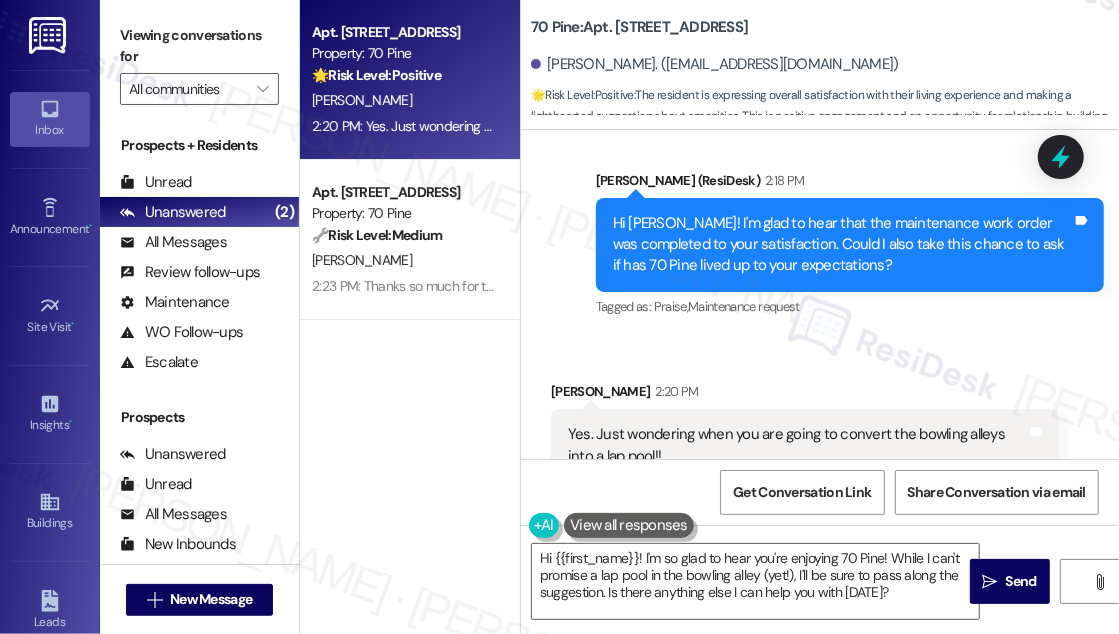 click on "Received via SMS [PERSON_NAME] 2:20 PM Yes.  Just wondering when you are going to convert the bowling alleys into a lap pool!! Tags and notes Tagged as:   Pool ,  Click to highlight conversations about Pool Praise Click to highlight conversations about Praise" at bounding box center [820, 431] 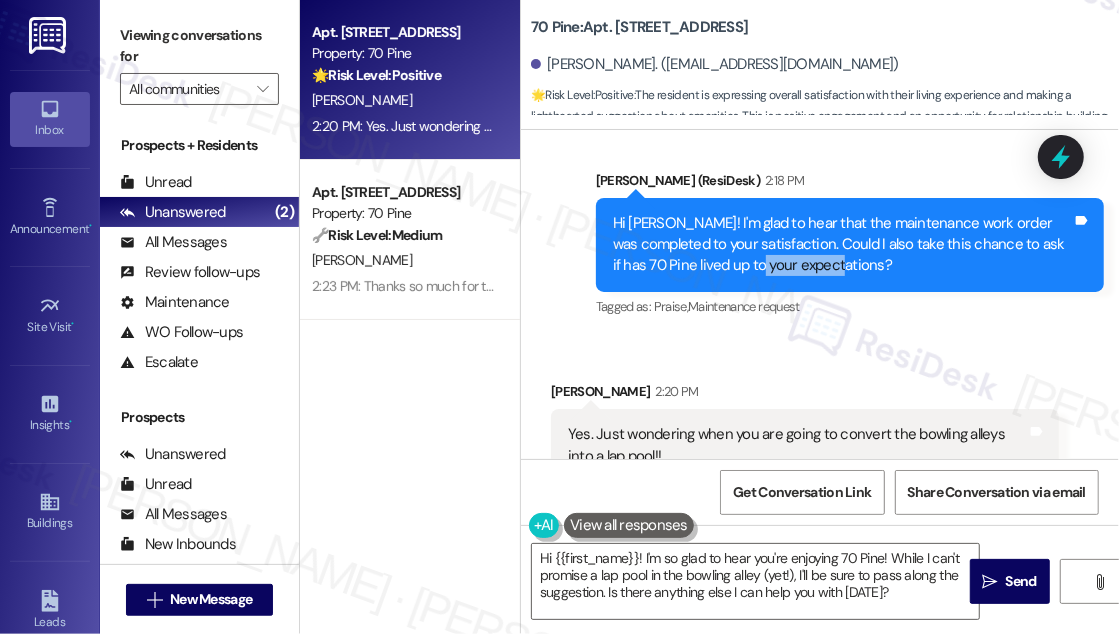 click on "Hi [PERSON_NAME]! I'm glad to hear that the maintenance work order was completed to your satisfaction. Could I also take this chance to ask if has 70 Pine lived up to your expectations?" at bounding box center (842, 245) 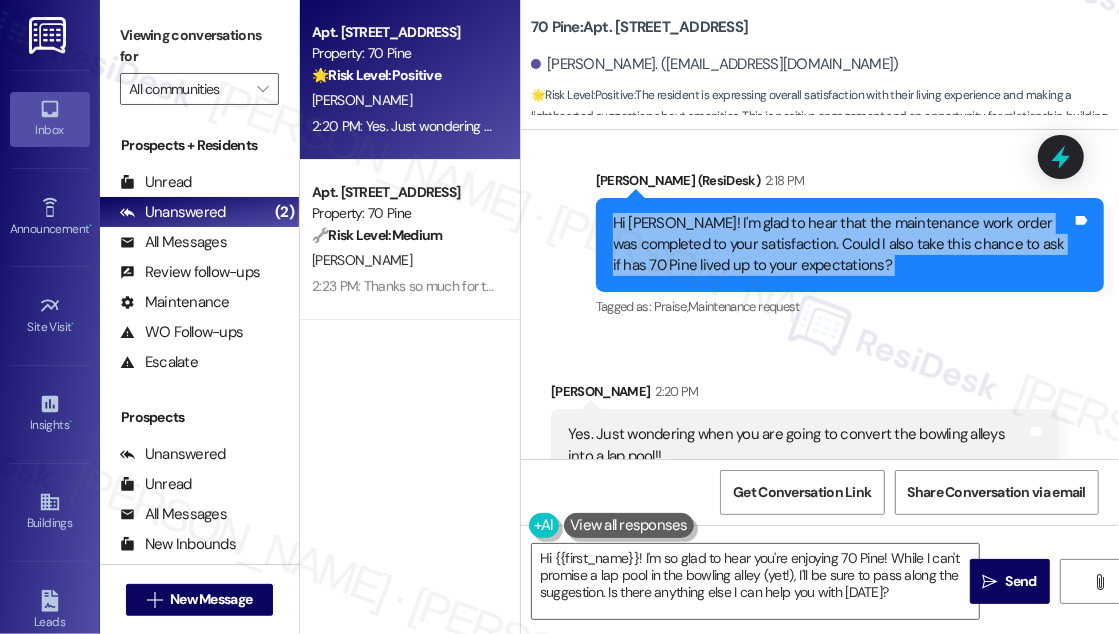click on "Hi [PERSON_NAME]! I'm glad to hear that the maintenance work order was completed to your satisfaction. Could I also take this chance to ask if has 70 Pine lived up to your expectations?" at bounding box center (842, 245) 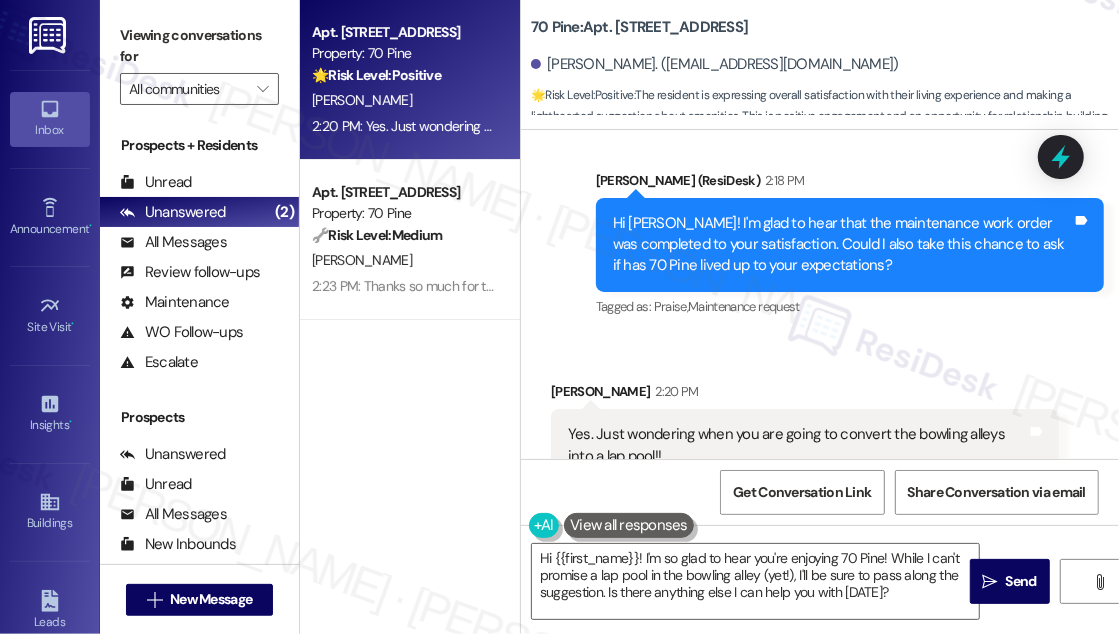 click on "Tagged as:   Praise ,  Click to highlight conversations about Praise Maintenance request Click to highlight conversations about Maintenance request" at bounding box center (850, 306) 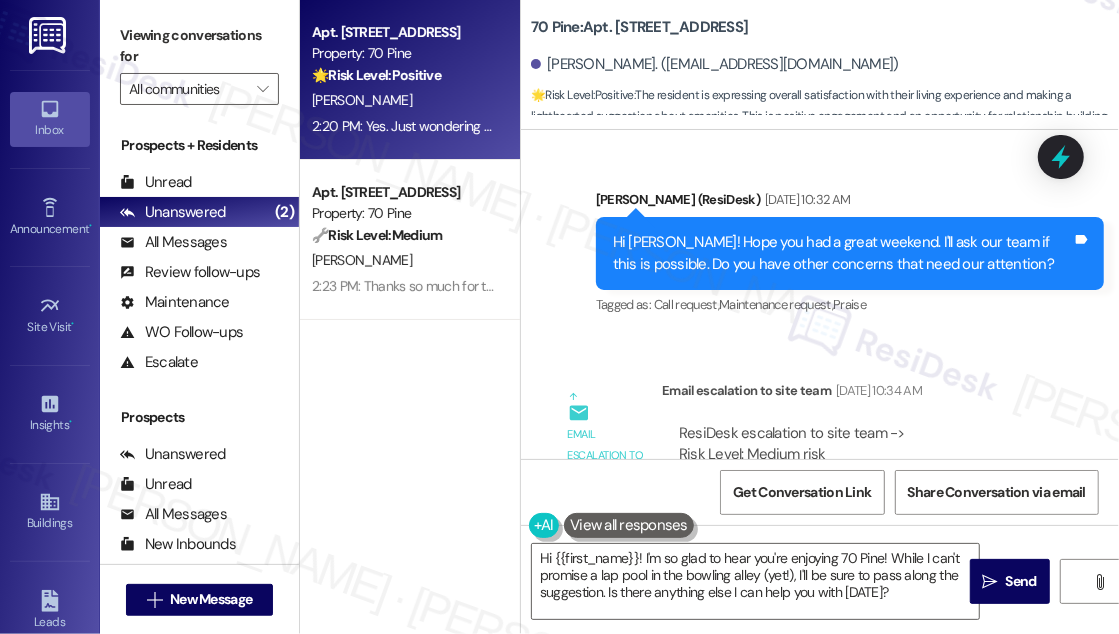 scroll, scrollTop: 5876, scrollLeft: 0, axis: vertical 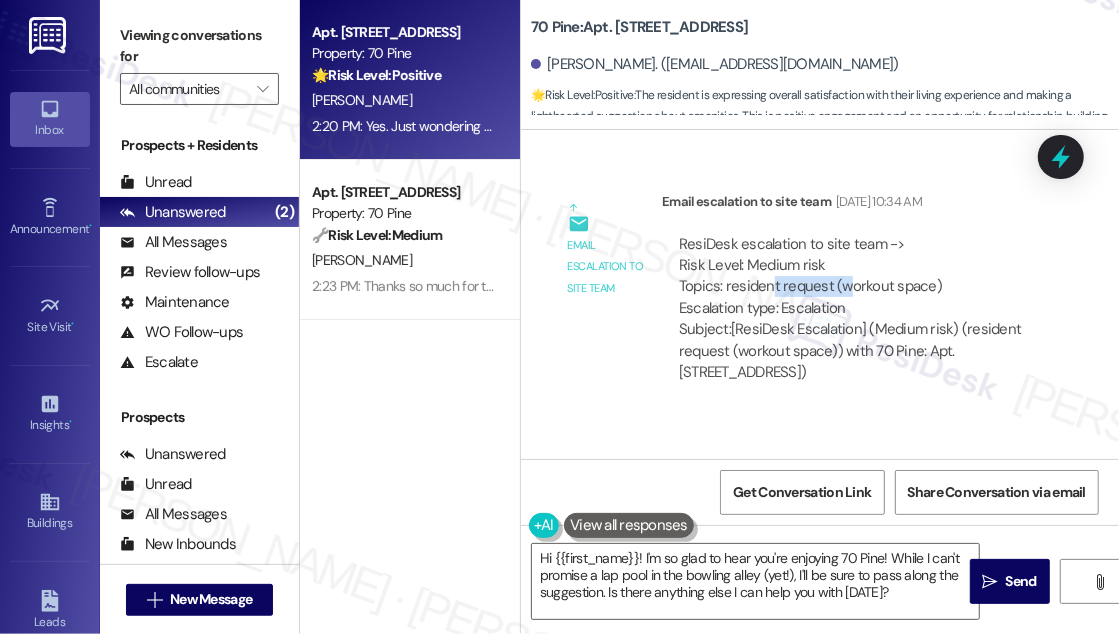 drag, startPoint x: 772, startPoint y: 251, endPoint x: 852, endPoint y: 250, distance: 80.00625 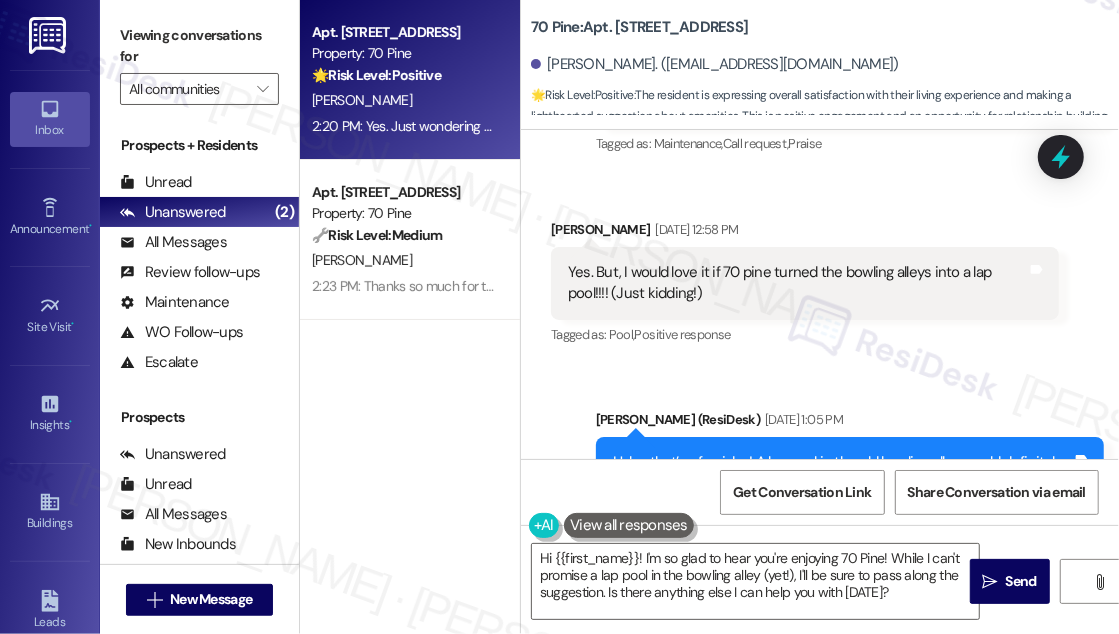 scroll, scrollTop: 9298, scrollLeft: 0, axis: vertical 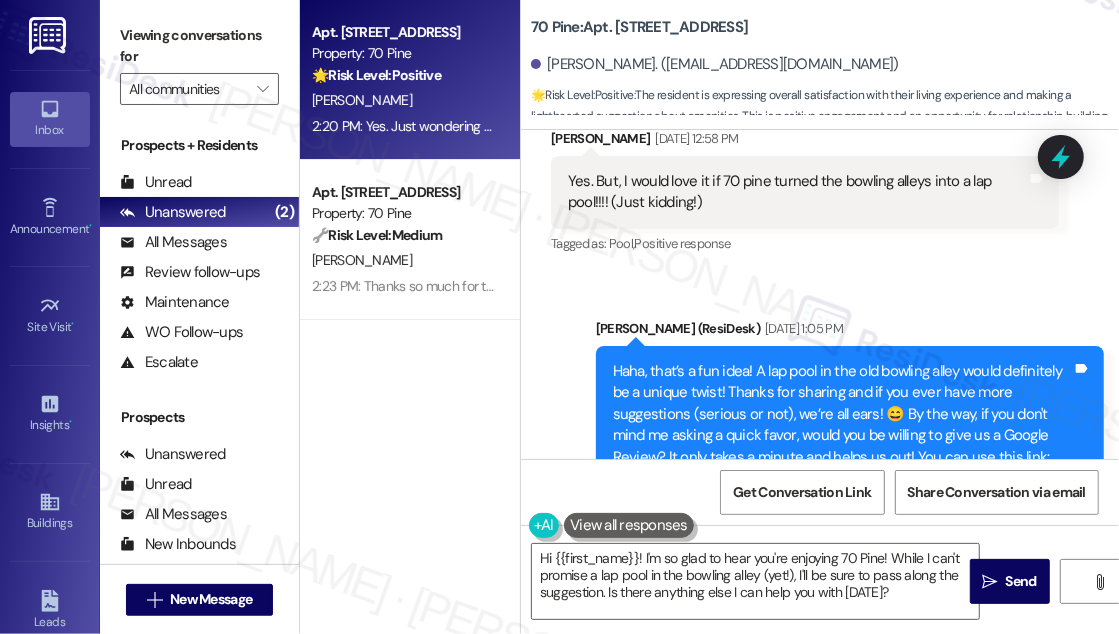 click on "Haha, that’s a fun idea! A lap pool in the old bowling alley would definitely be a unique twist! Thanks for sharing and if you ever have more suggestions (serious or not), we’re all ears! 😄 By the way, if you don't mind me asking a quick favor, would you be willing to give us a Google Review? It only takes a minute and helps us out! You can use this link:  [URL][DOMAIN_NAME] . No worries at all if not! 😊
[Link points to  [URL][DOMAIN_NAME] ]
[No clicks yet]" at bounding box center (842, 446) 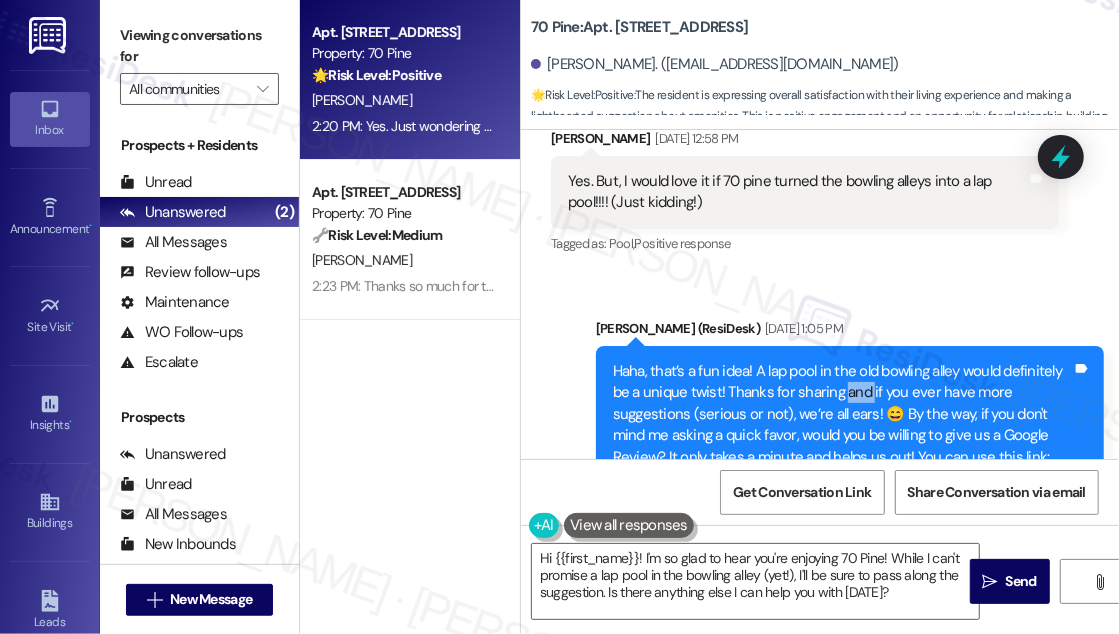 click on "Haha, that’s a fun idea! A lap pool in the old bowling alley would definitely be a unique twist! Thanks for sharing and if you ever have more suggestions (serious or not), we’re all ears! 😄 By the way, if you don't mind me asking a quick favor, would you be willing to give us a Google Review? It only takes a minute and helps us out! You can use this link:  [URL][DOMAIN_NAME] . No worries at all if not! 😊
[Link points to  [URL][DOMAIN_NAME] ]
[No clicks yet]" at bounding box center [842, 446] 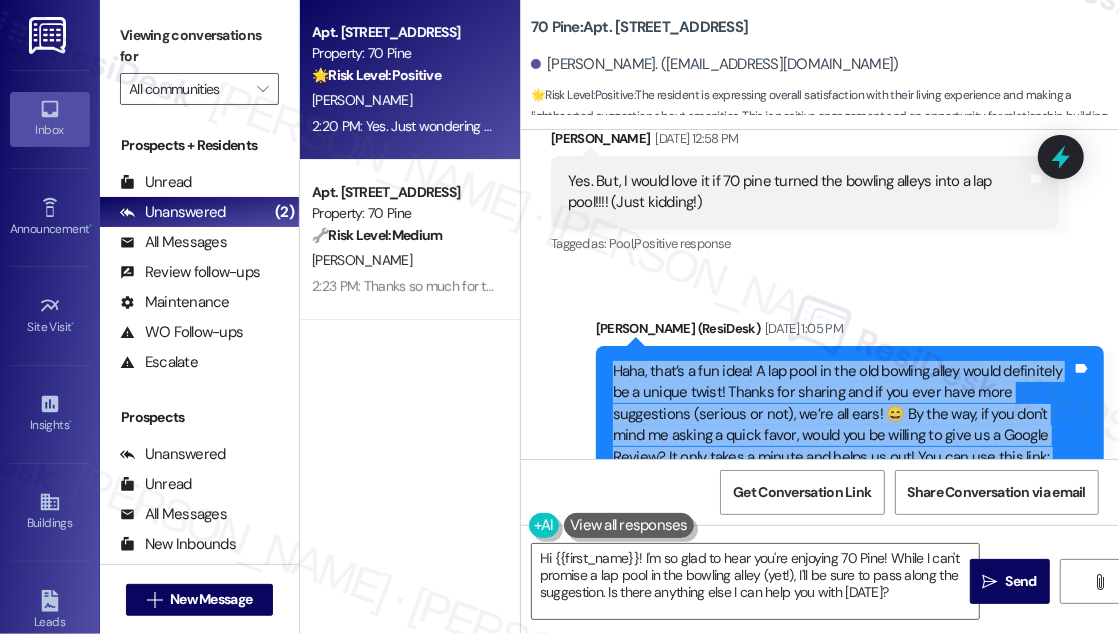 click on "Haha, that’s a fun idea! A lap pool in the old bowling alley would definitely be a unique twist! Thanks for sharing and if you ever have more suggestions (serious or not), we’re all ears! 😄 By the way, if you don't mind me asking a quick favor, would you be willing to give us a Google Review? It only takes a minute and helps us out! You can use this link:  [URL][DOMAIN_NAME] . No worries at all if not! 😊
[Link points to  [URL][DOMAIN_NAME] ]
[No clicks yet]" at bounding box center (842, 446) 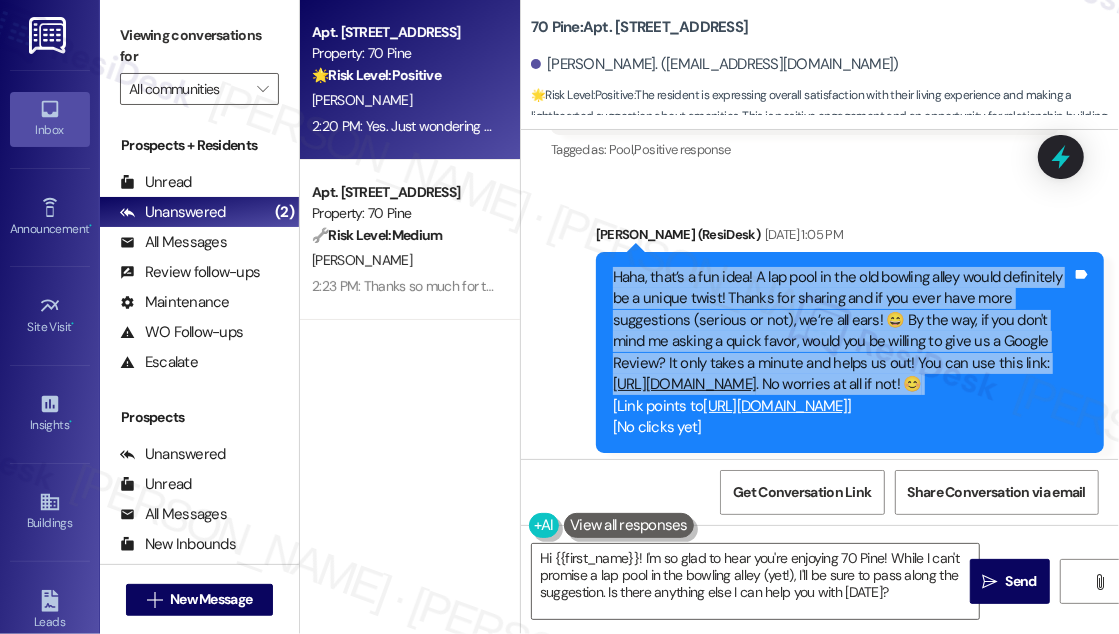 scroll, scrollTop: 9389, scrollLeft: 0, axis: vertical 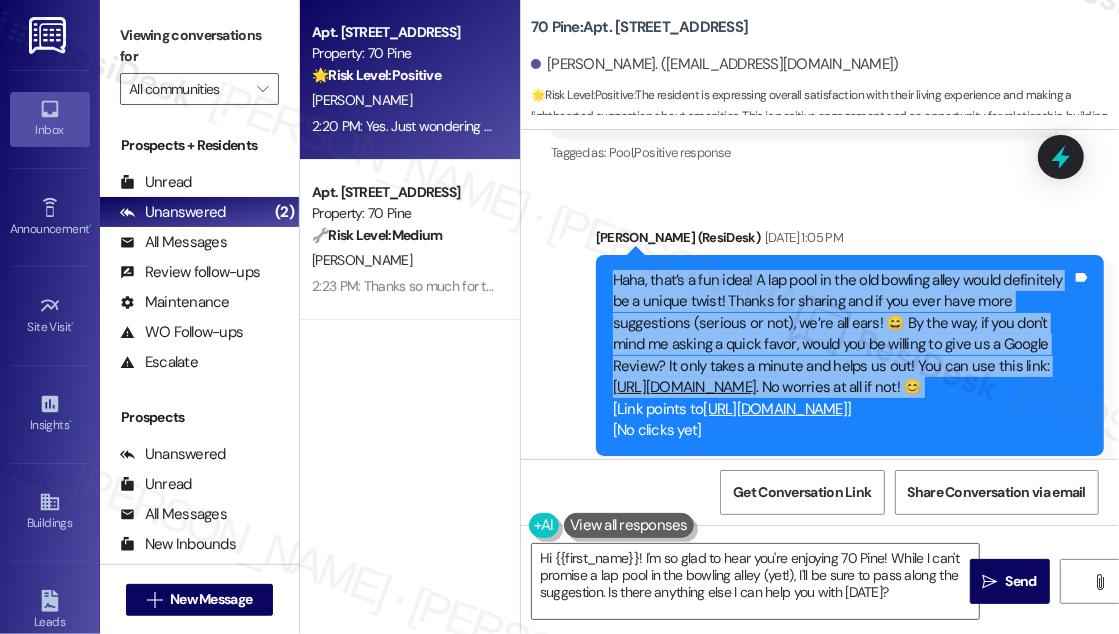 click on "Haha, that’s a fun idea! A lap pool in the old bowling alley would definitely be a unique twist! Thanks for sharing and if you ever have more suggestions (serious or not), we’re all ears! 😄 By the way, if you don't mind me asking a quick favor, would you be willing to give us a Google Review? It only takes a minute and helps us out! You can use this link:  [URL][DOMAIN_NAME] . No worries at all if not! 😊
[Link points to  [URL][DOMAIN_NAME] ]
[No clicks yet]" at bounding box center (842, 355) 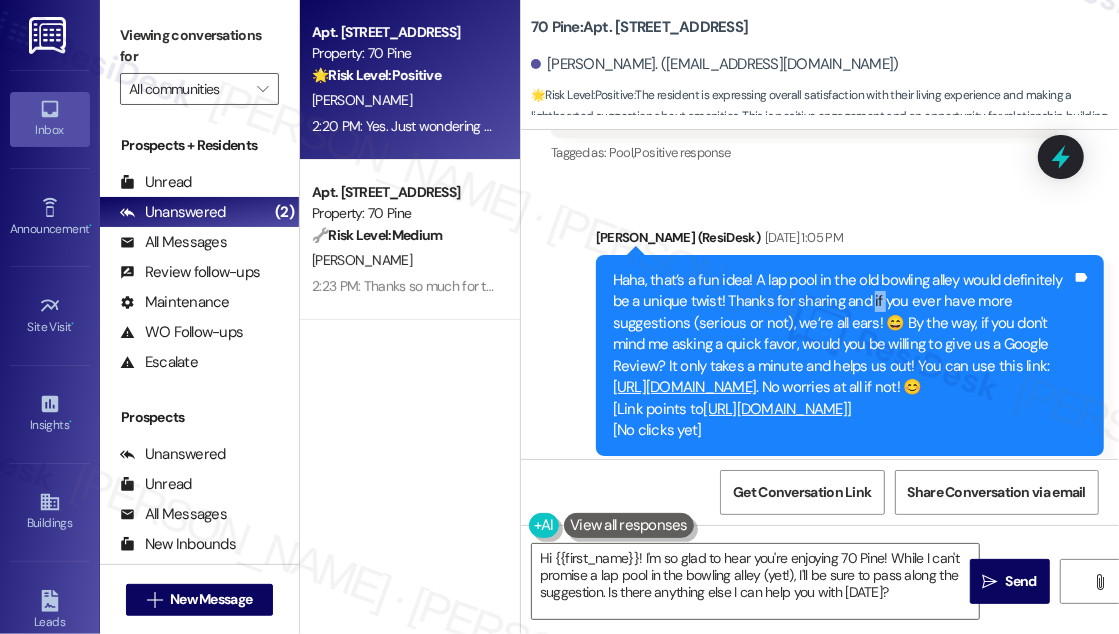 click on "Haha, that’s a fun idea! A lap pool in the old bowling alley would definitely be a unique twist! Thanks for sharing and if you ever have more suggestions (serious or not), we’re all ears! 😄 By the way, if you don't mind me asking a quick favor, would you be willing to give us a Google Review? It only takes a minute and helps us out! You can use this link:  [URL][DOMAIN_NAME] . No worries at all if not! 😊
[Link points to  [URL][DOMAIN_NAME] ]
[No clicks yet]" at bounding box center [842, 355] 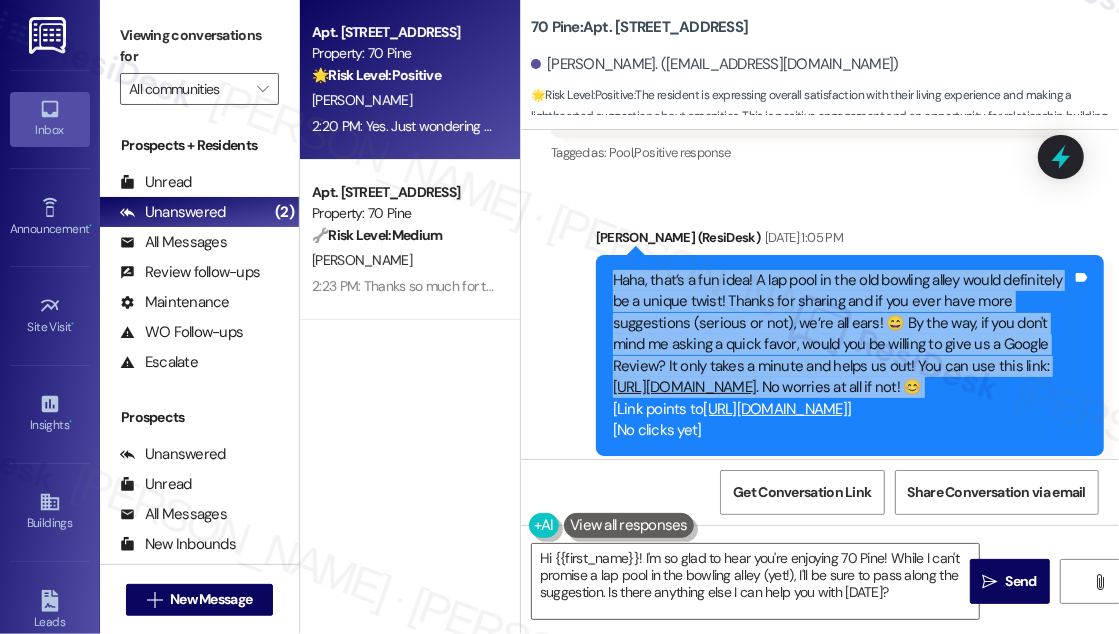 click on "Haha, that’s a fun idea! A lap pool in the old bowling alley would definitely be a unique twist! Thanks for sharing and if you ever have more suggestions (serious or not), we’re all ears! 😄 By the way, if you don't mind me asking a quick favor, would you be willing to give us a Google Review? It only takes a minute and helps us out! You can use this link:  [URL][DOMAIN_NAME] . No worries at all if not! 😊
[Link points to  [URL][DOMAIN_NAME] ]
[No clicks yet]" at bounding box center [842, 355] 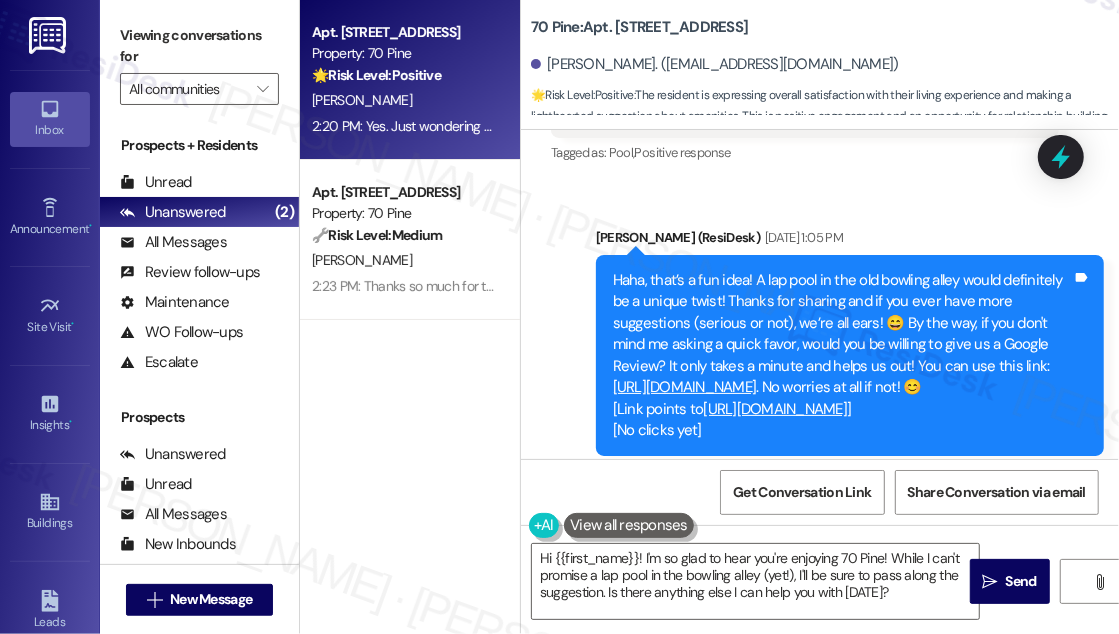 click on "Haha, that’s a fun idea! A lap pool in the old bowling alley would definitely be a unique twist! Thanks for sharing and if you ever have more suggestions (serious or not), we’re all ears! 😄 By the way, if you don't mind me asking a quick favor, would you be willing to give us a Google Review? It only takes a minute and helps us out! You can use this link:  [URL][DOMAIN_NAME] . No worries at all if not! 😊
[Link points to  [URL][DOMAIN_NAME] ]
[No clicks yet]" at bounding box center [842, 355] 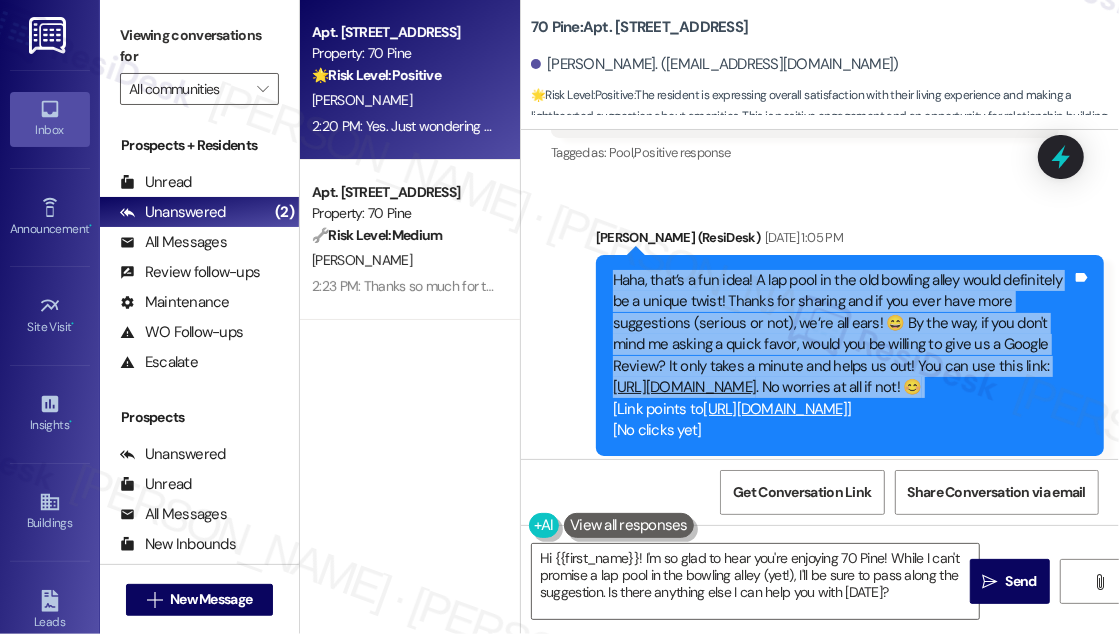click on "Haha, that’s a fun idea! A lap pool in the old bowling alley would definitely be a unique twist! Thanks for sharing and if you ever have more suggestions (serious or not), we’re all ears! 😄 By the way, if you don't mind me asking a quick favor, would you be willing to give us a Google Review? It only takes a minute and helps us out! You can use this link:  [URL][DOMAIN_NAME] . No worries at all if not! 😊
[Link points to  [URL][DOMAIN_NAME] ]
[No clicks yet]" at bounding box center [842, 355] 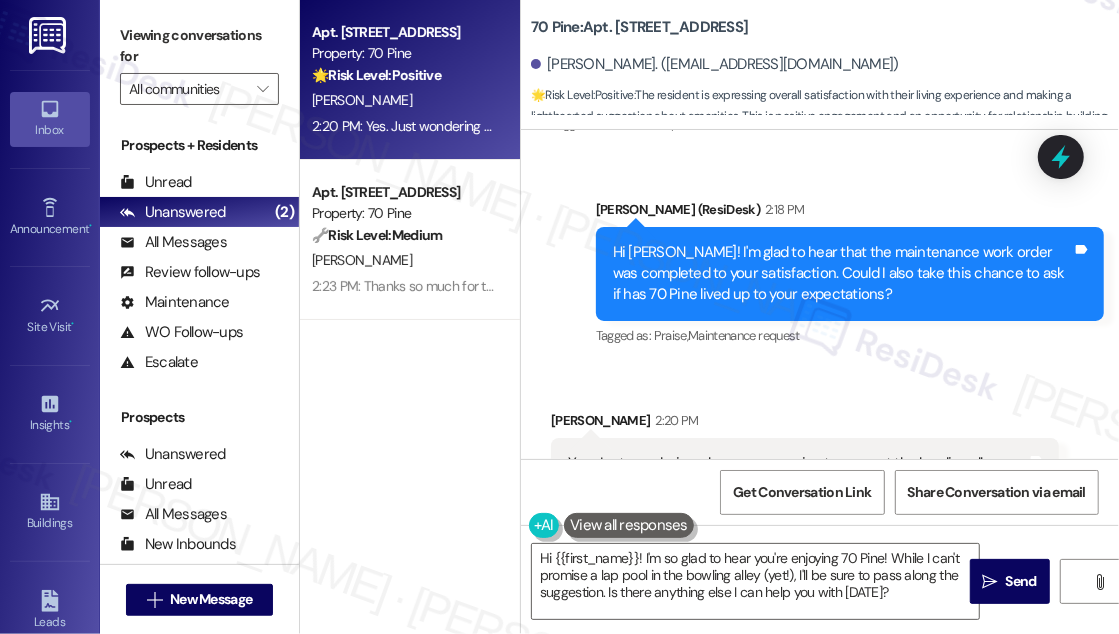 scroll, scrollTop: 11117, scrollLeft: 0, axis: vertical 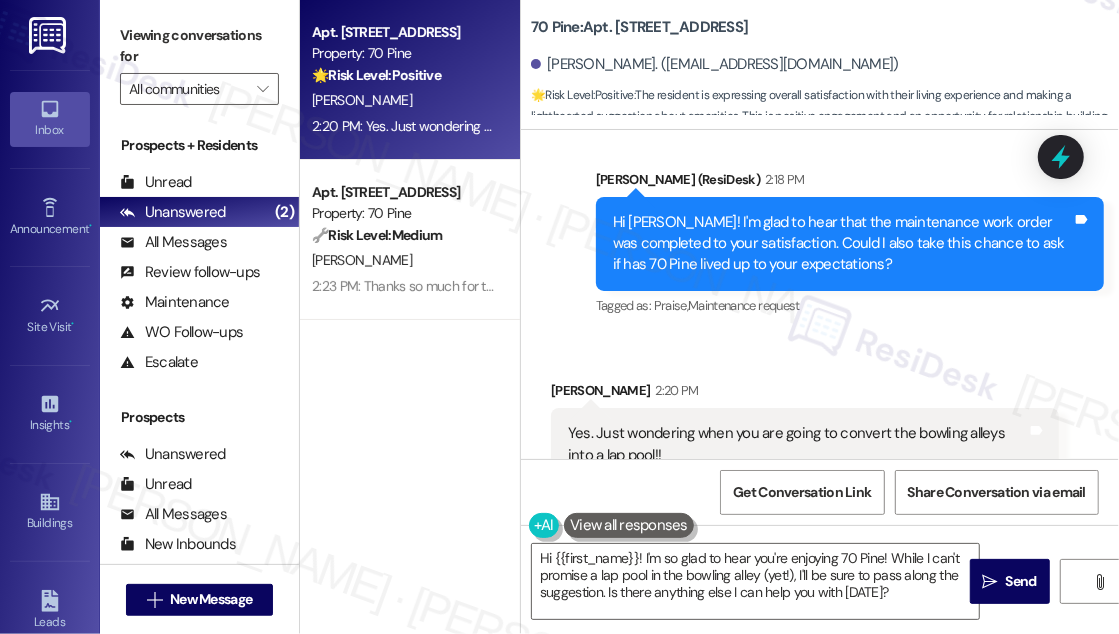 click on "Yes.  Just wondering when you are going to convert the bowling alleys into a lap pool!!" at bounding box center [797, 444] 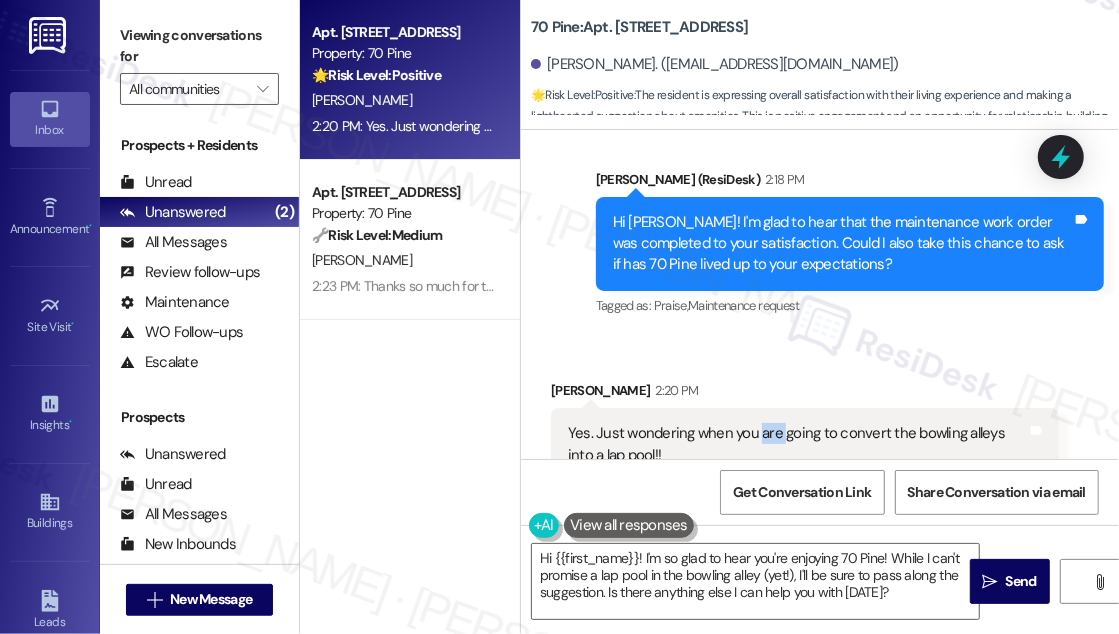 click on "Yes.  Just wondering when you are going to convert the bowling alleys into a lap pool!!" at bounding box center [797, 444] 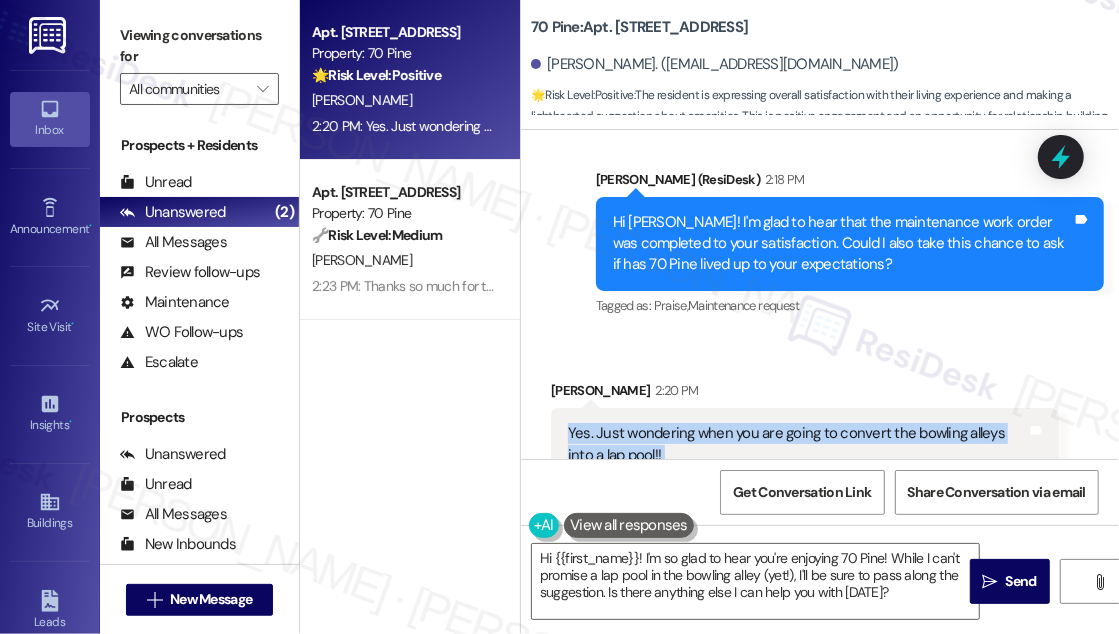 click on "Yes.  Just wondering when you are going to convert the bowling alleys into a lap pool!!" at bounding box center [797, 444] 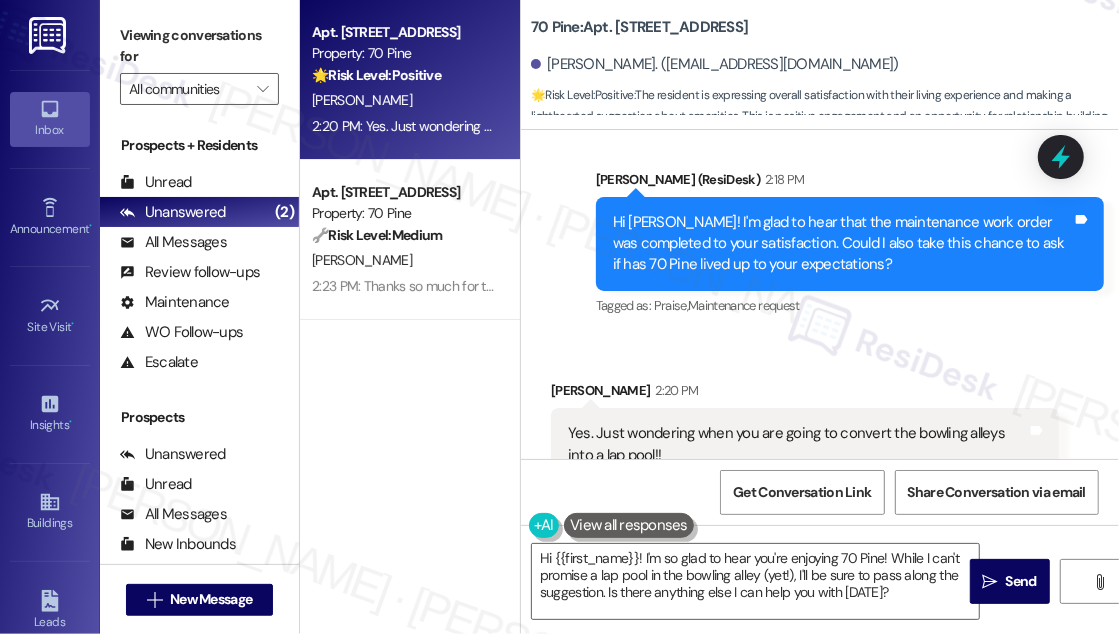 click on "Received via SMS [PERSON_NAME] 2:20 PM Yes.  Just wondering when you are going to convert the bowling alleys into a lap pool!! Tags and notes Tagged as:   Pool ,  Click to highlight conversations about Pool Praise Click to highlight conversations about Praise" at bounding box center (805, 445) 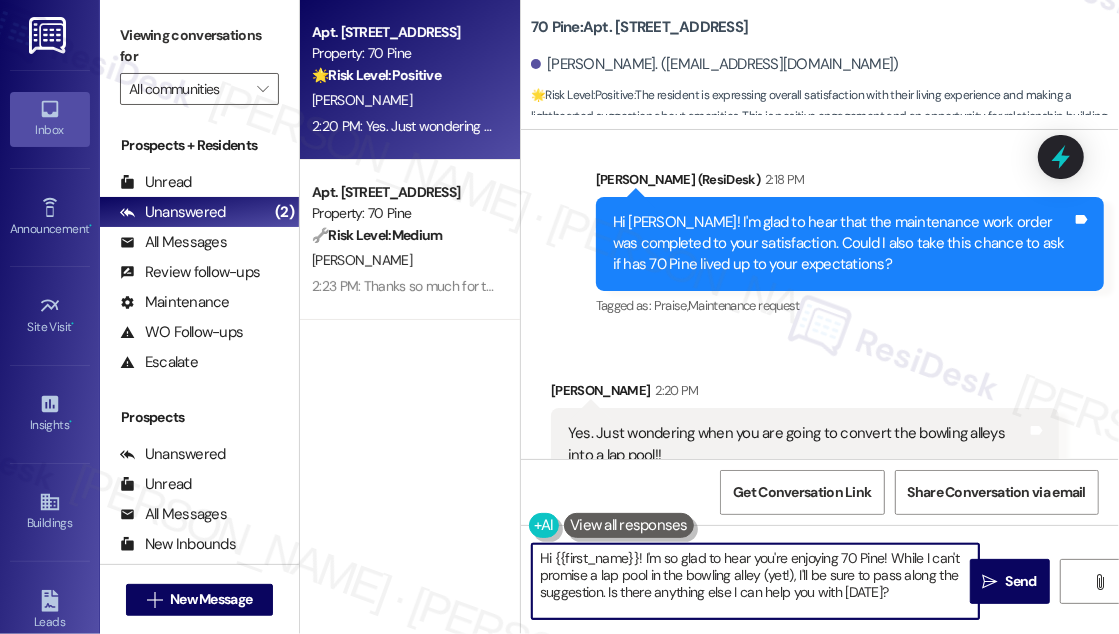 click on "Hi {{first_name}}! I'm so glad to hear you're enjoying 70 Pine! While I can't promise a lap pool in the bowling alley (yet!), I'll be sure to pass along the suggestion. Is there anything else I can help you with [DATE]?" at bounding box center (755, 581) 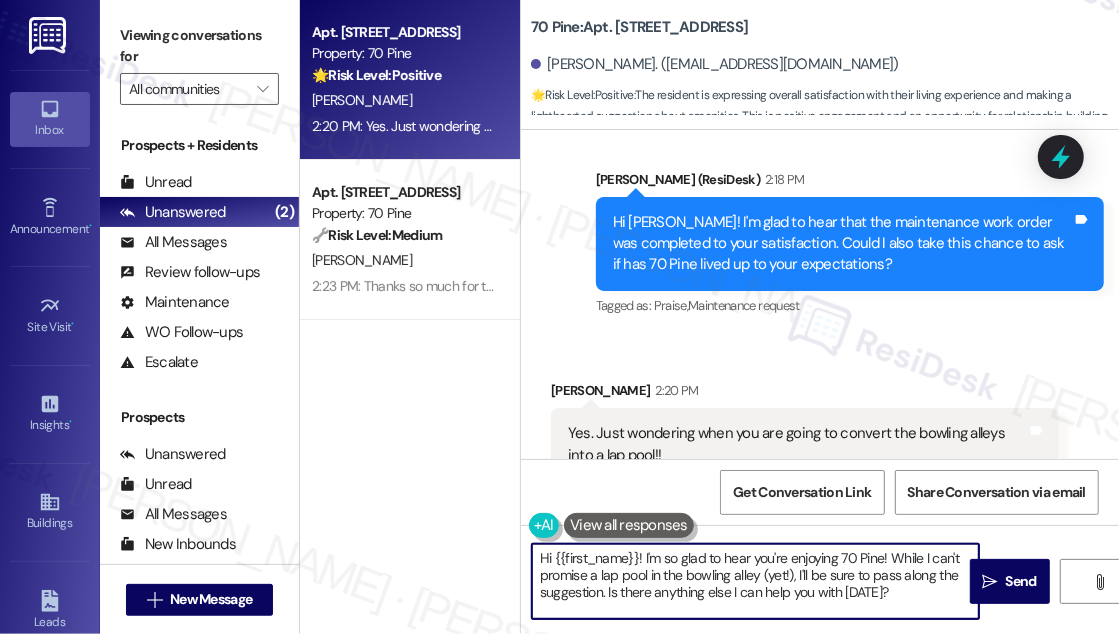 drag, startPoint x: 614, startPoint y: 592, endPoint x: 933, endPoint y: 593, distance: 319.00156 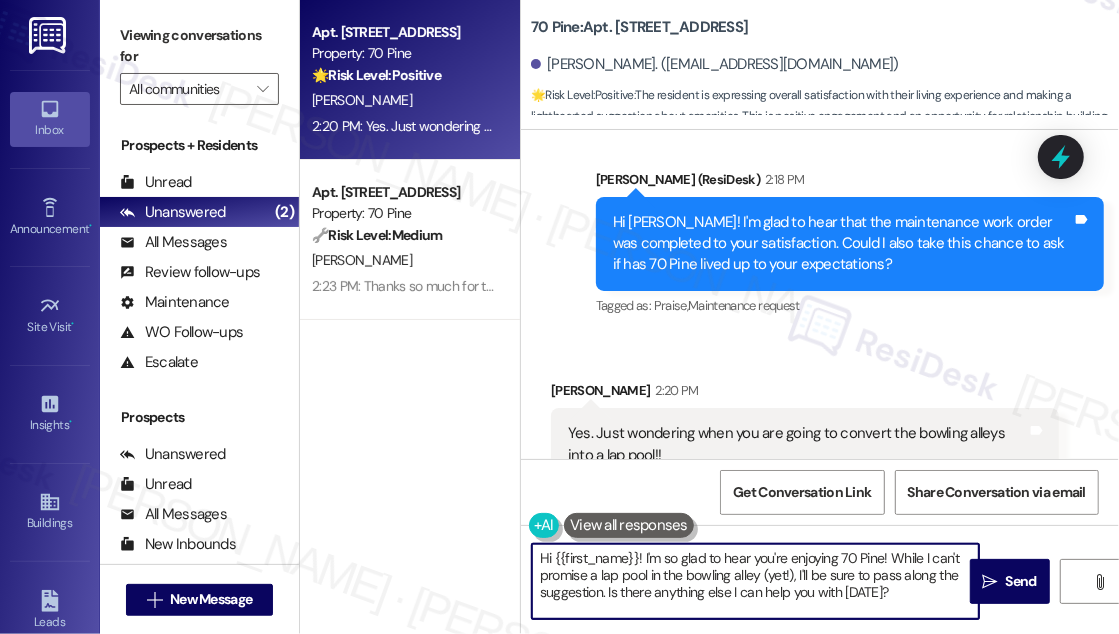 click on "Hi {{first_name}}! I'm so glad to hear you're enjoying 70 Pine! While I can't promise a lap pool in the bowling alley (yet!), I'll be sure to pass along the suggestion. Is there anything else I can help you with [DATE]?" at bounding box center [755, 581] 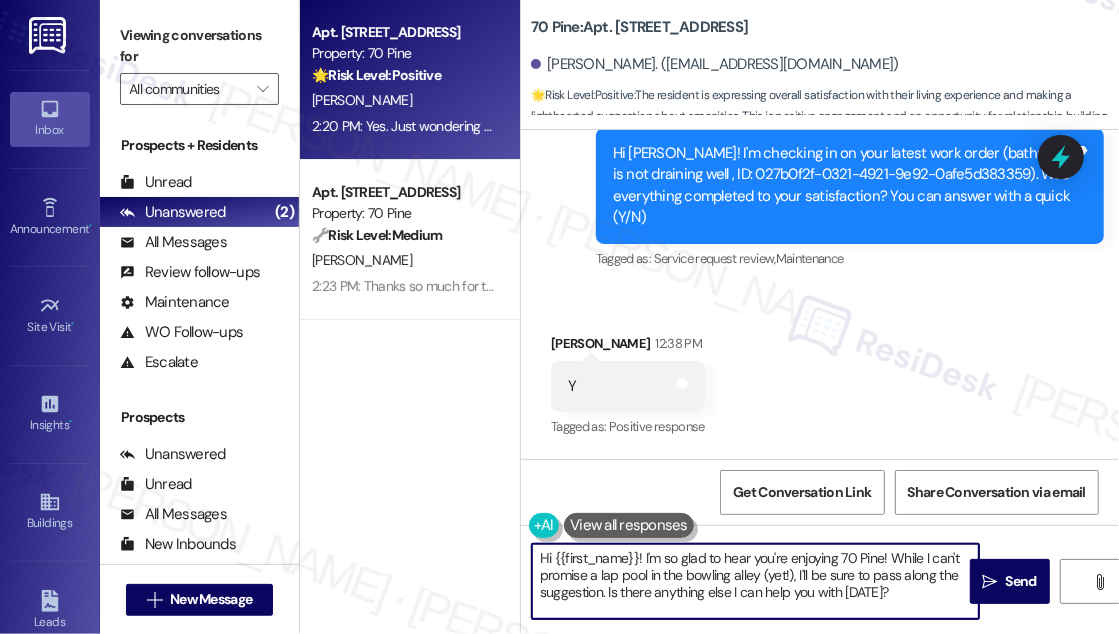 scroll, scrollTop: 10753, scrollLeft: 0, axis: vertical 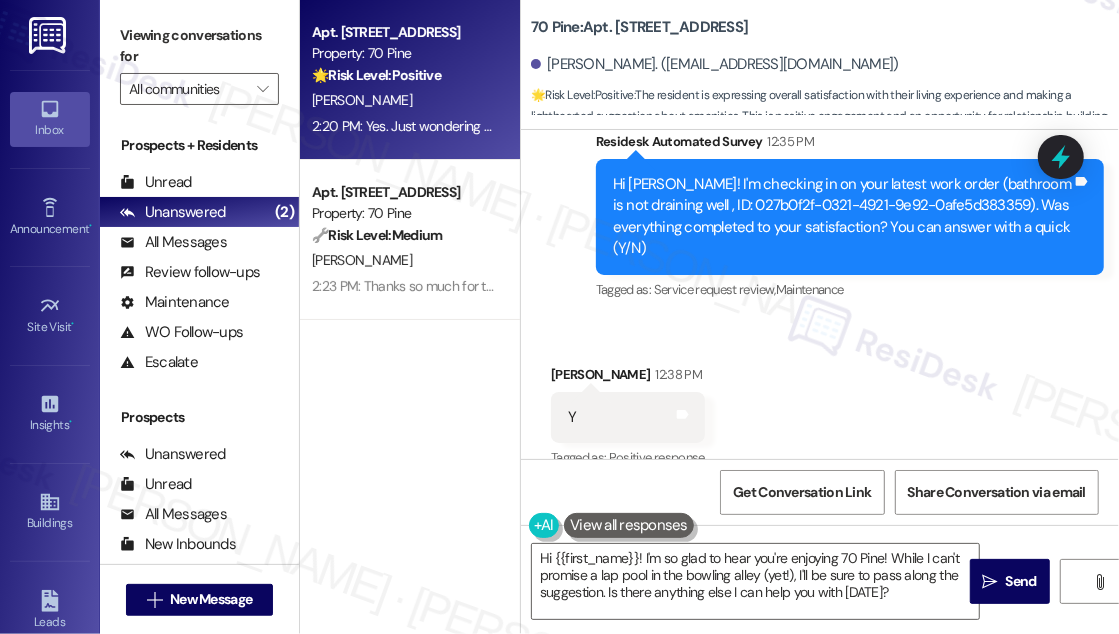 drag, startPoint x: 986, startPoint y: 587, endPoint x: 741, endPoint y: 330, distance: 355.069 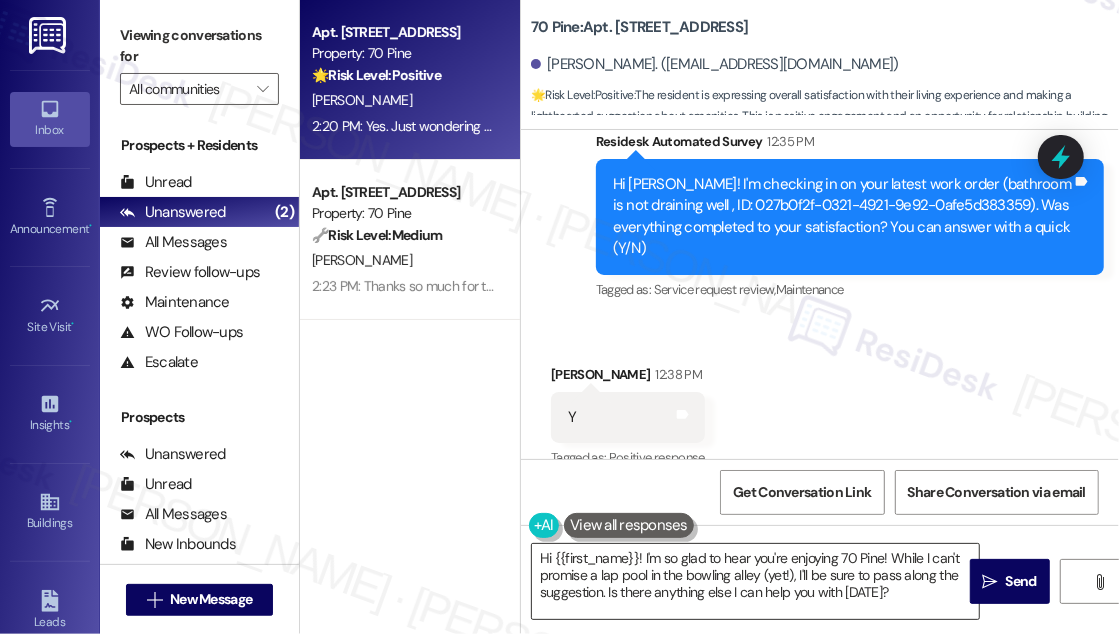 click on "Hi {{first_name}}! I'm so glad to hear you're enjoying 70 Pine! While I can't promise a lap pool in the bowling alley (yet!), I'll be sure to pass along the suggestion. Is there anything else I can help you with [DATE]?" at bounding box center [755, 581] 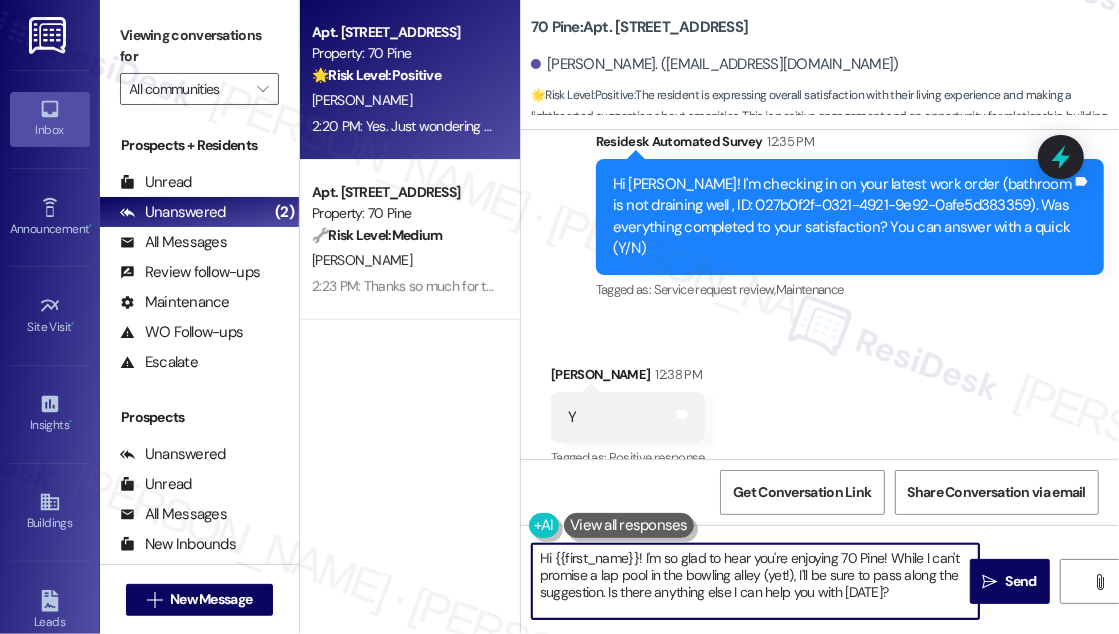 drag, startPoint x: 643, startPoint y: 556, endPoint x: 501, endPoint y: 555, distance: 142.00352 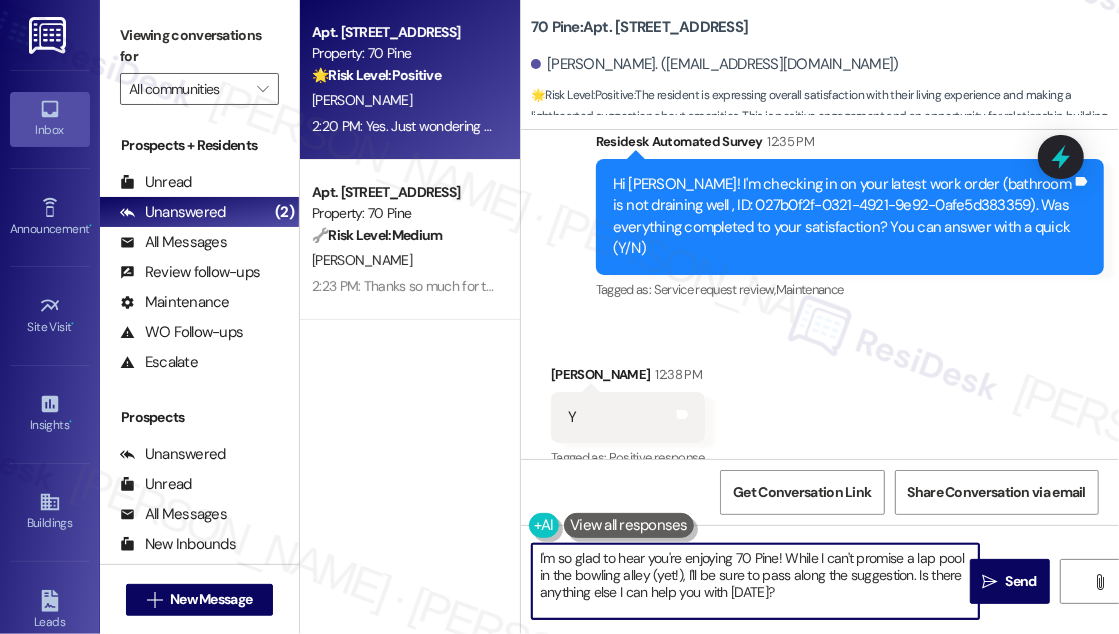 click on "I'm so glad to hear you're enjoying 70 Pine! While I can't promise a lap pool in the bowling alley (yet!), I'll be sure to pass along the suggestion. Is there anything else I can help you with [DATE]?" at bounding box center (755, 581) 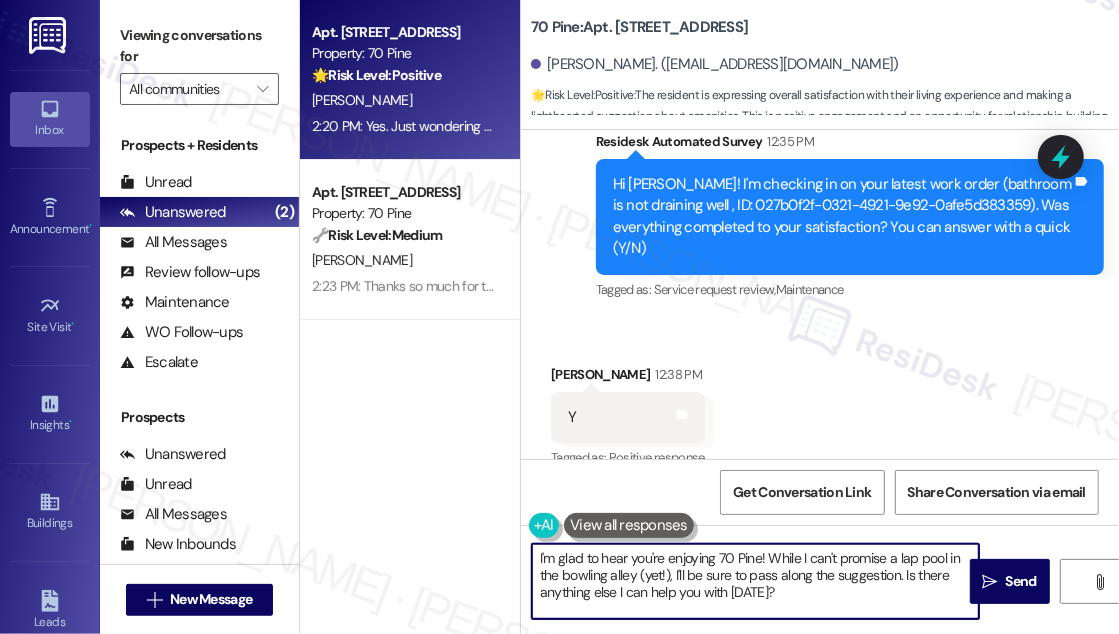 type on "I'm glad to hear you're enjoying 70 Pine! While I can't promise a lap pool in the bowling alley (yet!), I'll be sure to pass along the suggestion. Is there anything else I can help you with [DATE]?" 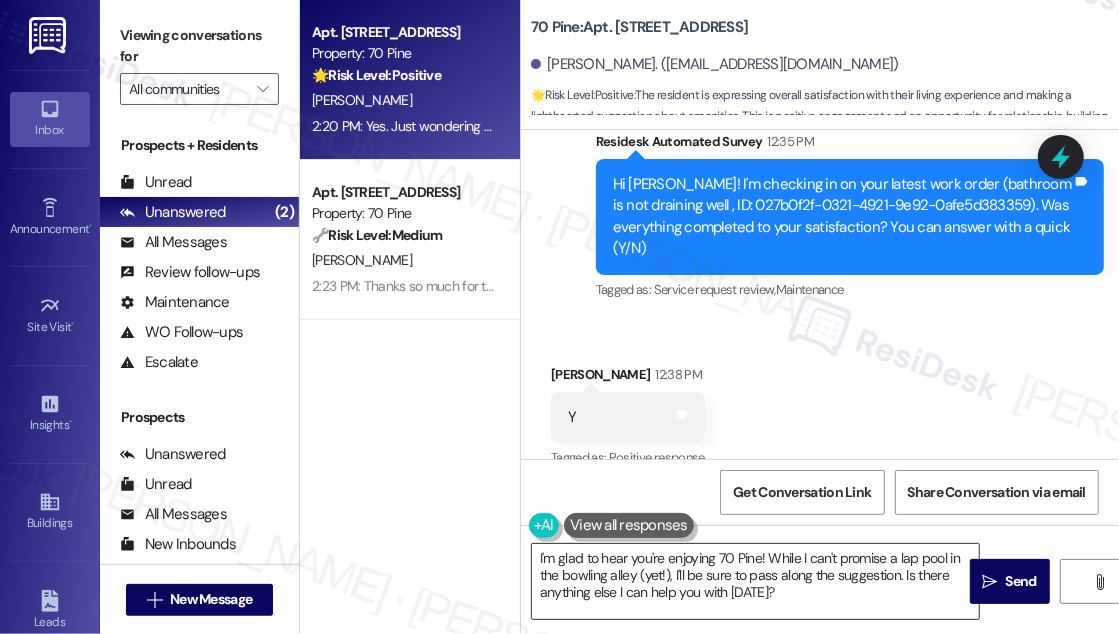 click on "I'm glad to hear you're enjoying 70 Pine! While I can't promise a lap pool in the bowling alley (yet!), I'll be sure to pass along the suggestion. Is there anything else I can help you with [DATE]?" at bounding box center (755, 581) 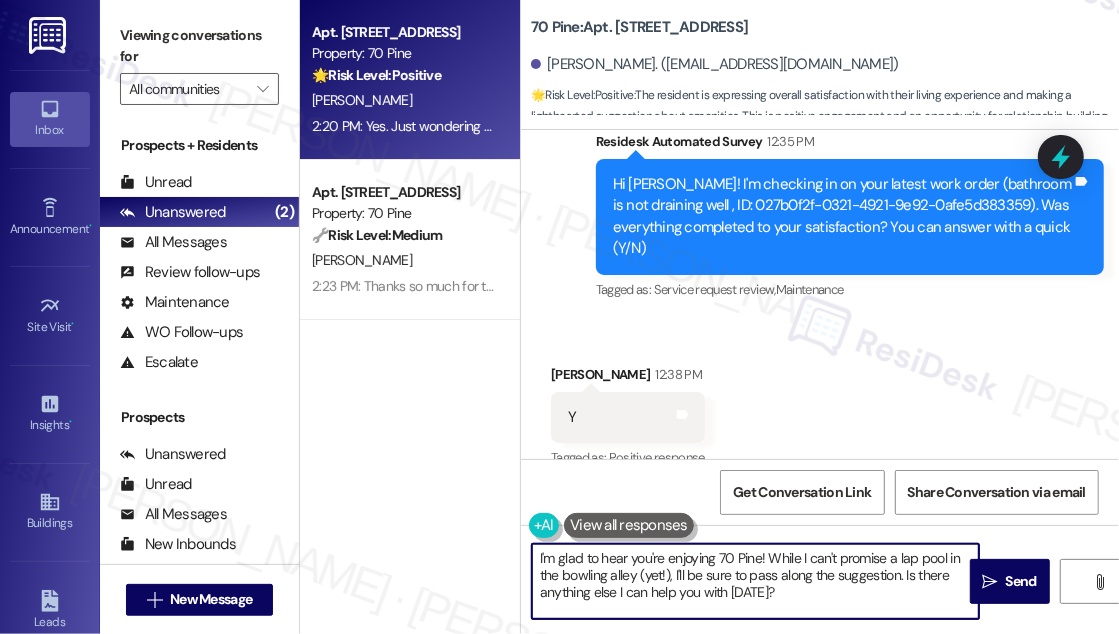 click on "I'm glad to hear you're enjoying 70 Pine! While I can't promise a lap pool in the bowling alley (yet!), I'll be sure to pass along the suggestion. Is there anything else I can help you with [DATE]?" at bounding box center [755, 581] 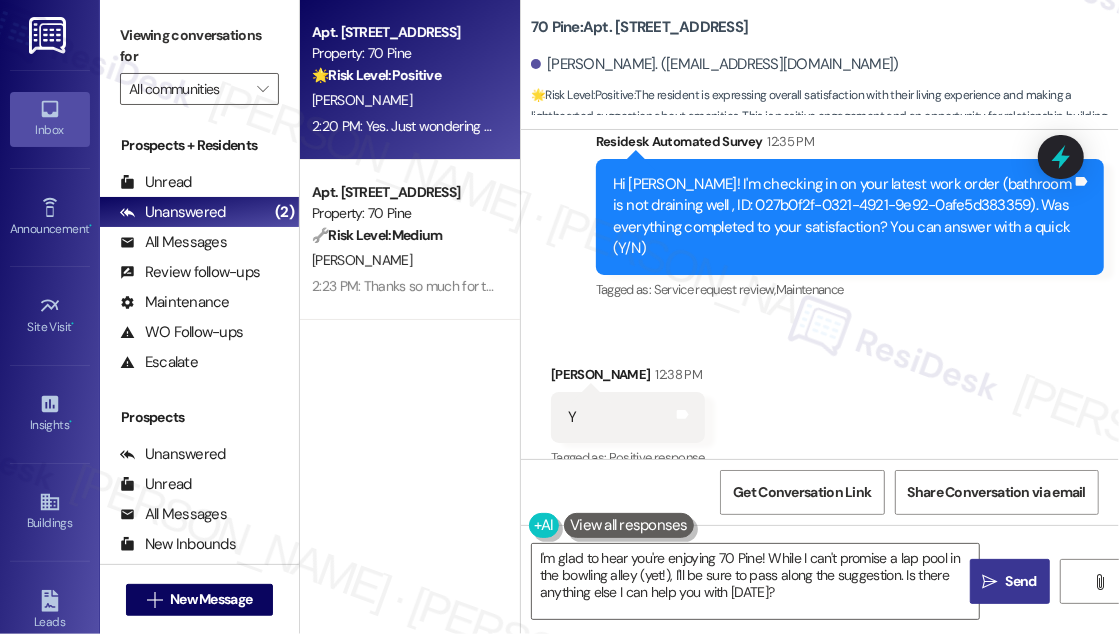 click on "Send" at bounding box center (1021, 581) 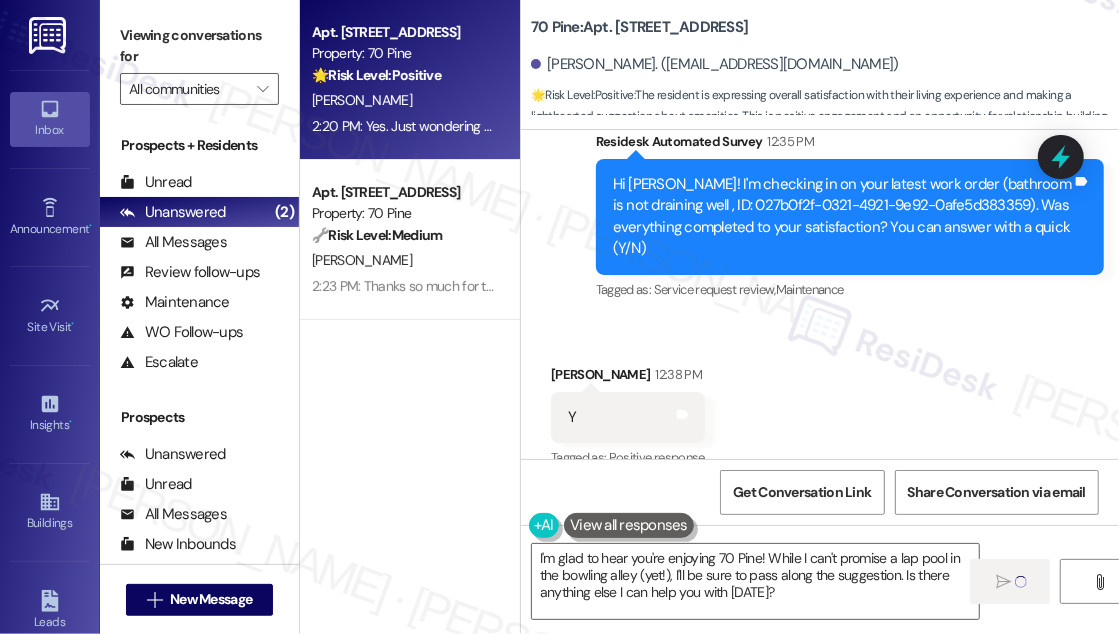 click on "Received via SMS [PERSON_NAME] 12:38 PM Y Tags and notes Tagged as:   Positive response Click to highlight conversations about Positive response" at bounding box center (820, 403) 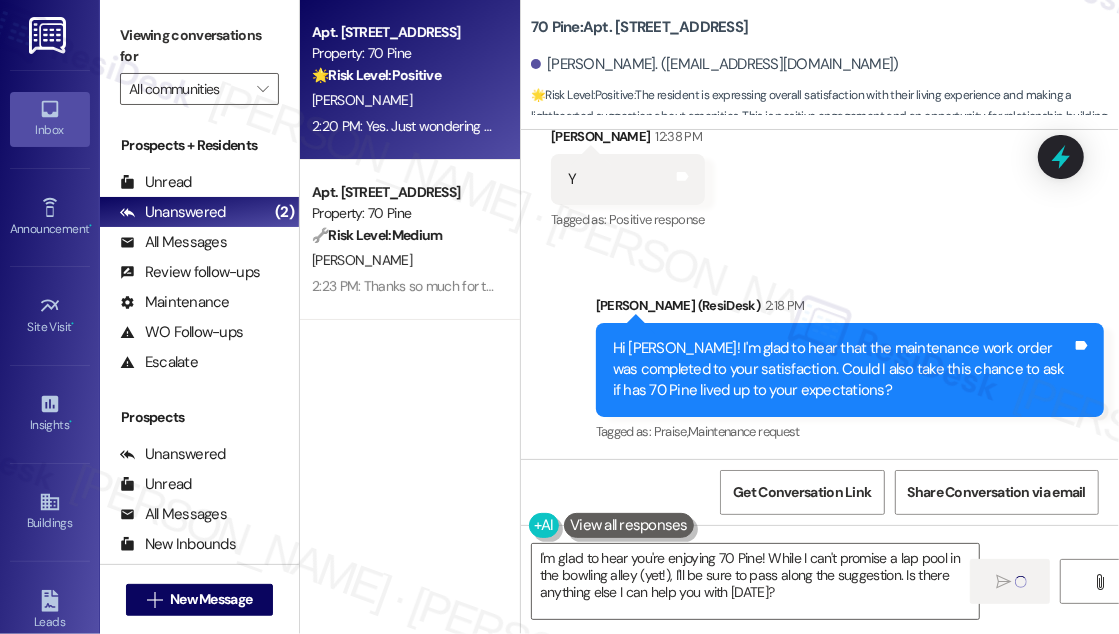 scroll, scrollTop: 11117, scrollLeft: 0, axis: vertical 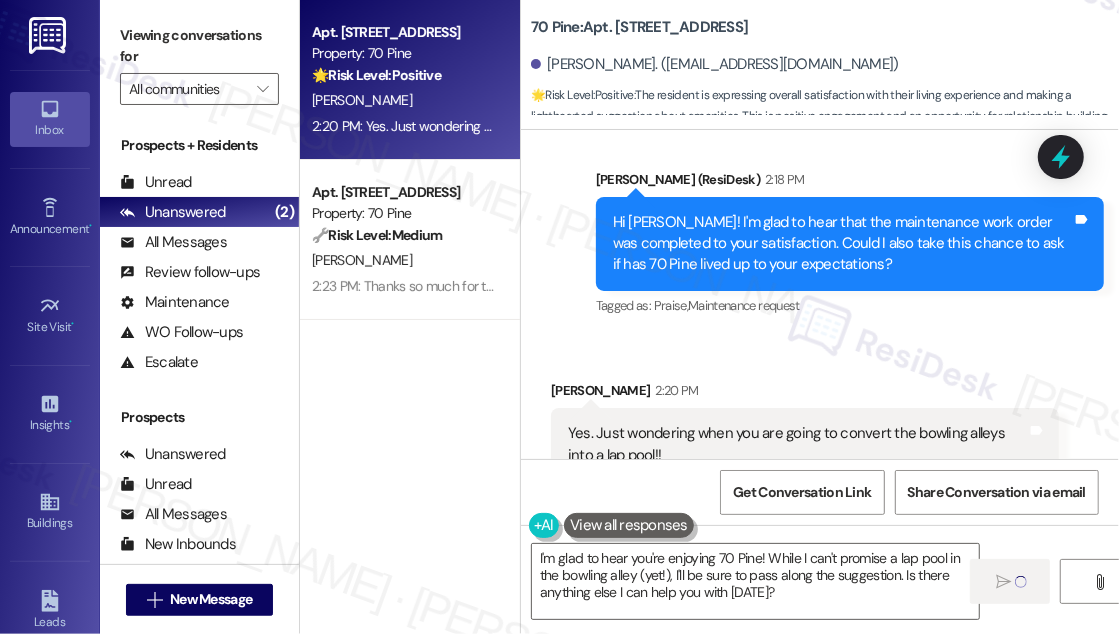type 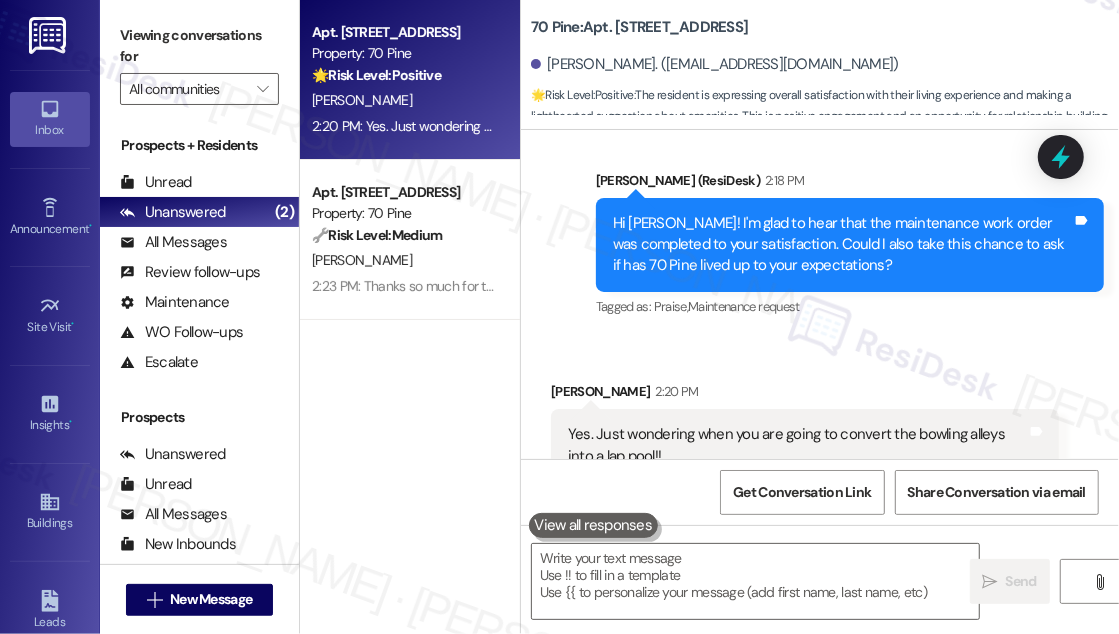 scroll, scrollTop: 11298, scrollLeft: 0, axis: vertical 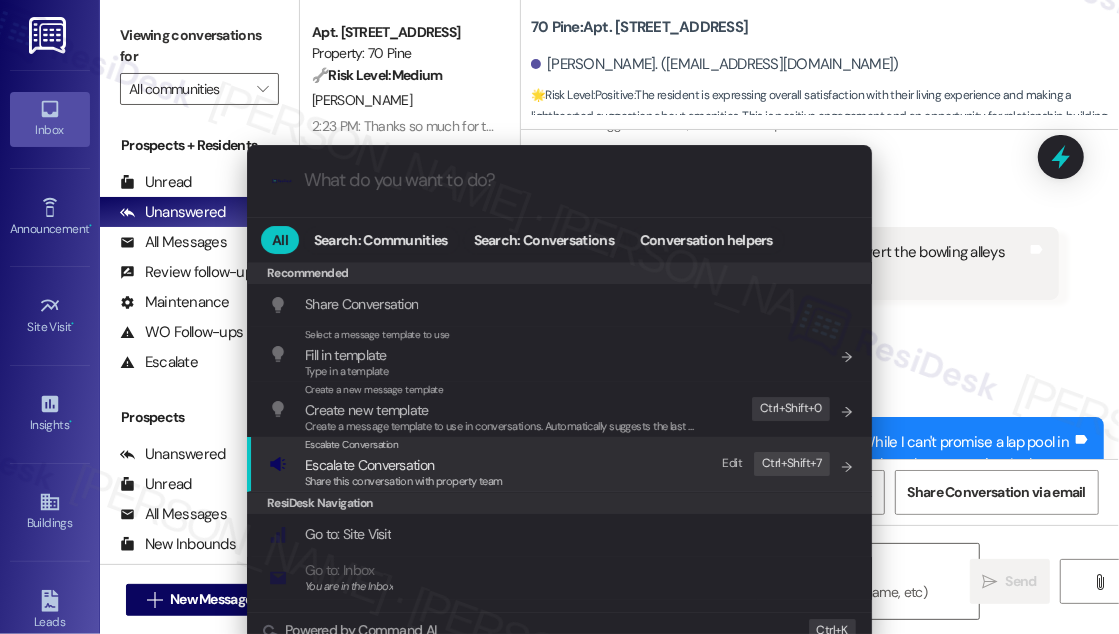 click on "Escalate Conversation Escalate Conversation Share this conversation with property team Edit Ctrl+ Shift+ 7" at bounding box center [561, 464] 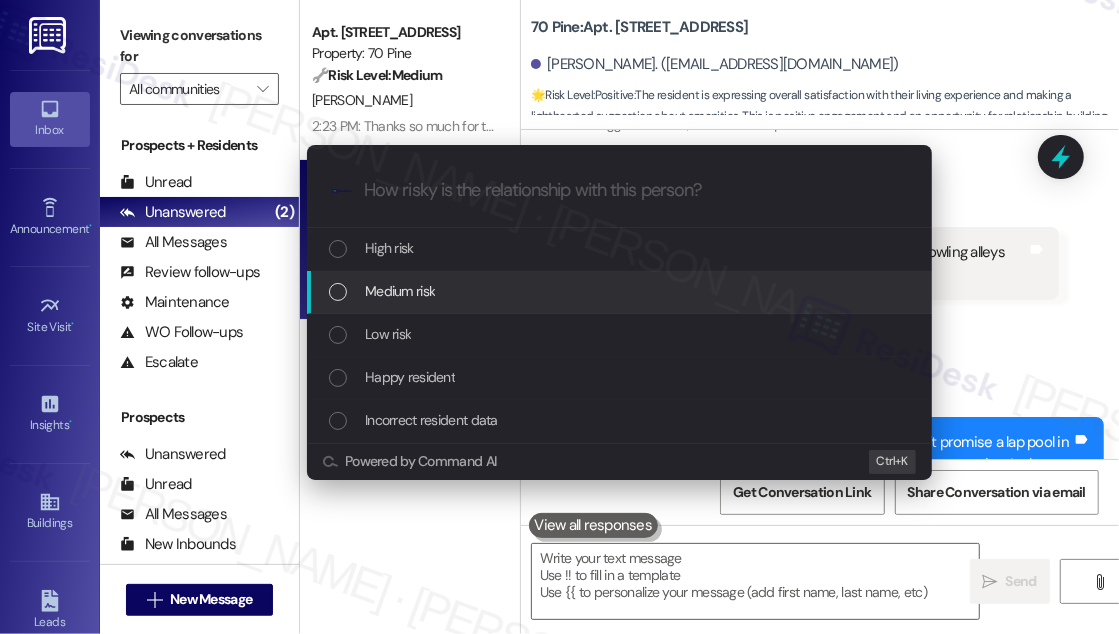 click on "Low risk" at bounding box center (621, 334) 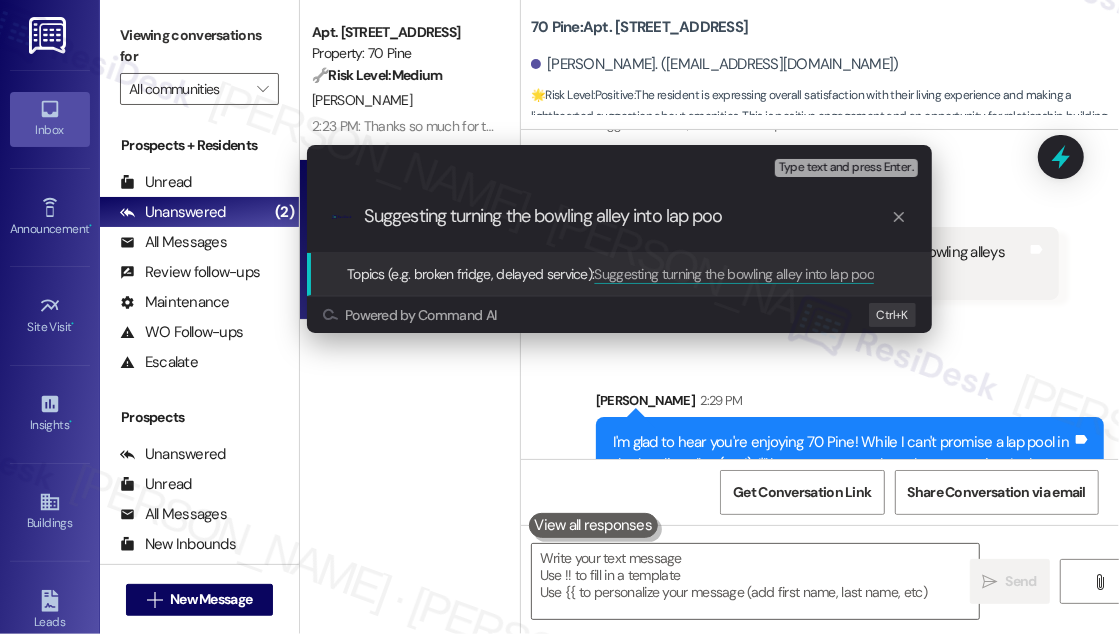 type on "Suggesting turning the bowling alley into lap pool" 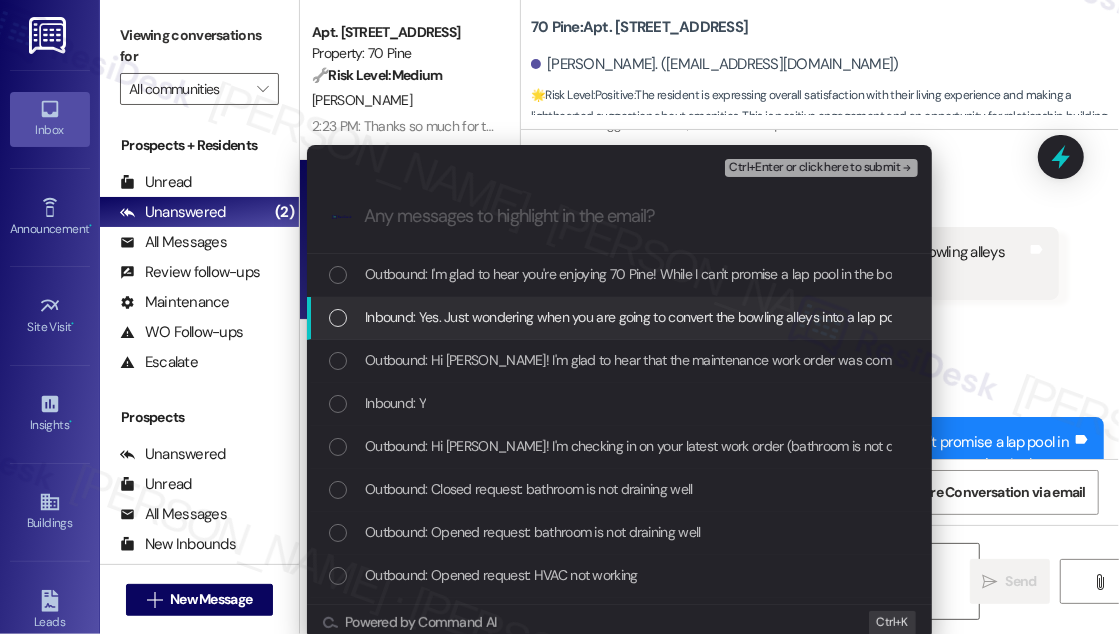click on "Inbound: Yes.  Just wondering when you are going to convert the bowling alleys into a lap pool!!" at bounding box center (638, 317) 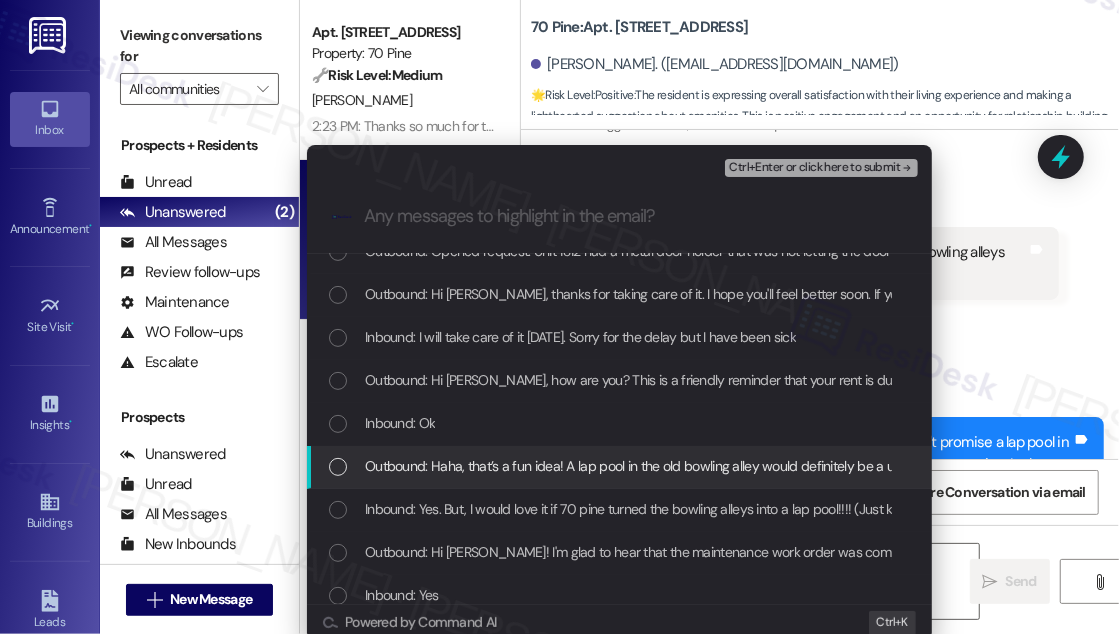 scroll, scrollTop: 454, scrollLeft: 0, axis: vertical 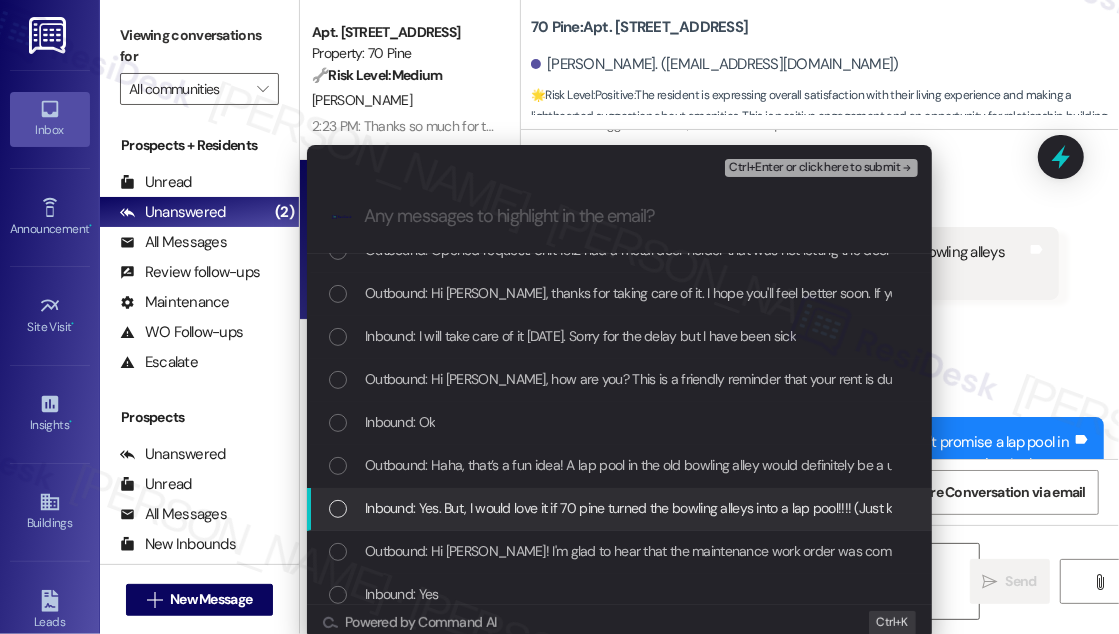 click on "Inbound: Yes.  But, I would love it if 70 pine turned the bowling alleys into a lap pool!!!!  (Just kidding!)" at bounding box center [650, 508] 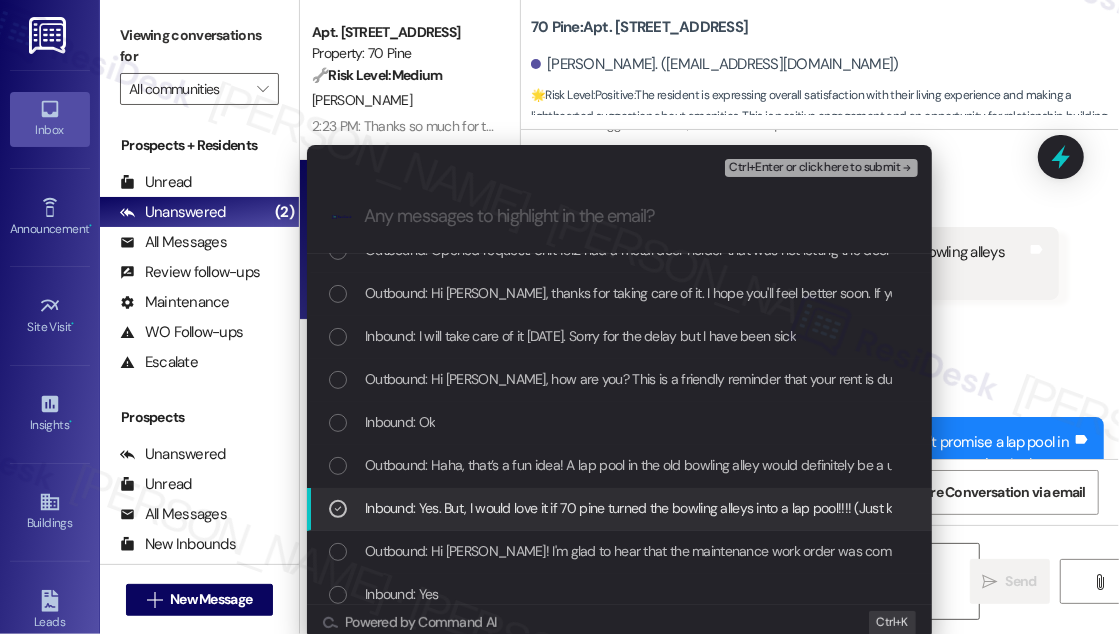 click on "Inbound: Yes.  But, I would love it if 70 pine turned the bowling alleys into a lap pool!!!!  (Just kidding!)" at bounding box center (619, 509) 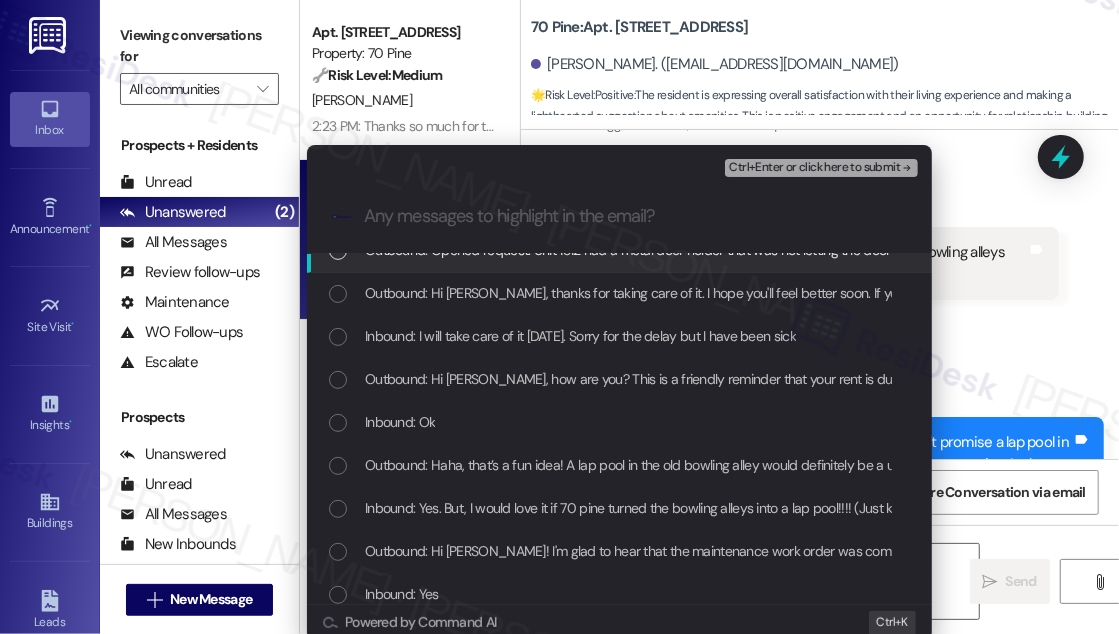 click on "Ctrl+Enter or click here to submit" at bounding box center (814, 168) 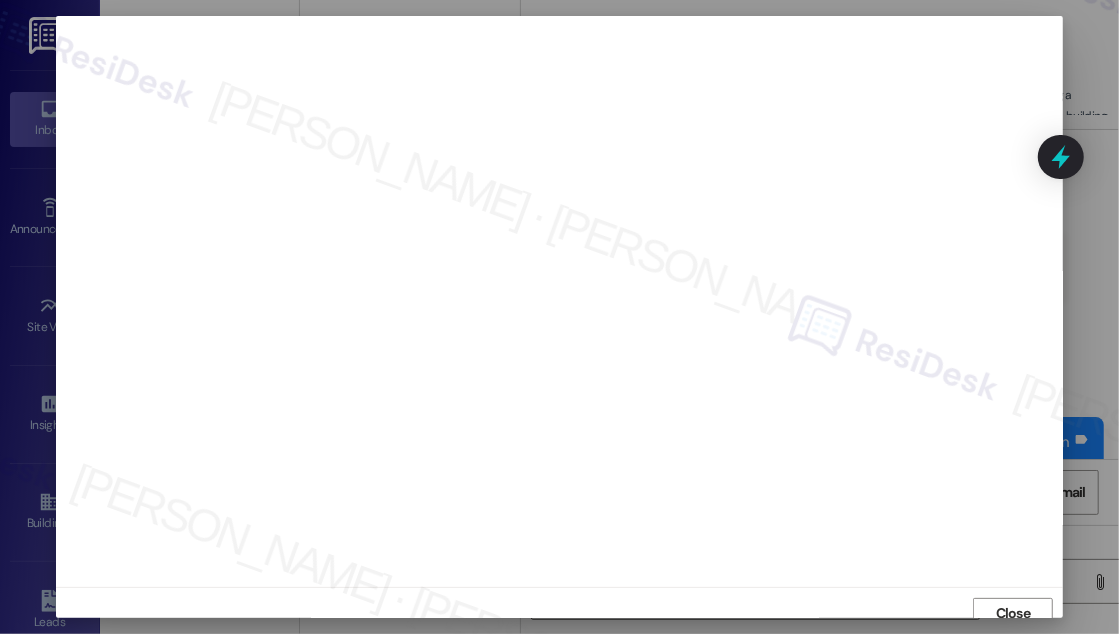 scroll, scrollTop: 11, scrollLeft: 0, axis: vertical 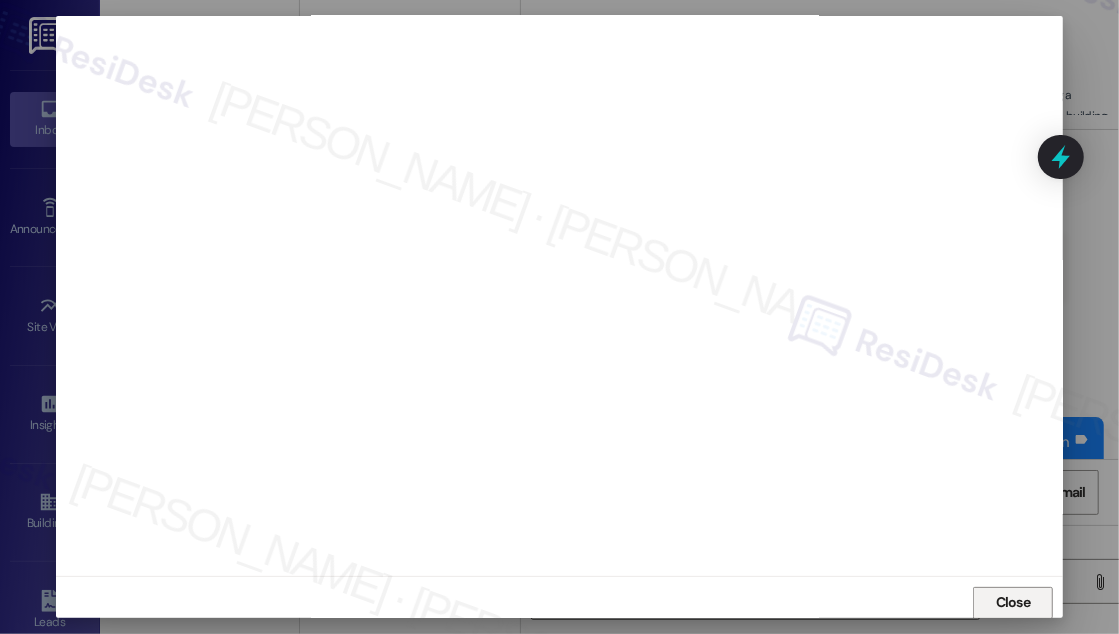 click on "Close" at bounding box center (1013, 602) 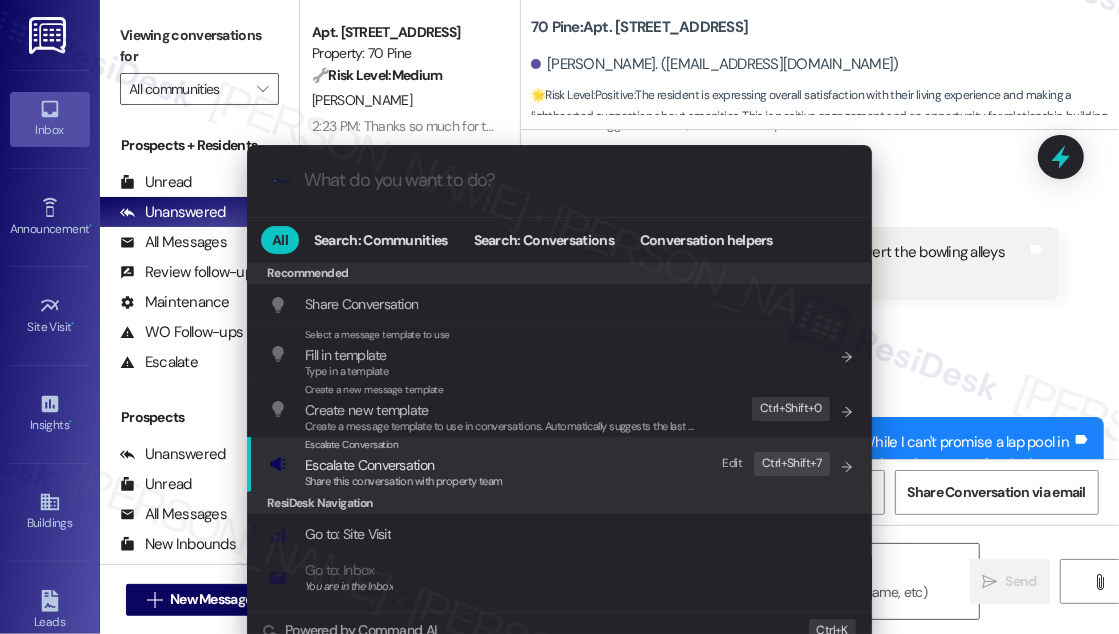 click on "Share this conversation with property team" at bounding box center [404, 481] 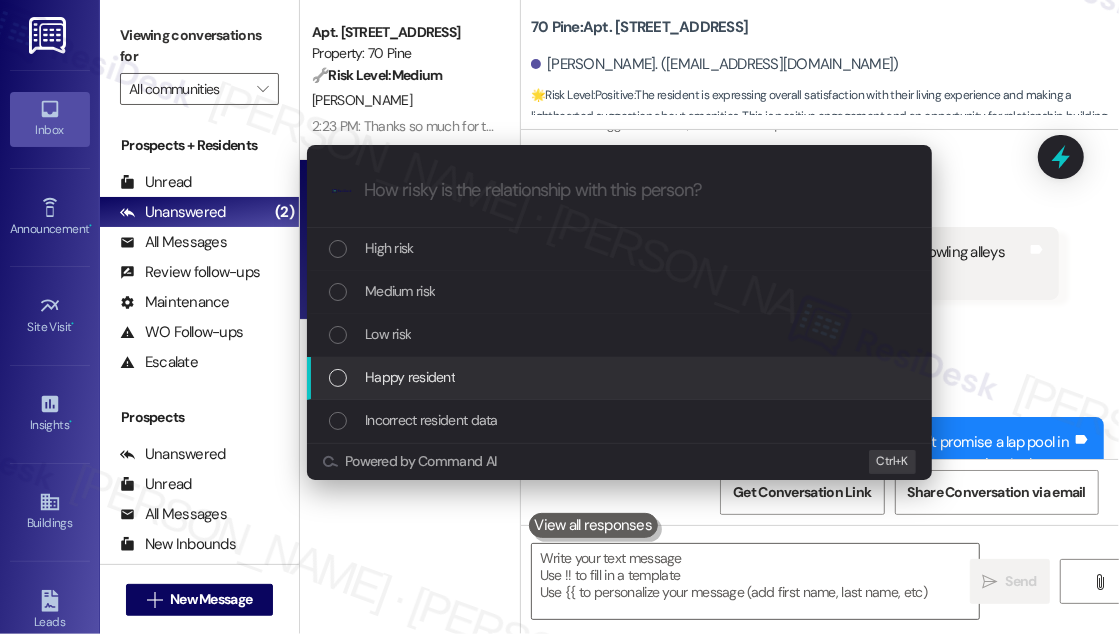 click on "Low risk" at bounding box center [619, 335] 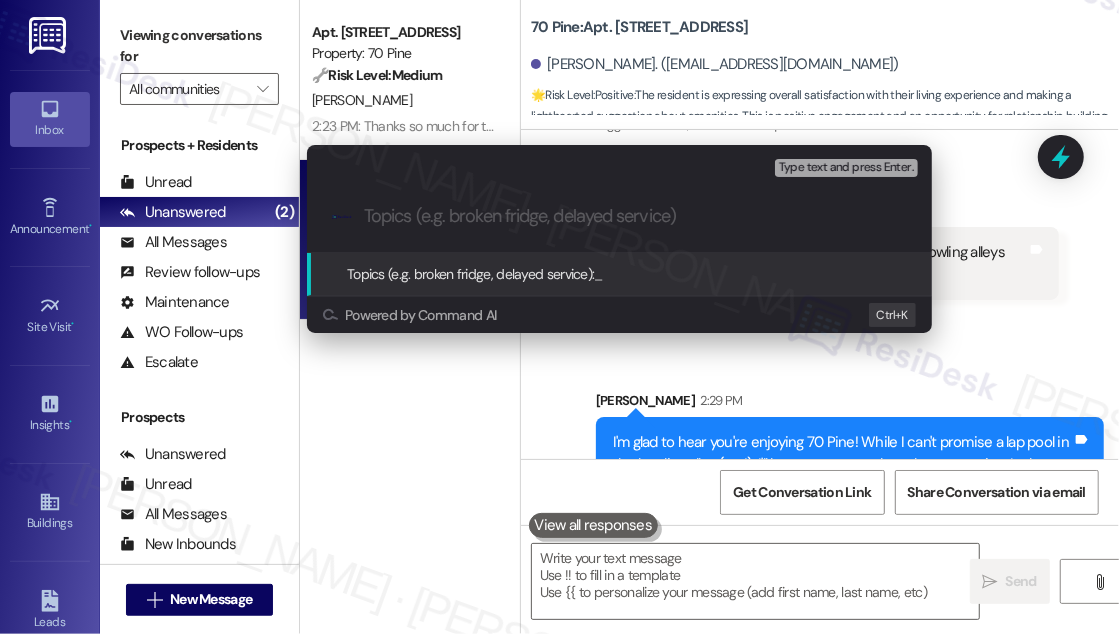 paste on "Suggesting turning the bowling alley into lap pool" 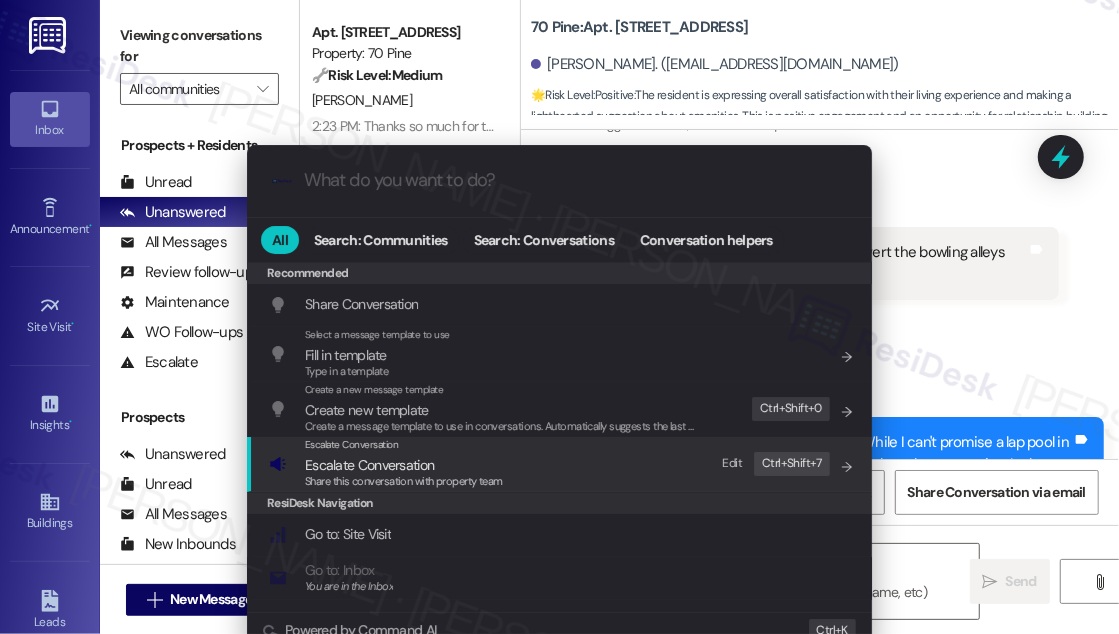 click on "Share this conversation with property team" at bounding box center [404, 481] 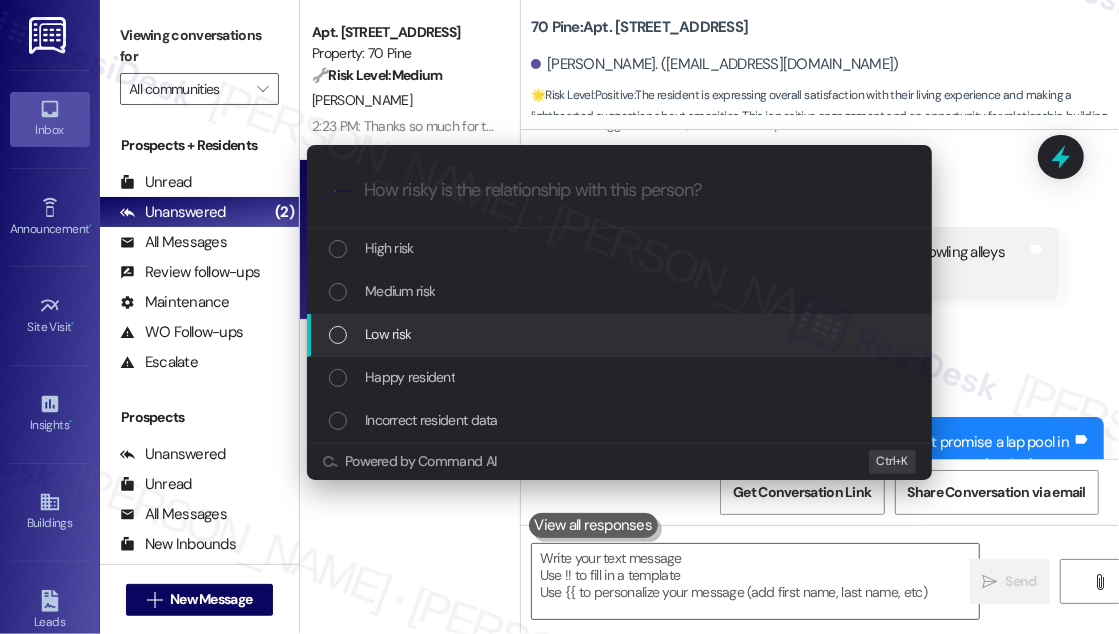 click on "Low risk" at bounding box center (619, 335) 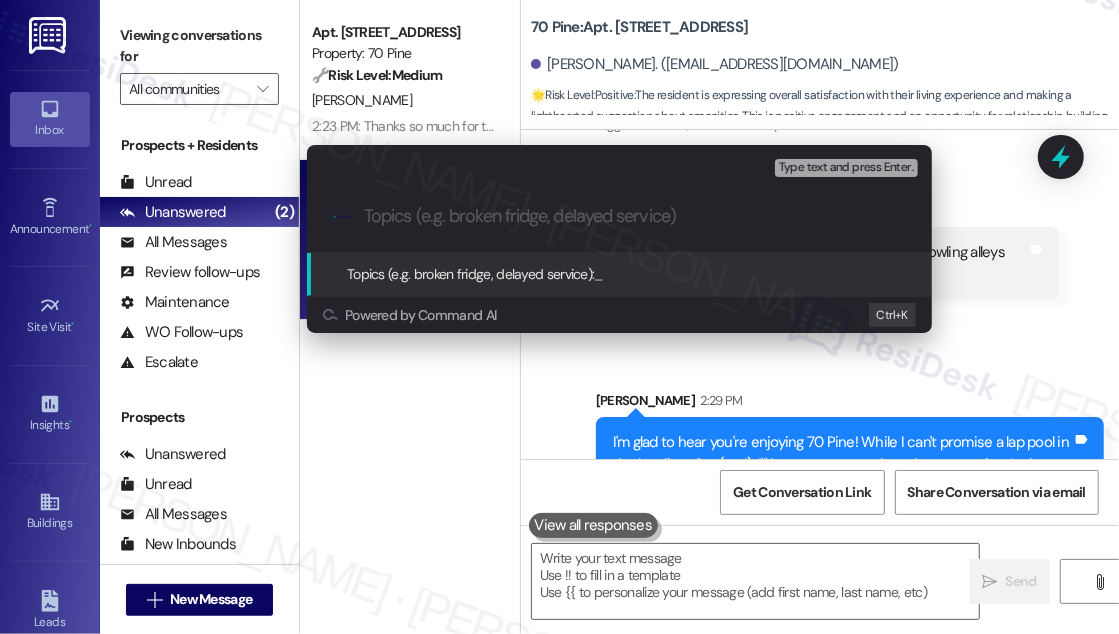 paste on "Resident Suggestion – Converting Bowling Alley into [GEOGRAPHIC_DATA]" 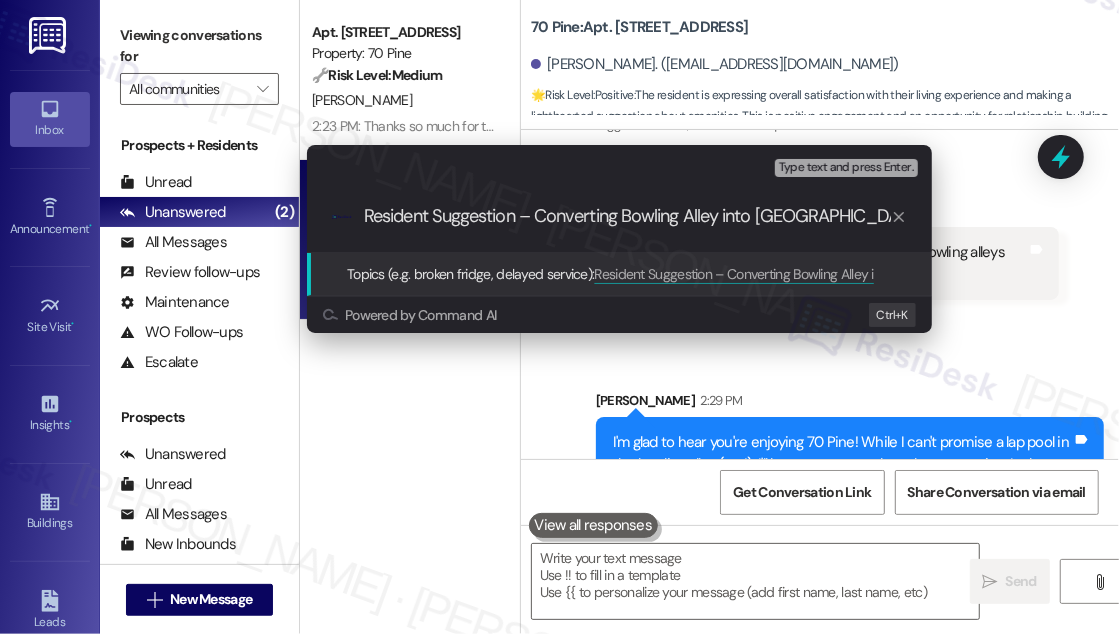 drag, startPoint x: 538, startPoint y: 218, endPoint x: 276, endPoint y: 218, distance: 262 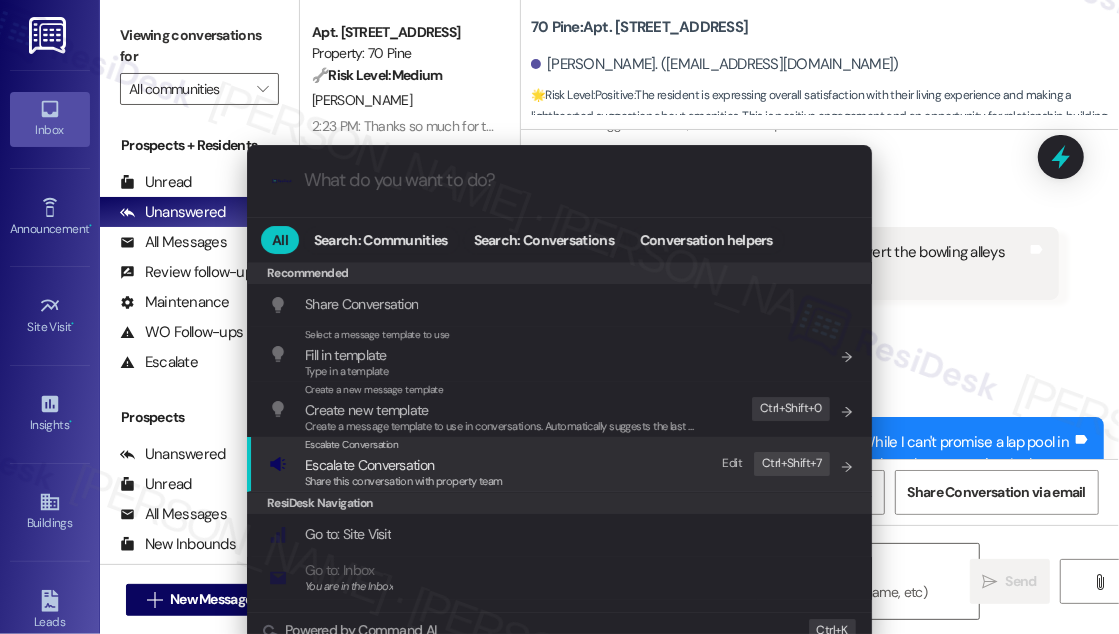 click on "Escalate Conversation Escalate Conversation Share this conversation with property team Edit Ctrl+ Shift+ 7" at bounding box center (561, 464) 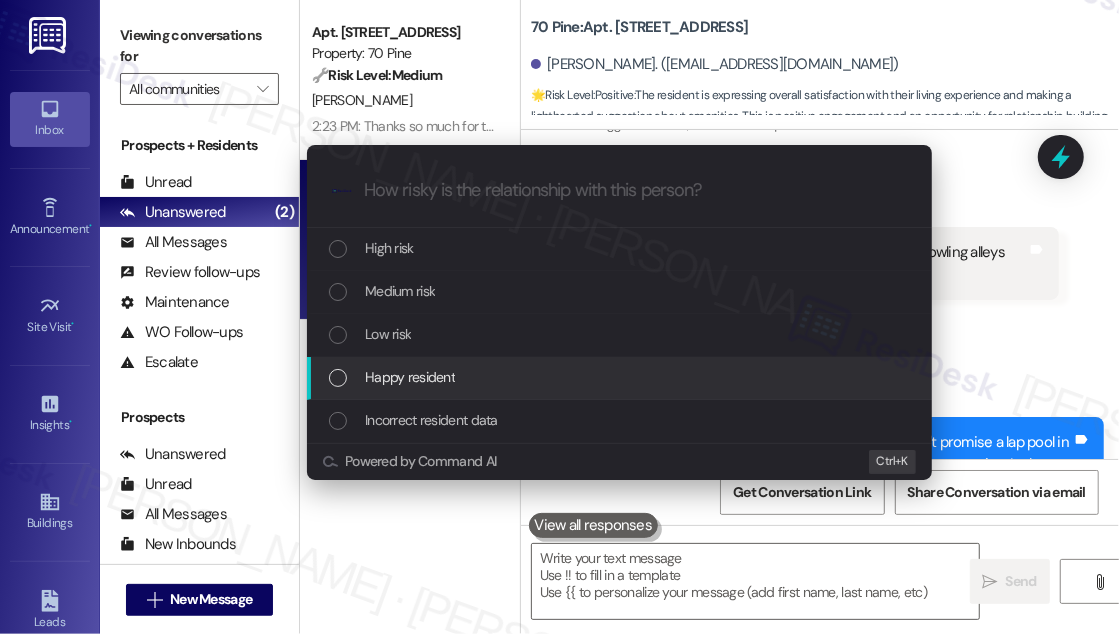 click on "Happy resident" at bounding box center [410, 377] 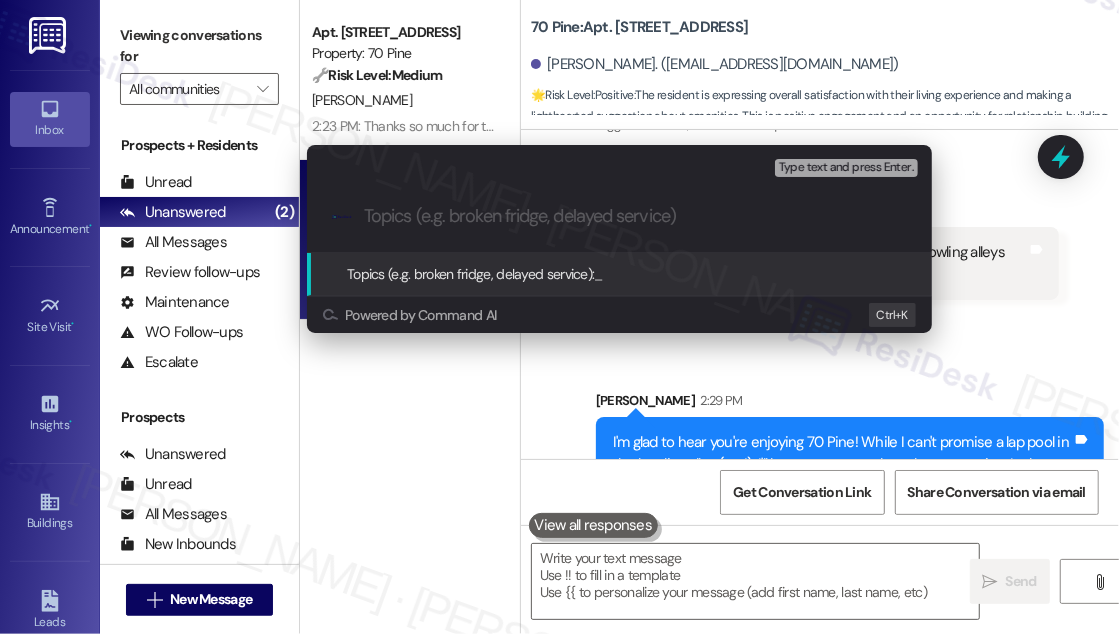 paste on "Resident Suggestion – Converting Bowling Alley into [GEOGRAPHIC_DATA]" 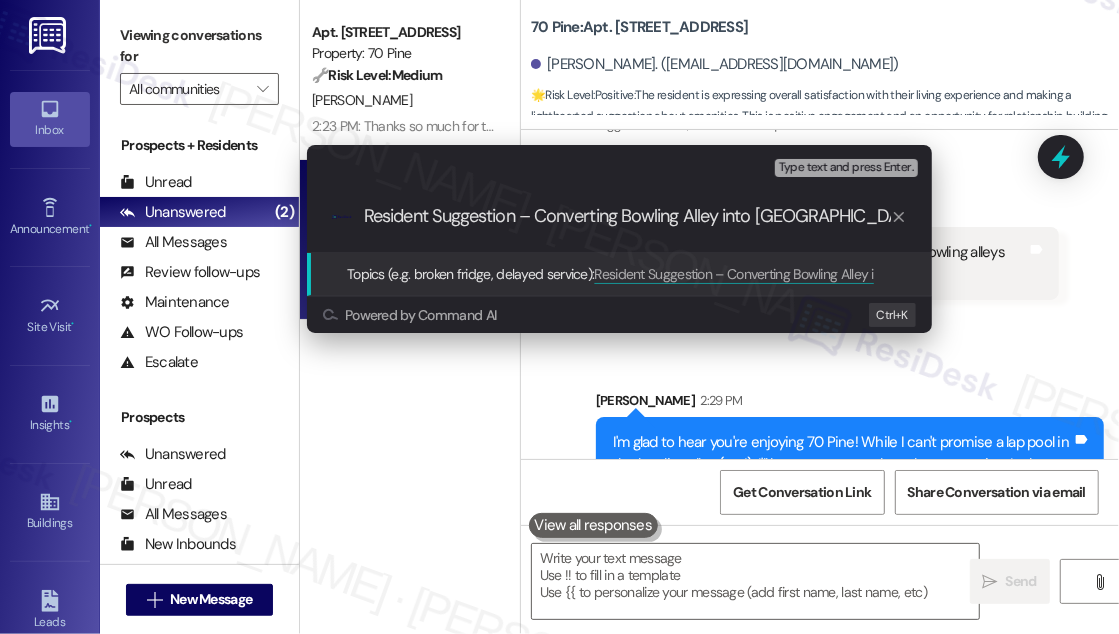 click on "Resident Suggestion – Converting Bowling Alley into [GEOGRAPHIC_DATA]" at bounding box center (627, 216) 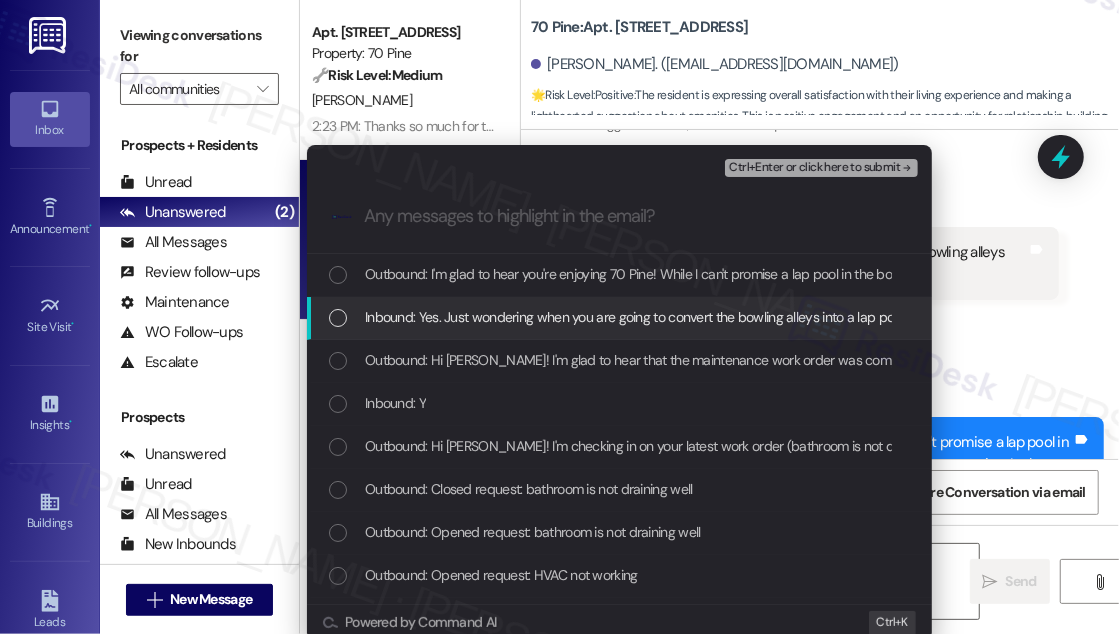 click on "Inbound: Yes.  Just wondering when you are going to convert the bowling alleys into a lap pool!!" at bounding box center [638, 317] 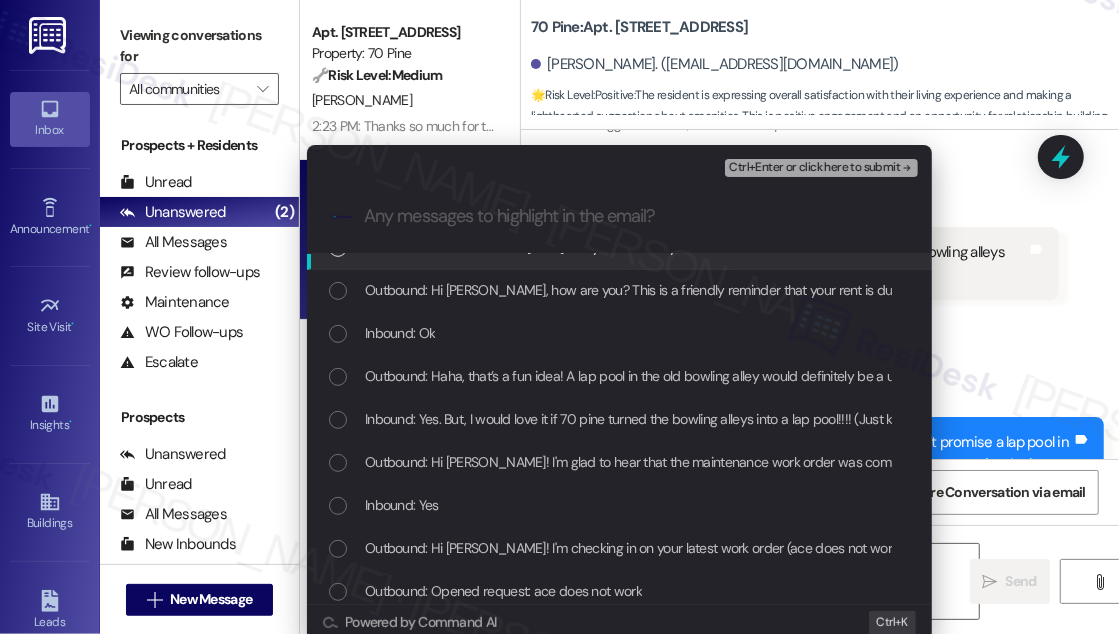 scroll, scrollTop: 545, scrollLeft: 0, axis: vertical 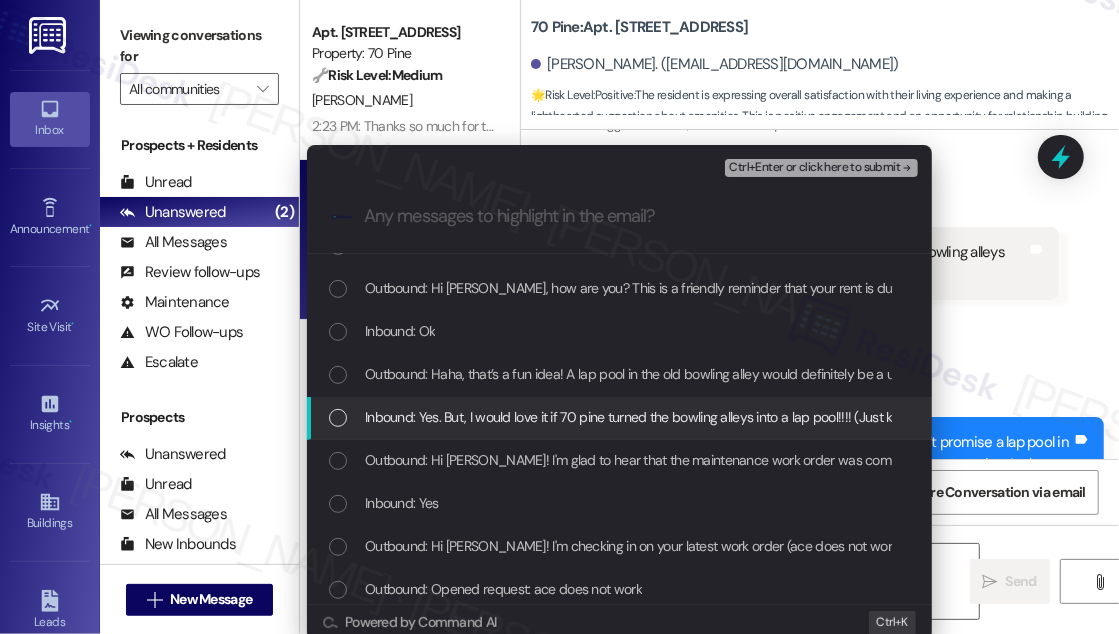 click on "Inbound: Yes.  But, I would love it if 70 pine turned the bowling alleys into a lap pool!!!!  (Just kidding!)" at bounding box center [650, 417] 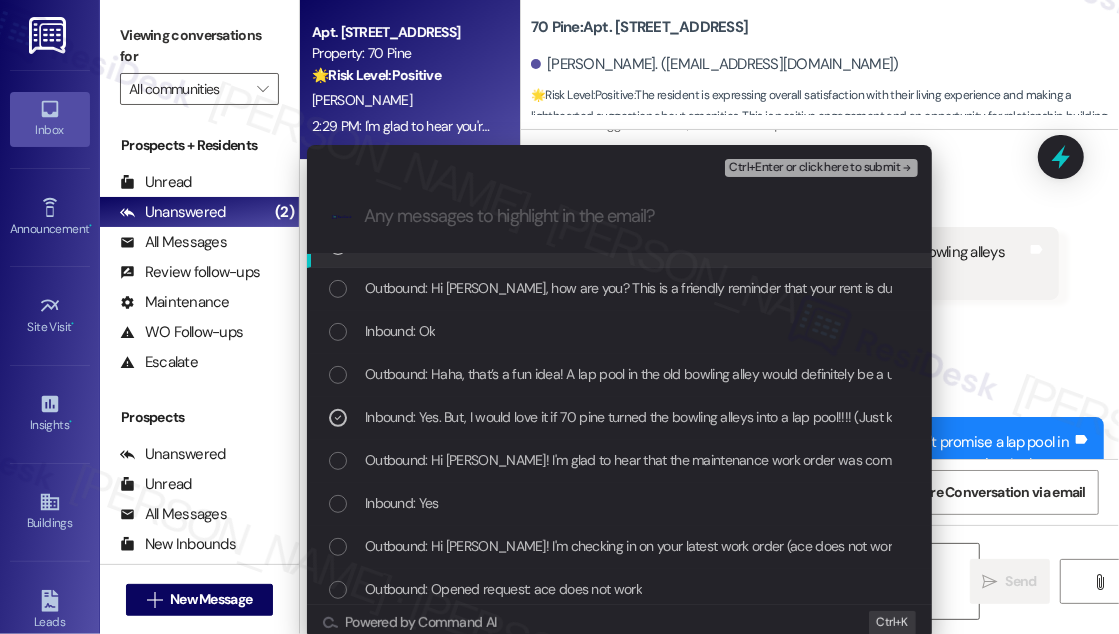 click on "Ctrl+Enter or click here to submit" at bounding box center (814, 168) 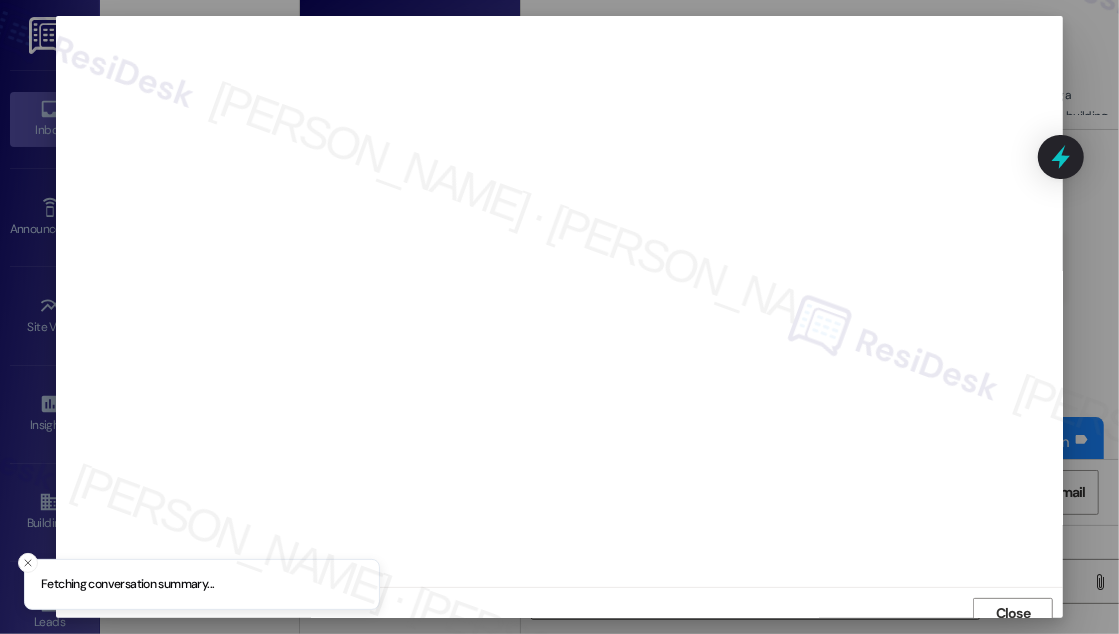 scroll, scrollTop: 11, scrollLeft: 0, axis: vertical 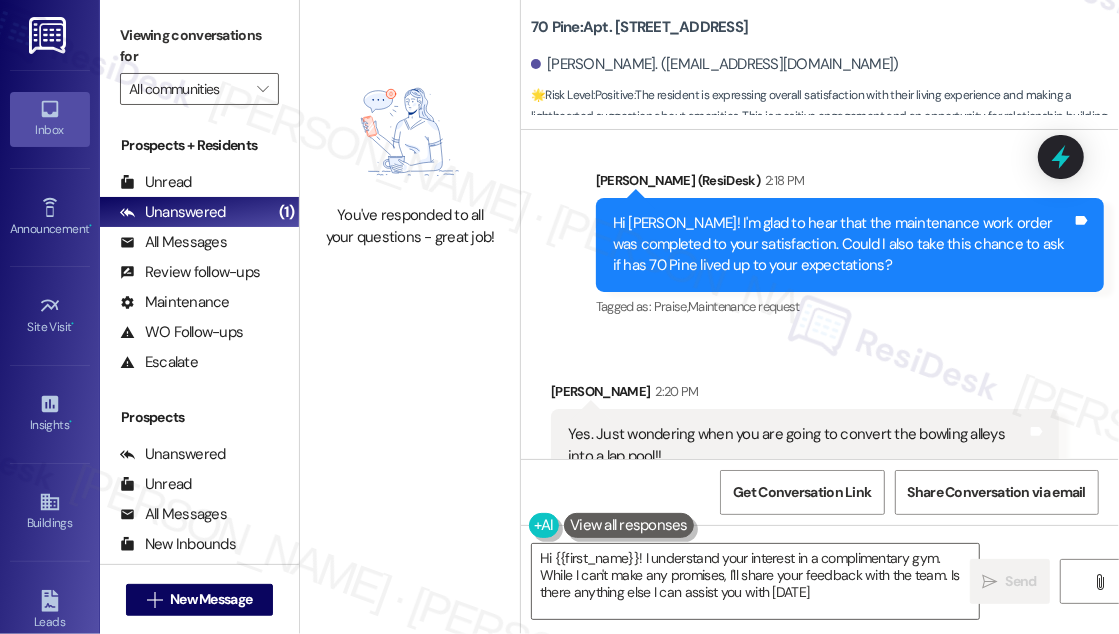 type on "Hi {{first_name}}! I understand your interest in a complimentary gym. While I can't make any promises, I'll share your feedback with the team. Is there anything else I can assist you with [DATE]?" 